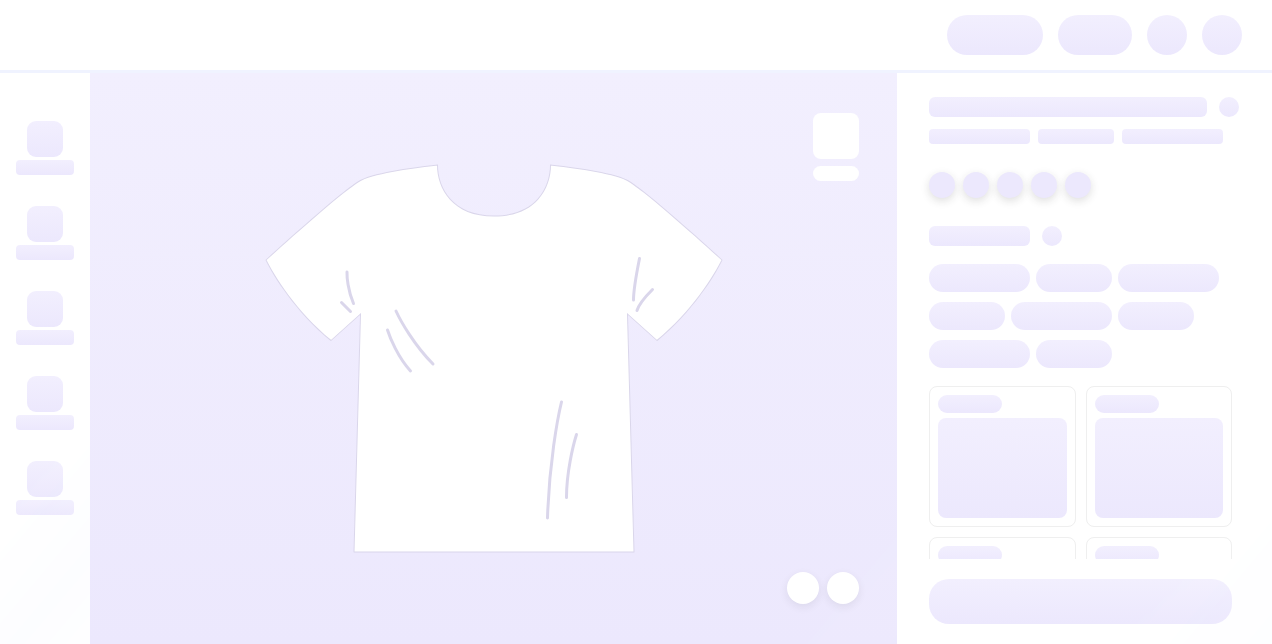 scroll, scrollTop: 0, scrollLeft: 0, axis: both 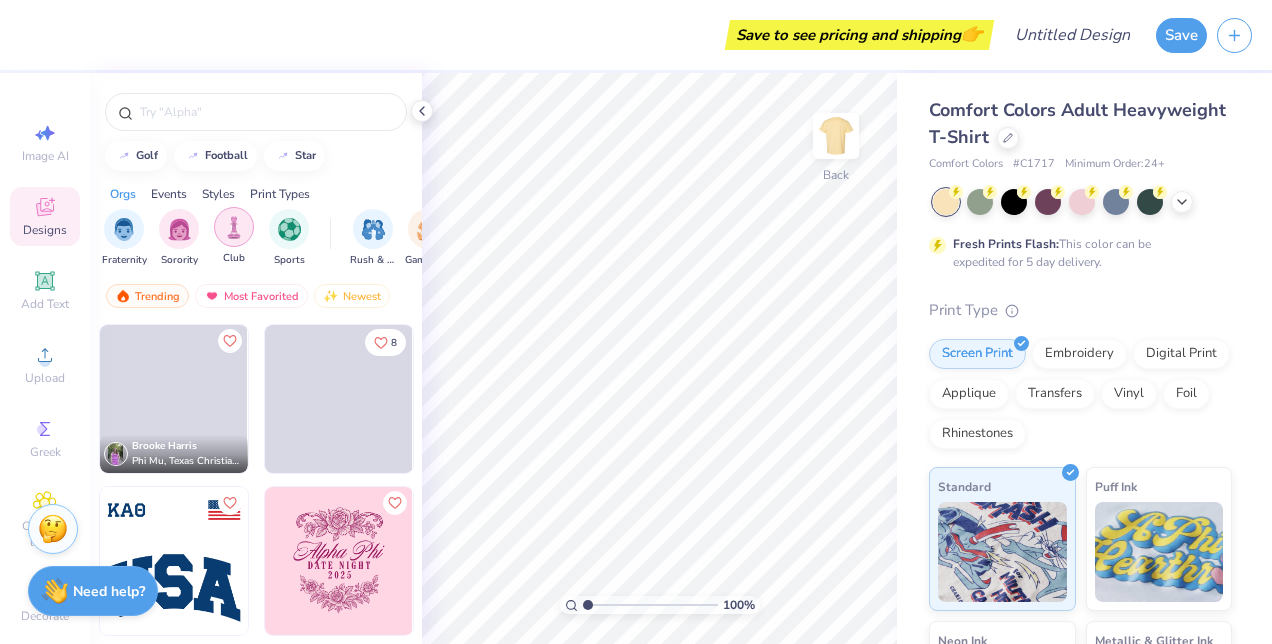 click at bounding box center [234, 227] 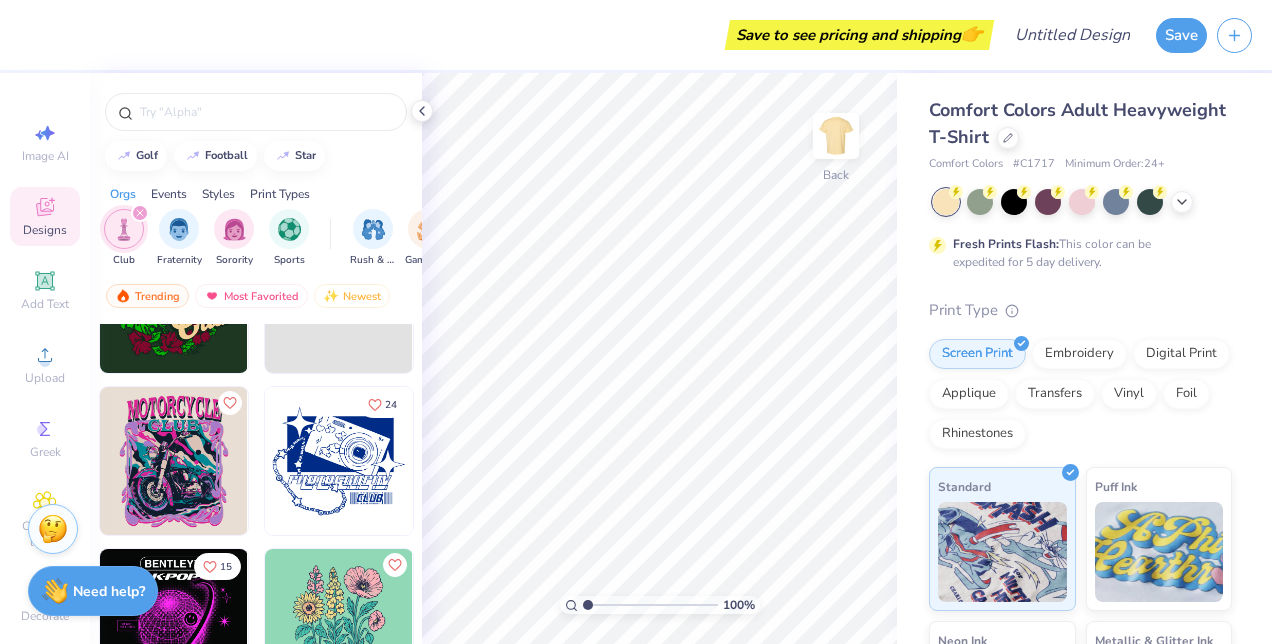 scroll, scrollTop: 0, scrollLeft: 0, axis: both 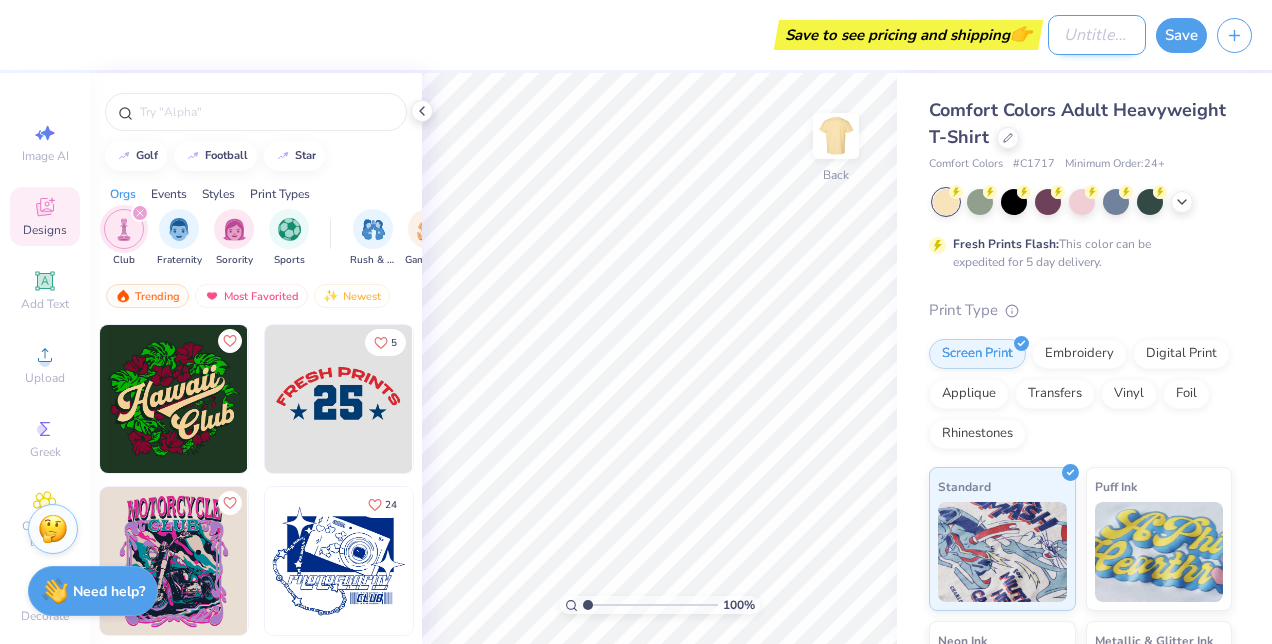 click on "Design Title" at bounding box center [1097, 35] 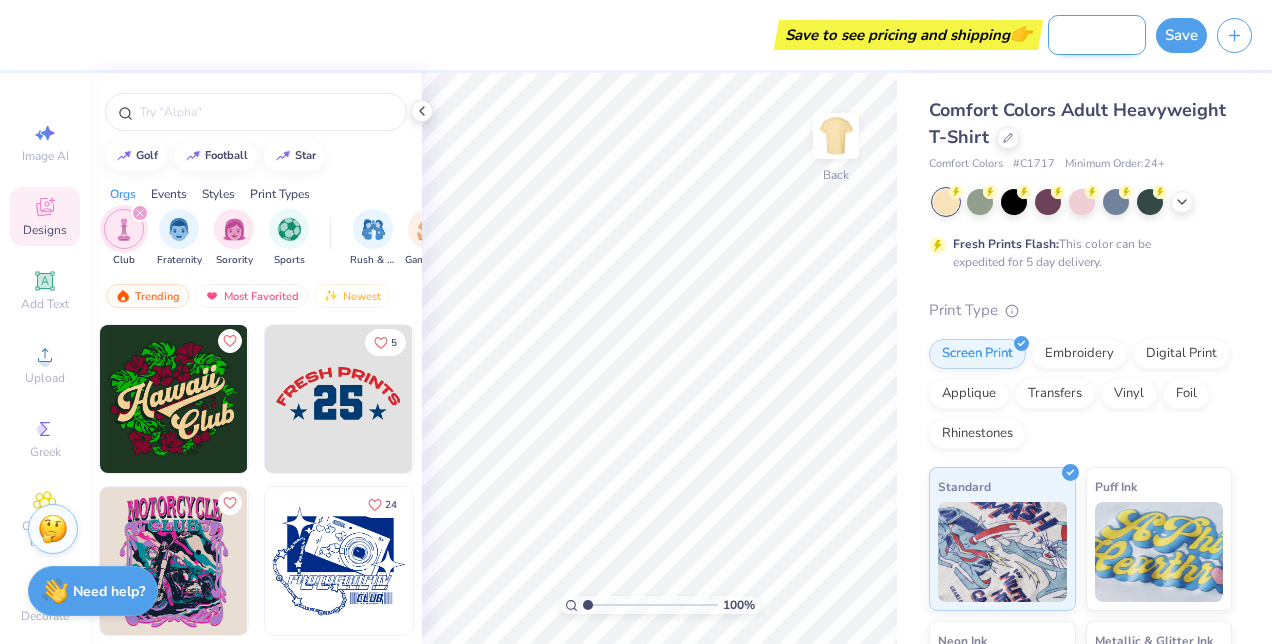 scroll, scrollTop: 0, scrollLeft: 122, axis: horizontal 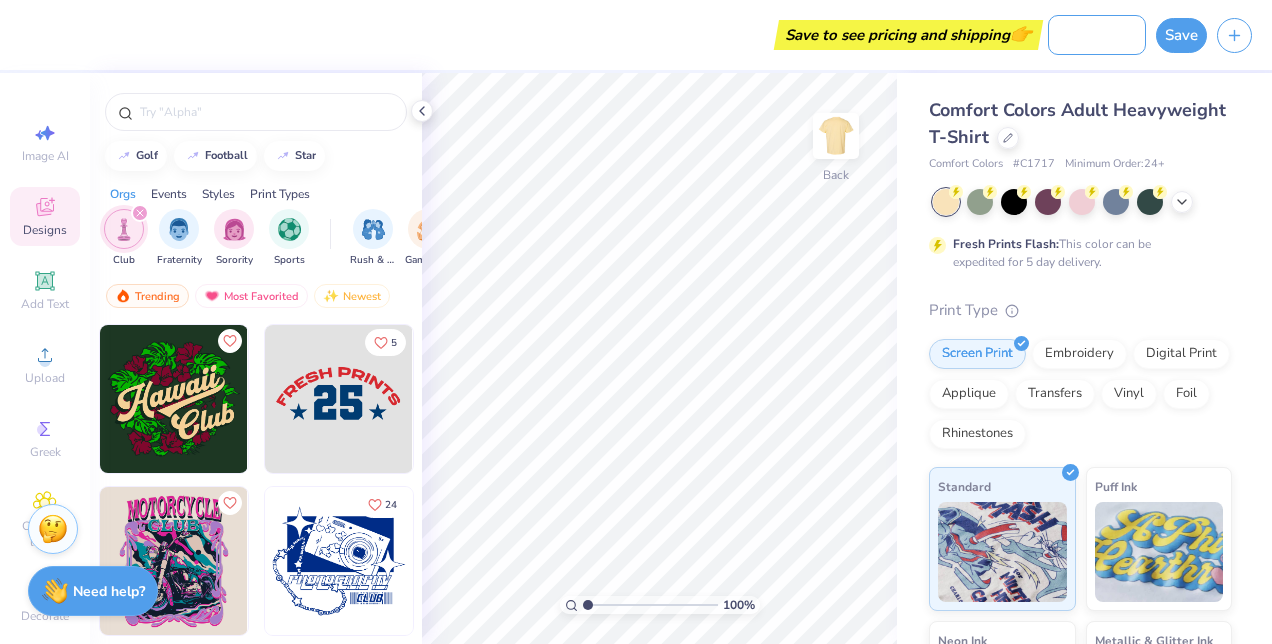 type on "[STATE] Data Science Club" 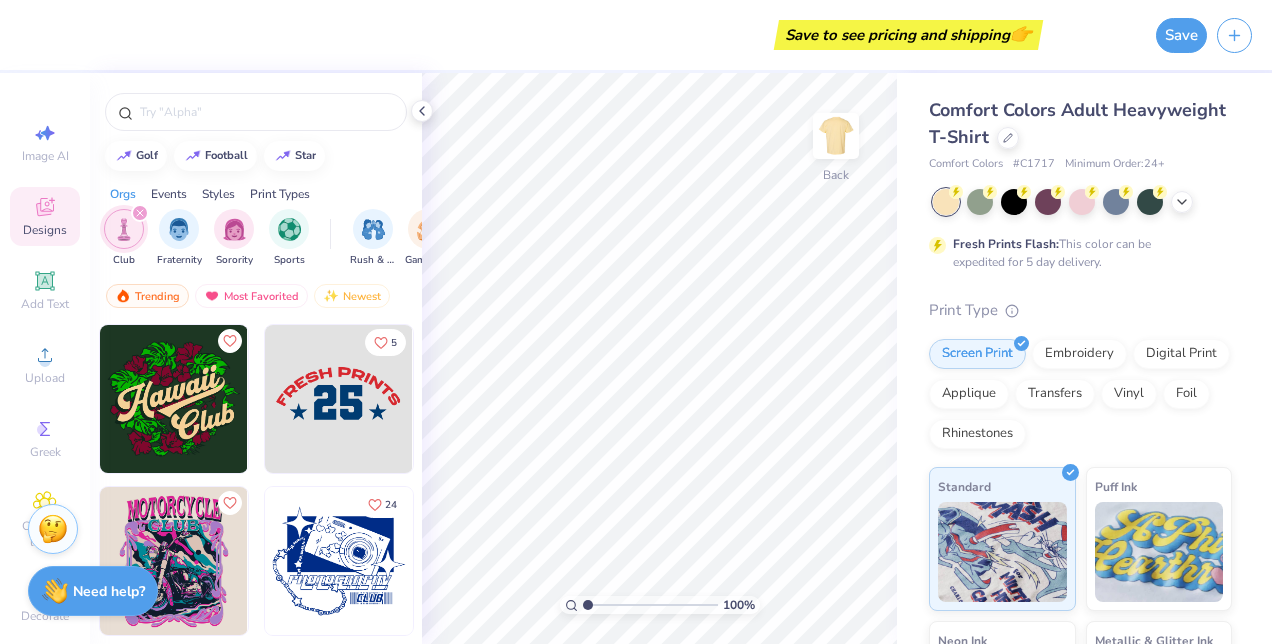 scroll, scrollTop: 0, scrollLeft: 0, axis: both 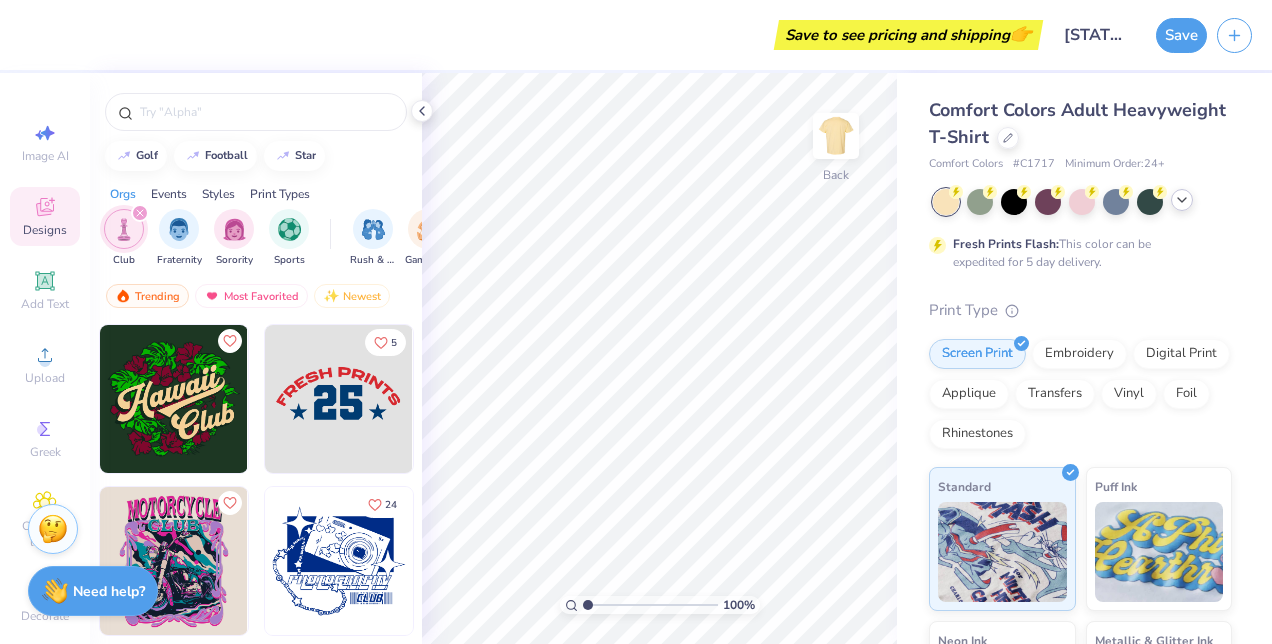 click at bounding box center (1182, 200) 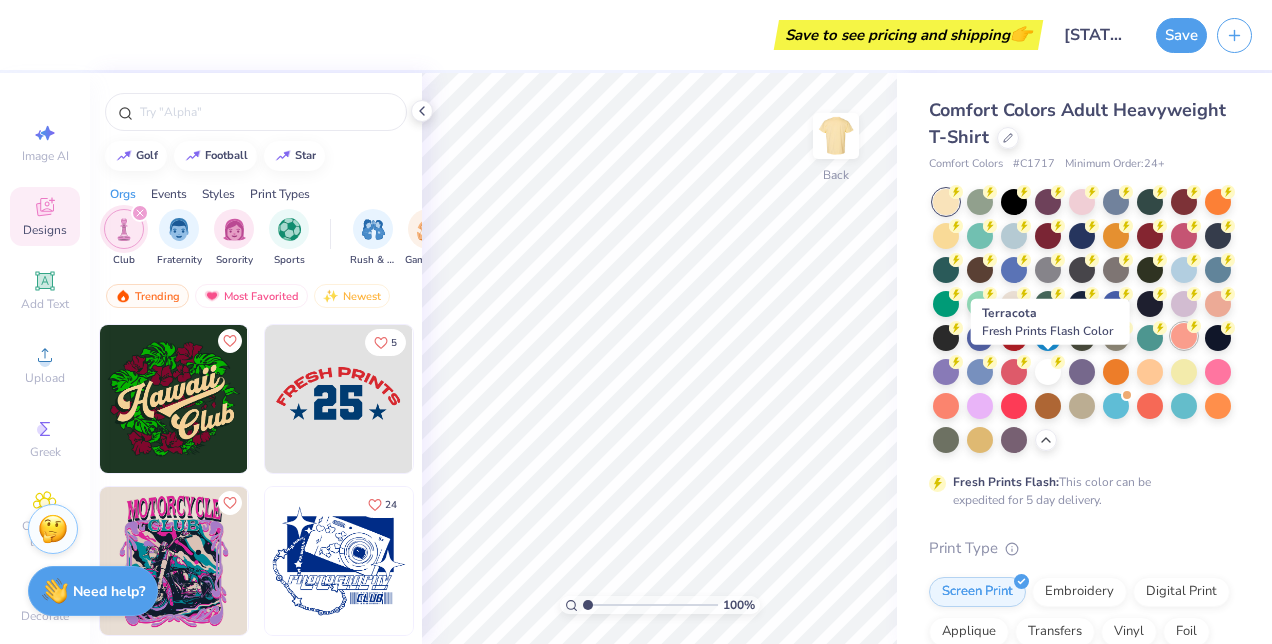 click at bounding box center [1184, 336] 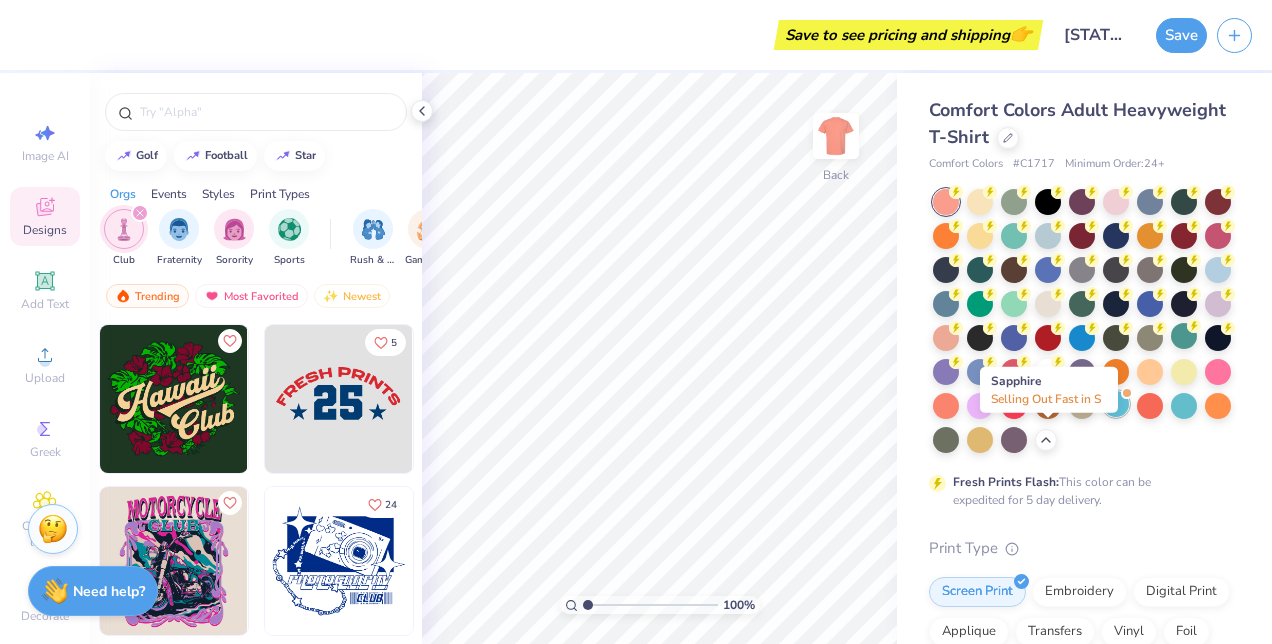click at bounding box center [1116, 404] 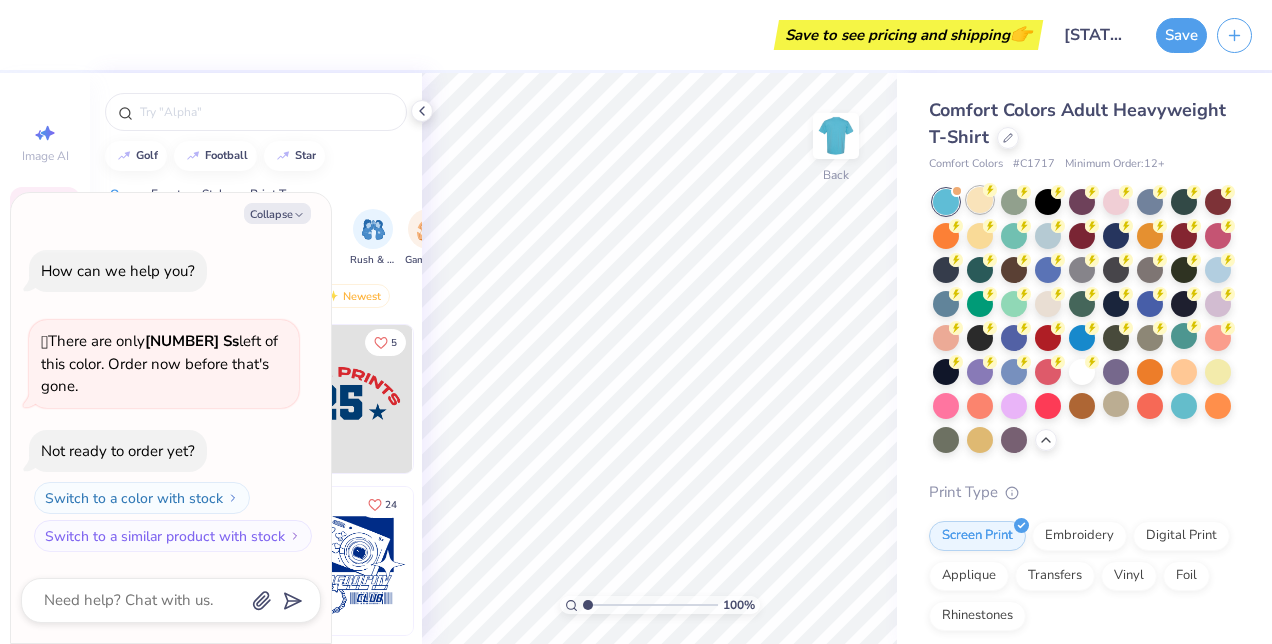 click at bounding box center (980, 200) 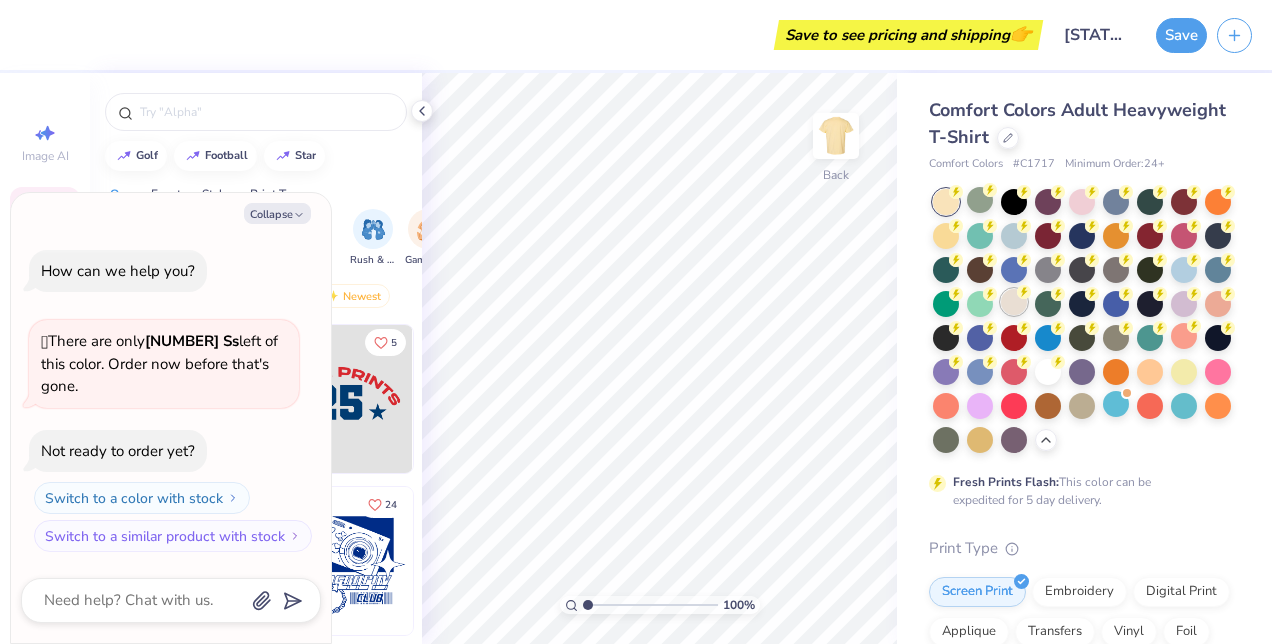 click at bounding box center [1014, 302] 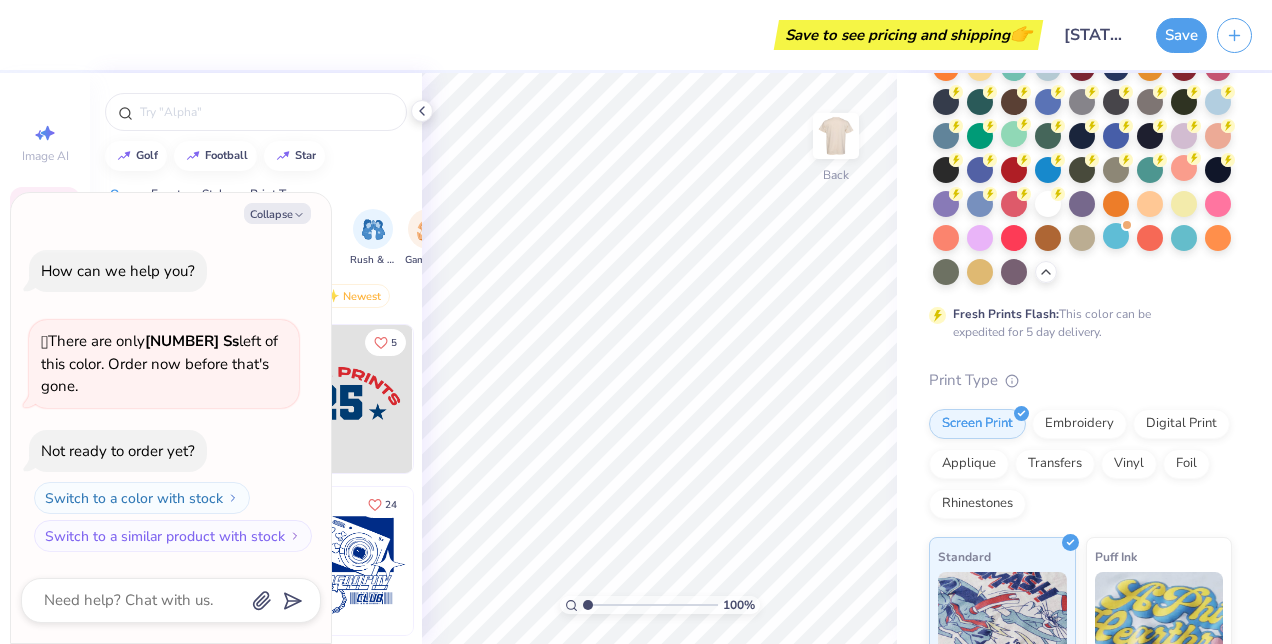 scroll, scrollTop: 200, scrollLeft: 0, axis: vertical 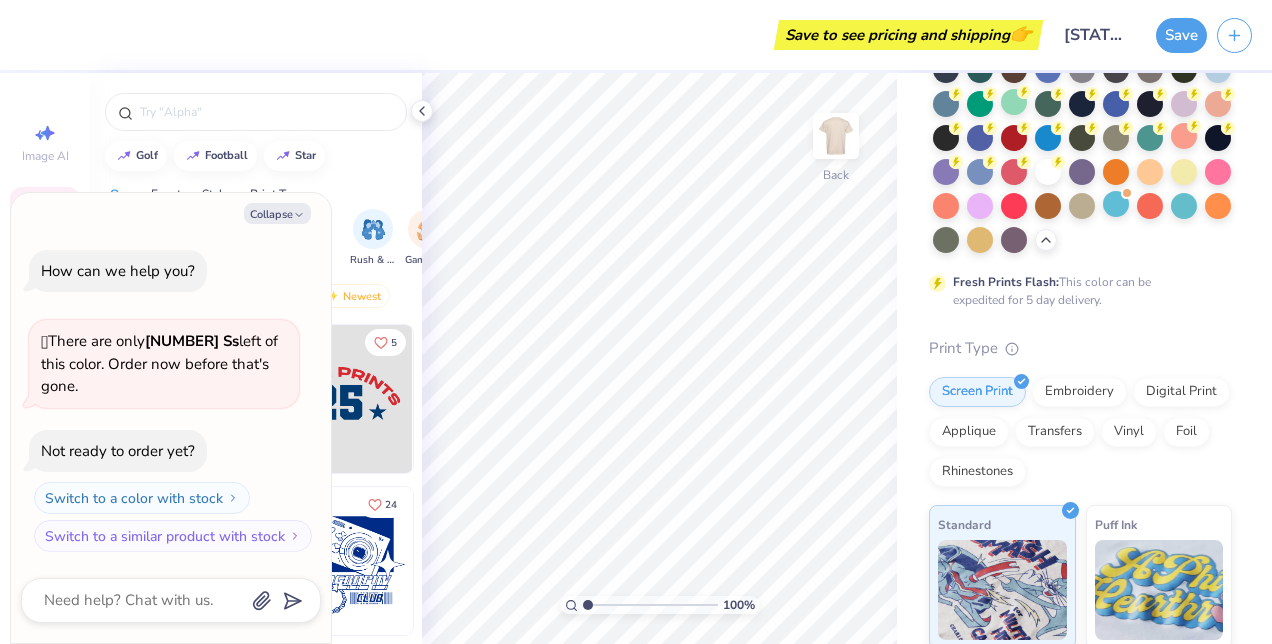 click on "Fresh Prints Flash:  This color can be expedited for 5 day delivery." at bounding box center [1076, 291] 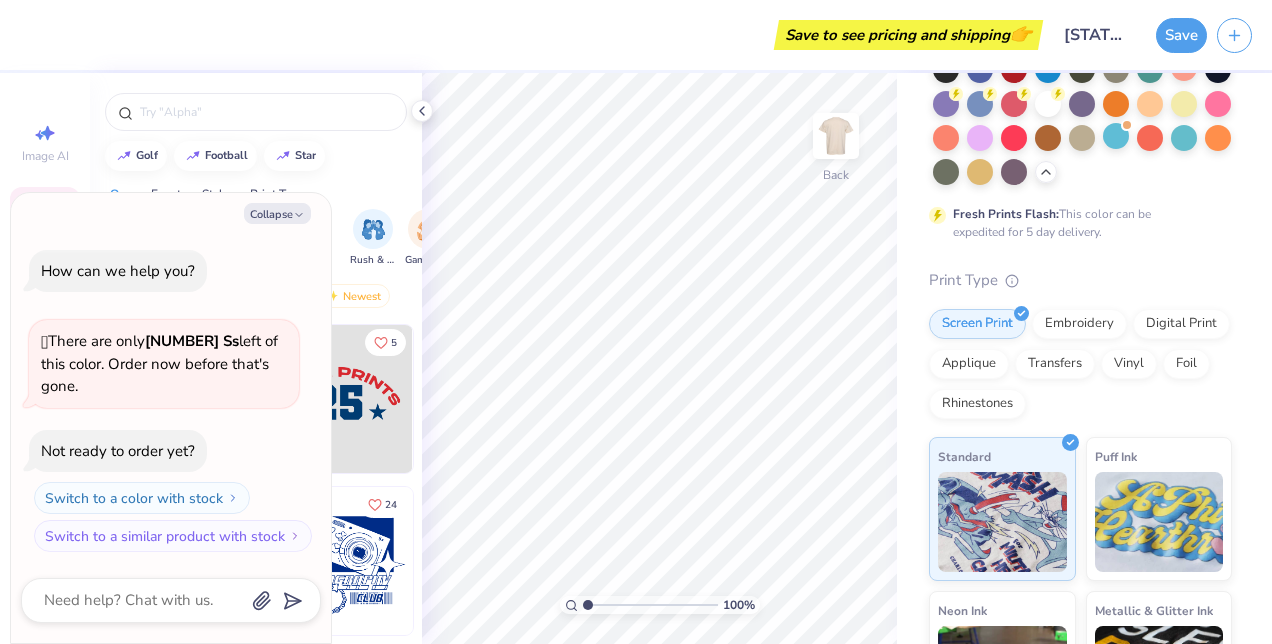 scroll, scrollTop: 300, scrollLeft: 0, axis: vertical 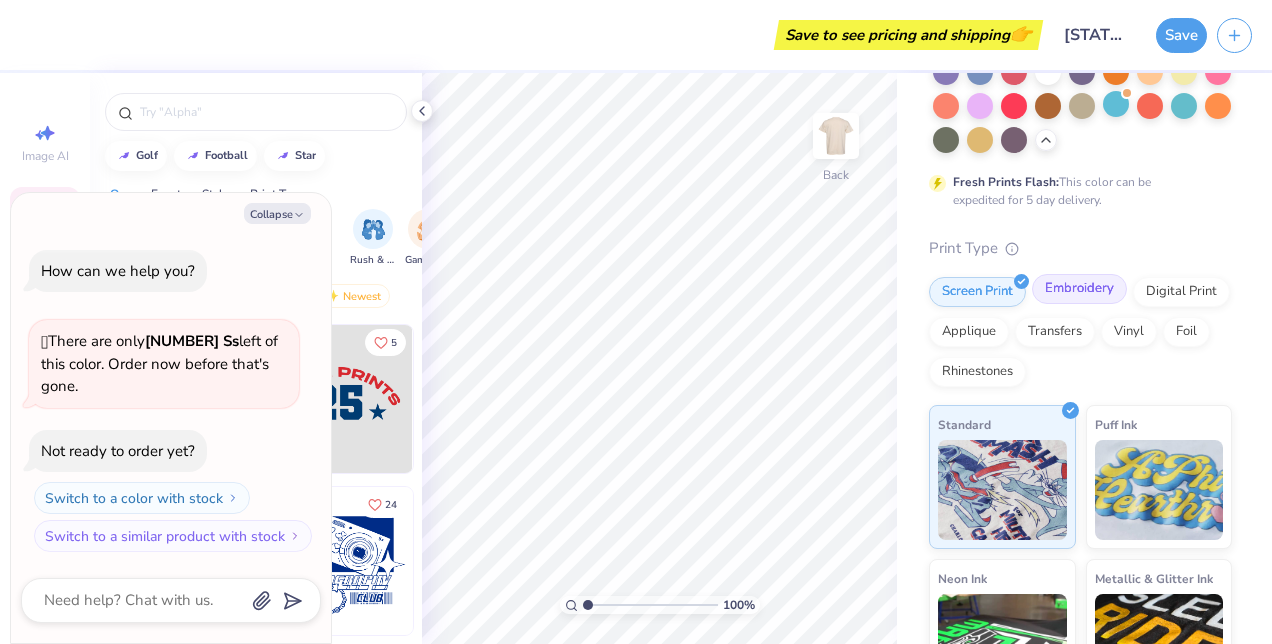 click on "Embroidery" at bounding box center (1079, 289) 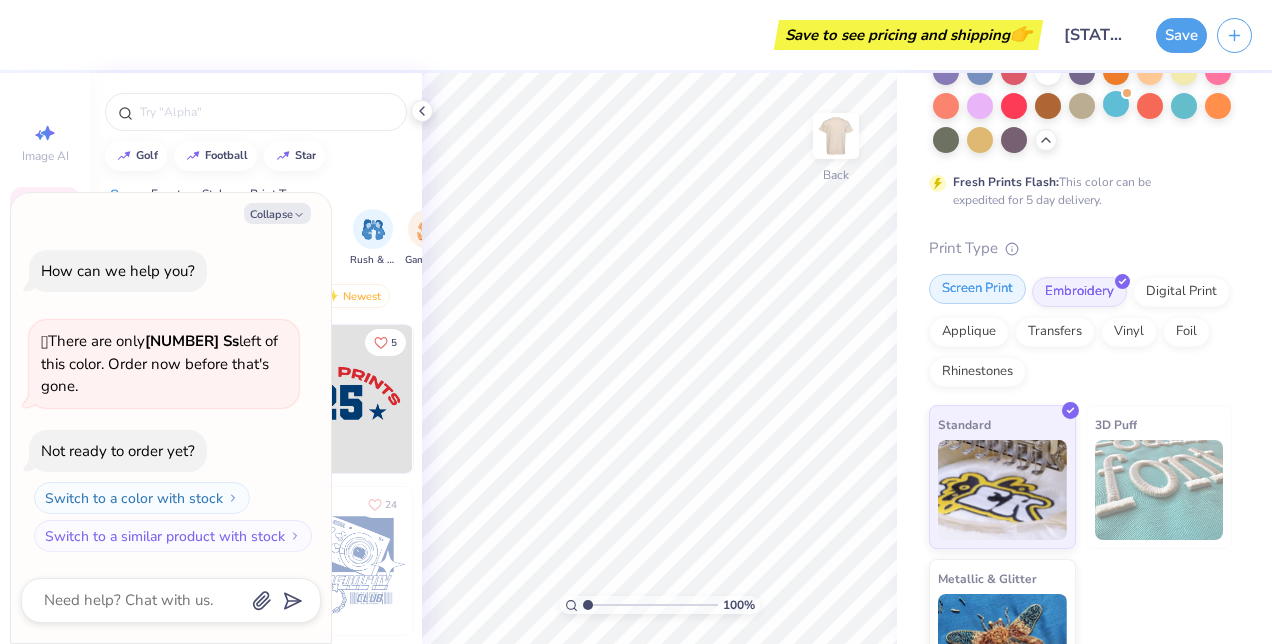 click on "Screen Print" at bounding box center [977, 289] 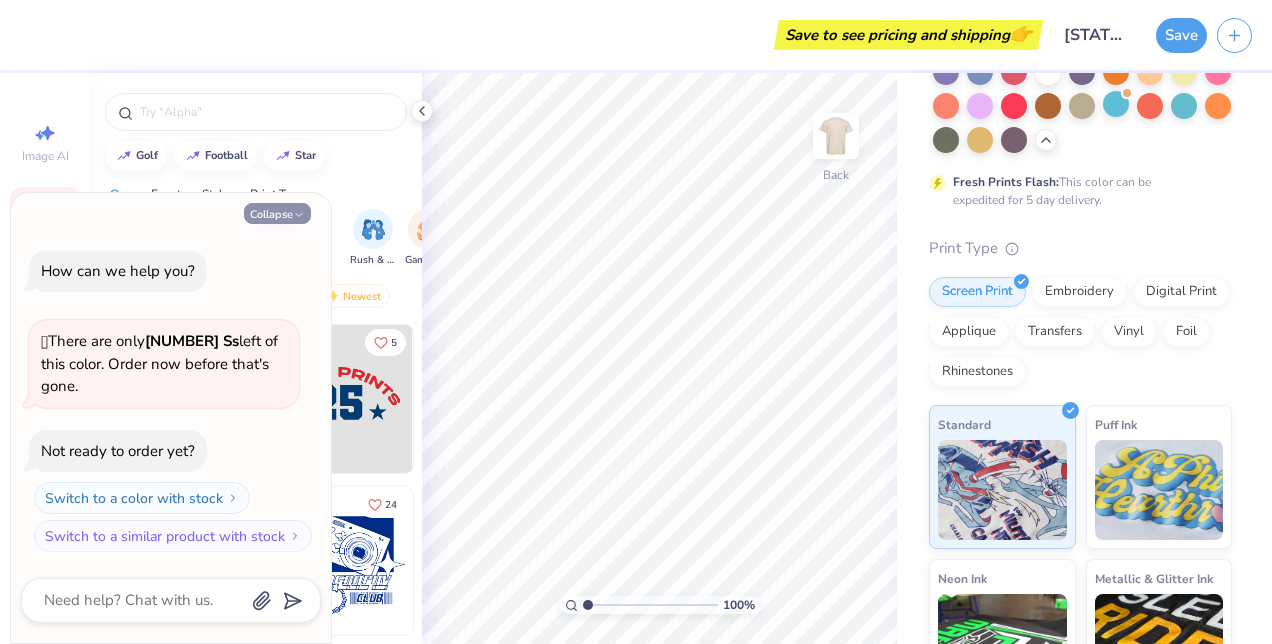 click 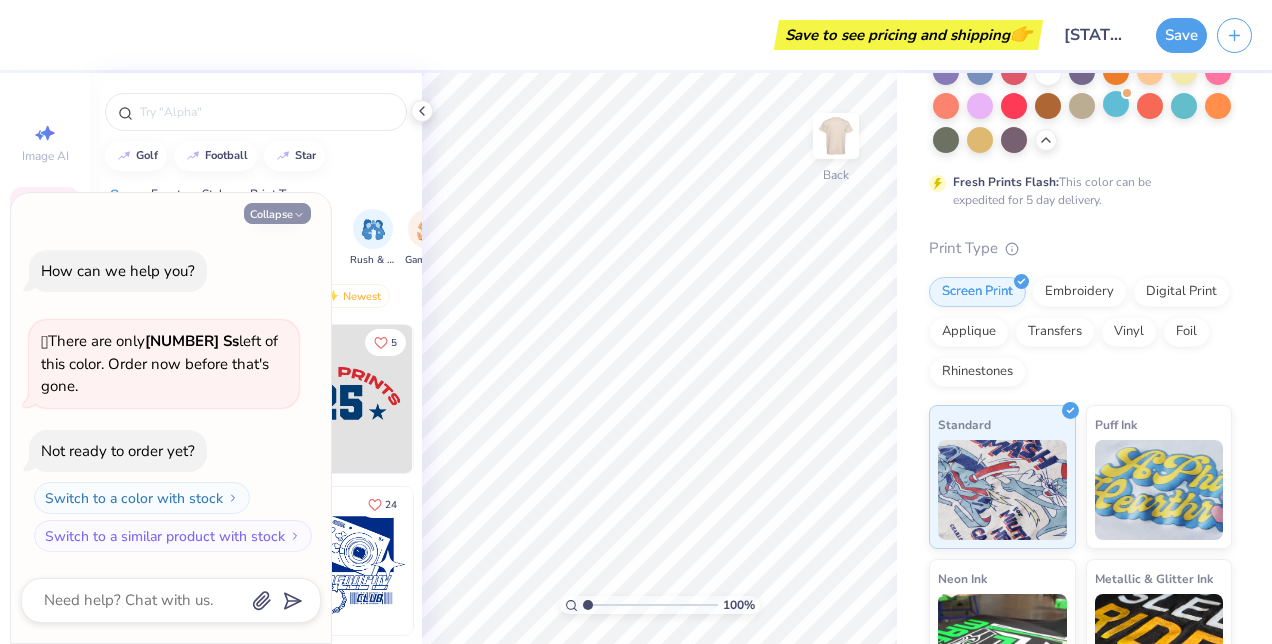type on "x" 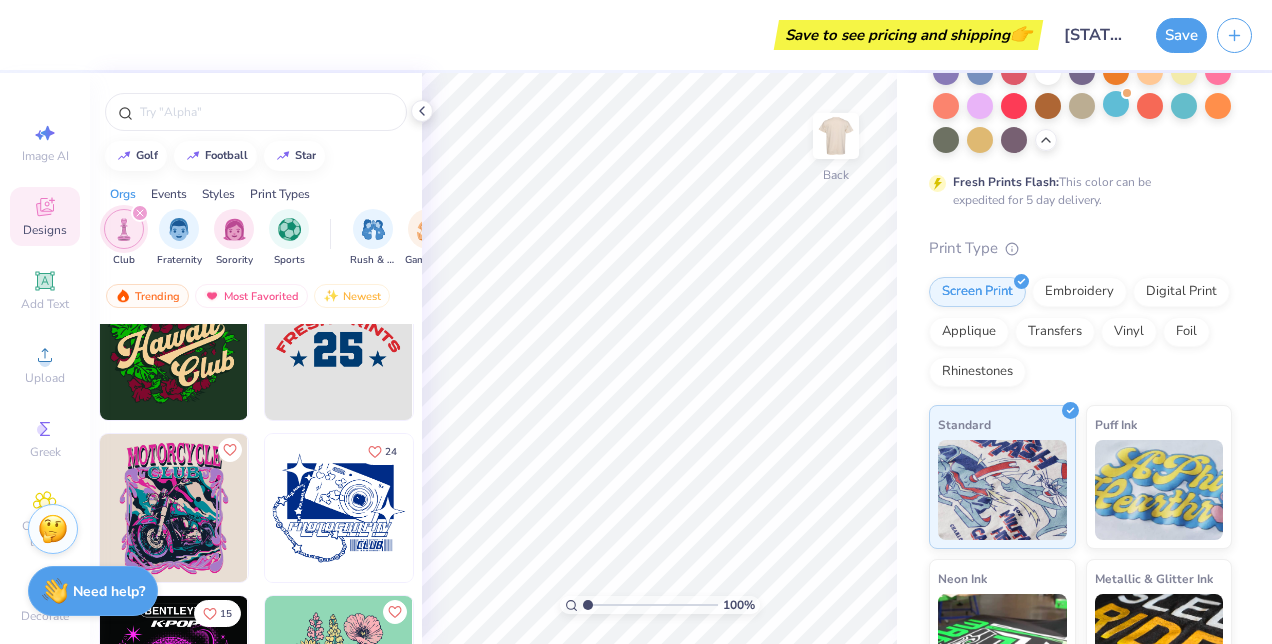 scroll, scrollTop: 0, scrollLeft: 0, axis: both 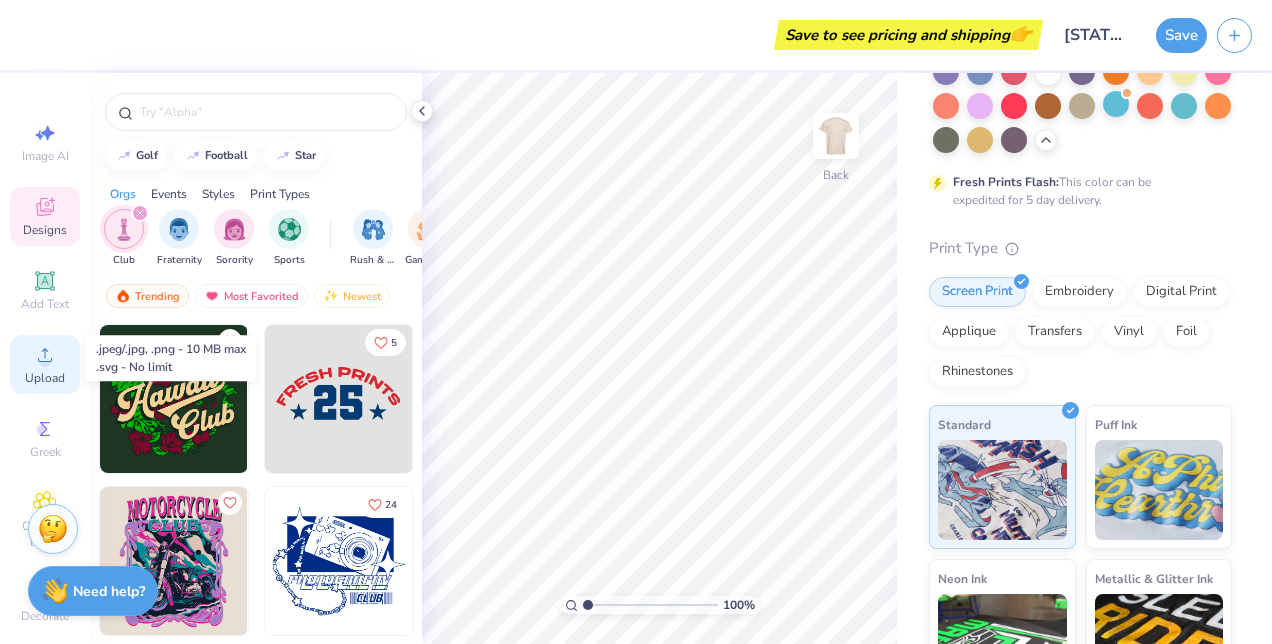 click on "Upload" at bounding box center (45, 378) 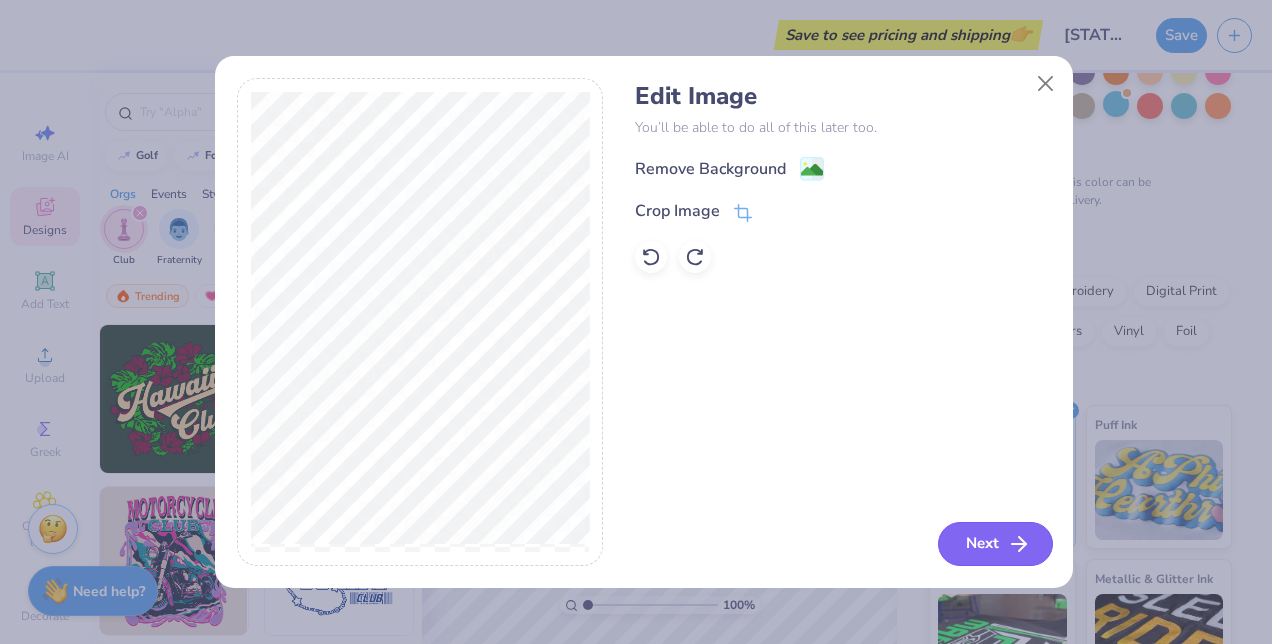 click on "Next" at bounding box center [995, 544] 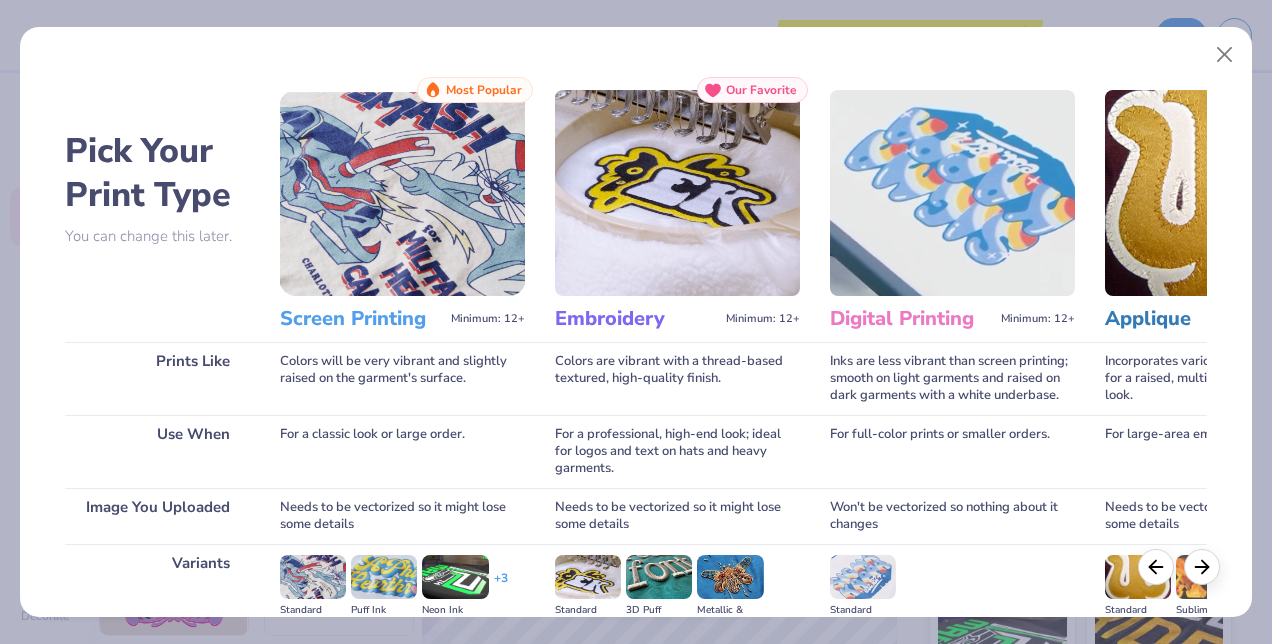 scroll, scrollTop: 100, scrollLeft: 0, axis: vertical 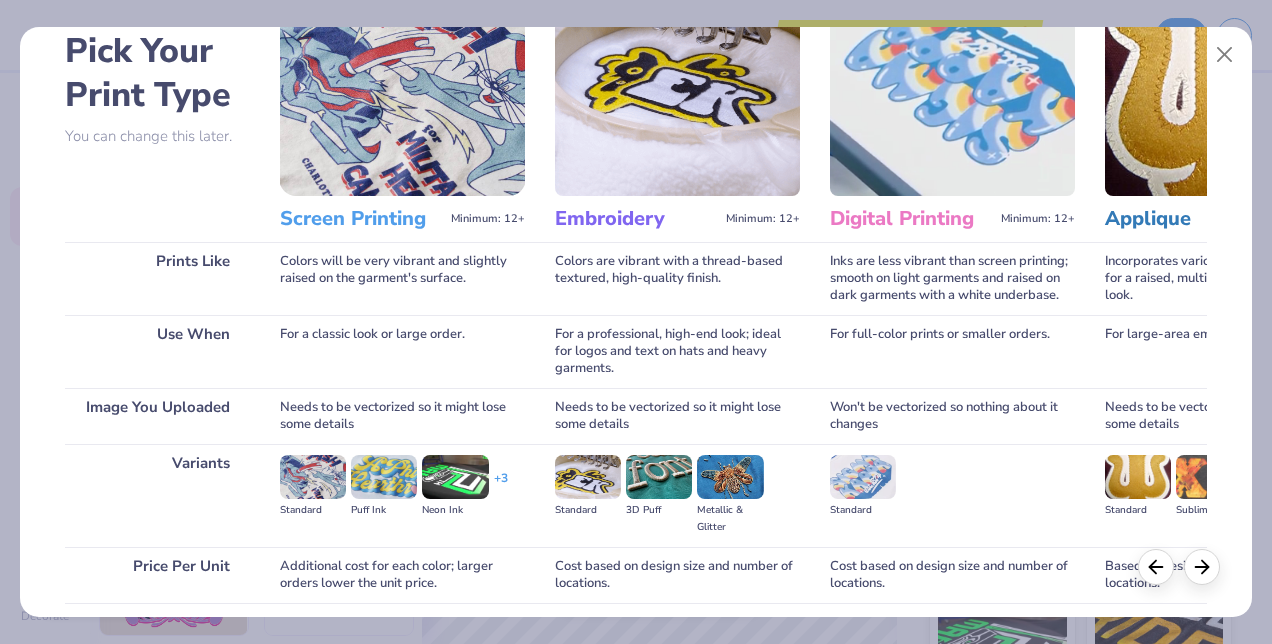 click at bounding box center [402, 93] 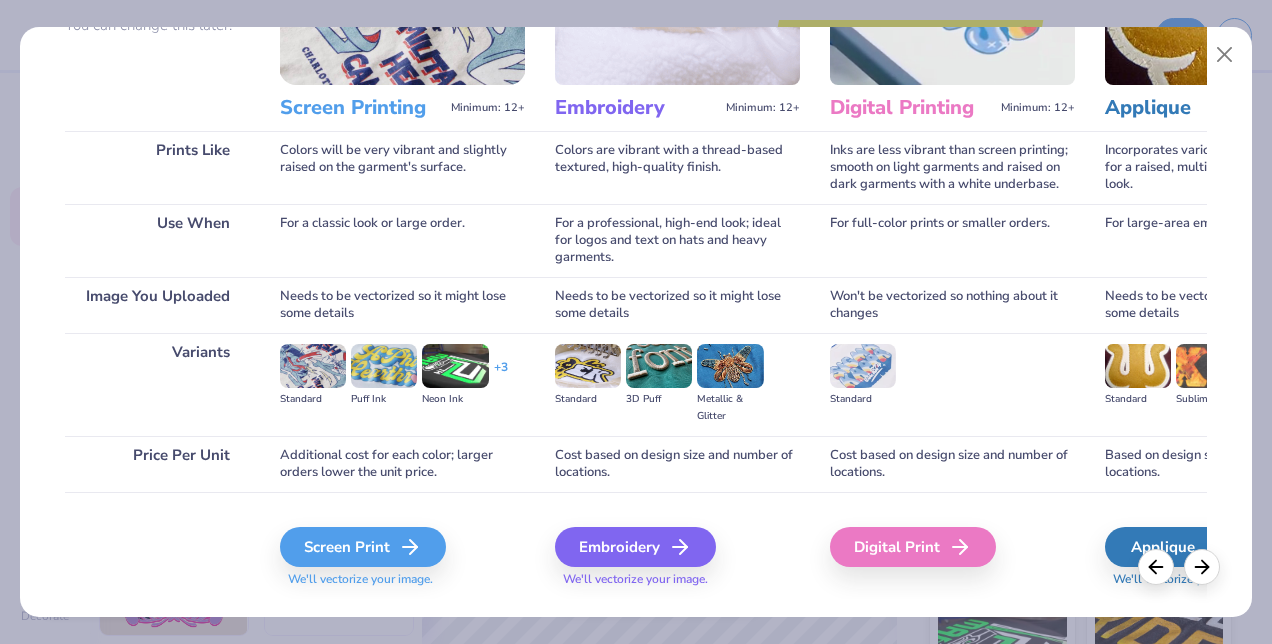 scroll, scrollTop: 252, scrollLeft: 0, axis: vertical 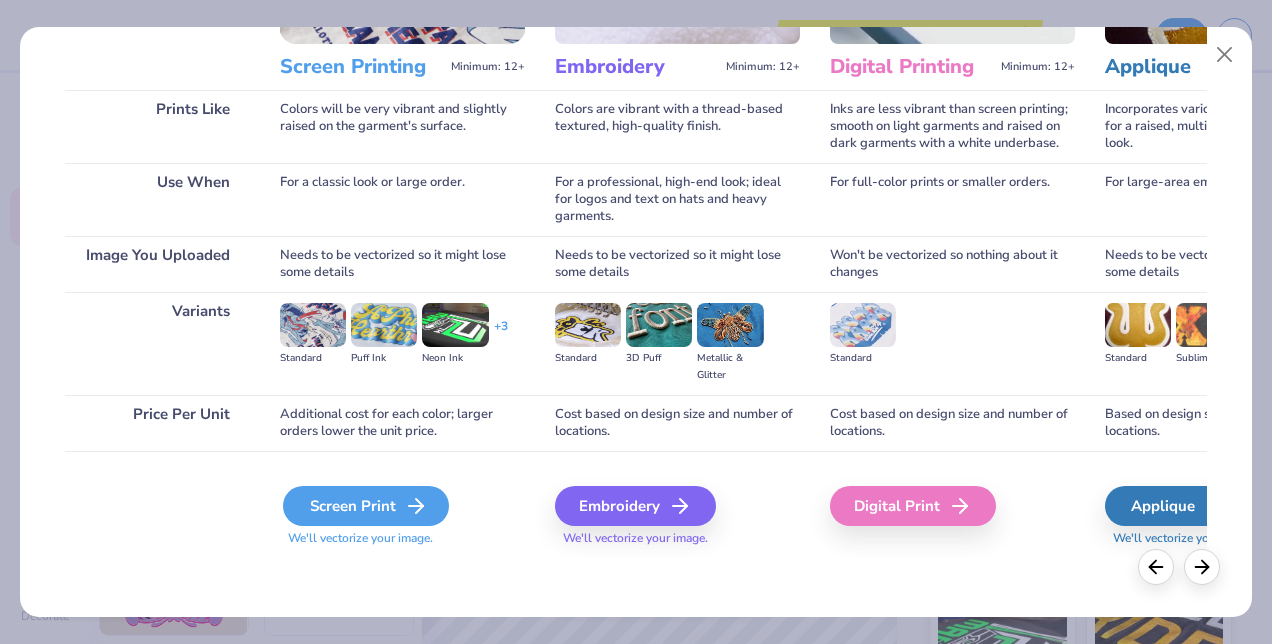 click on "Screen Print" at bounding box center (366, 506) 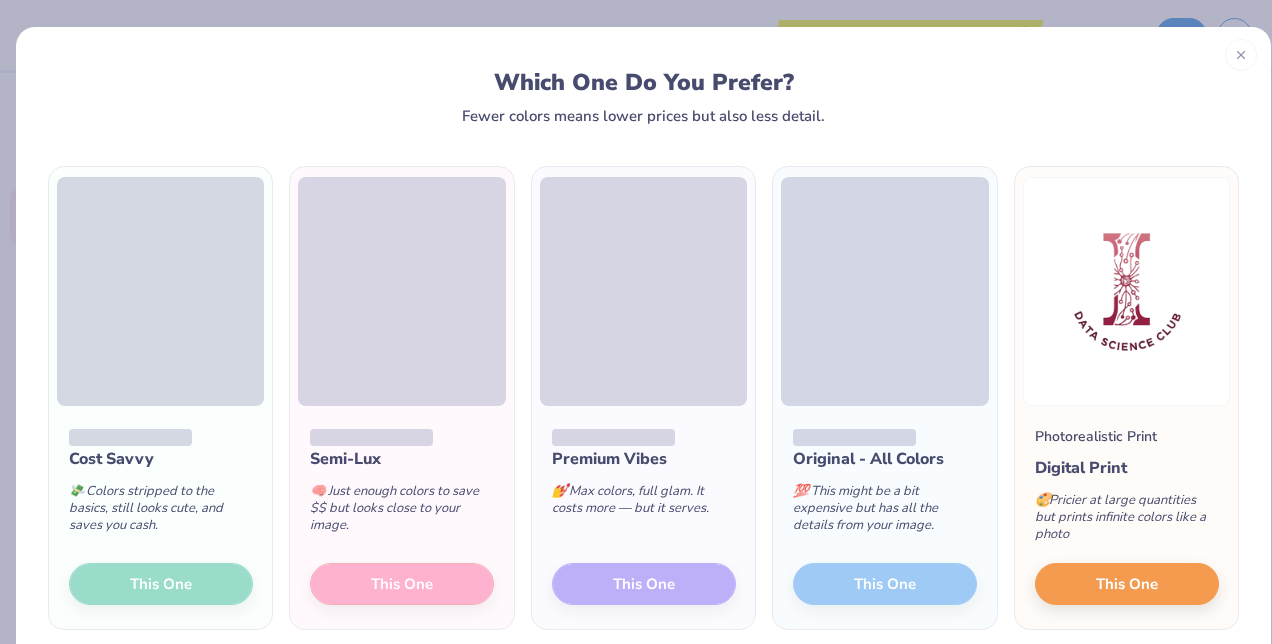 drag, startPoint x: 172, startPoint y: 522, endPoint x: 220, endPoint y: 529, distance: 48.507732 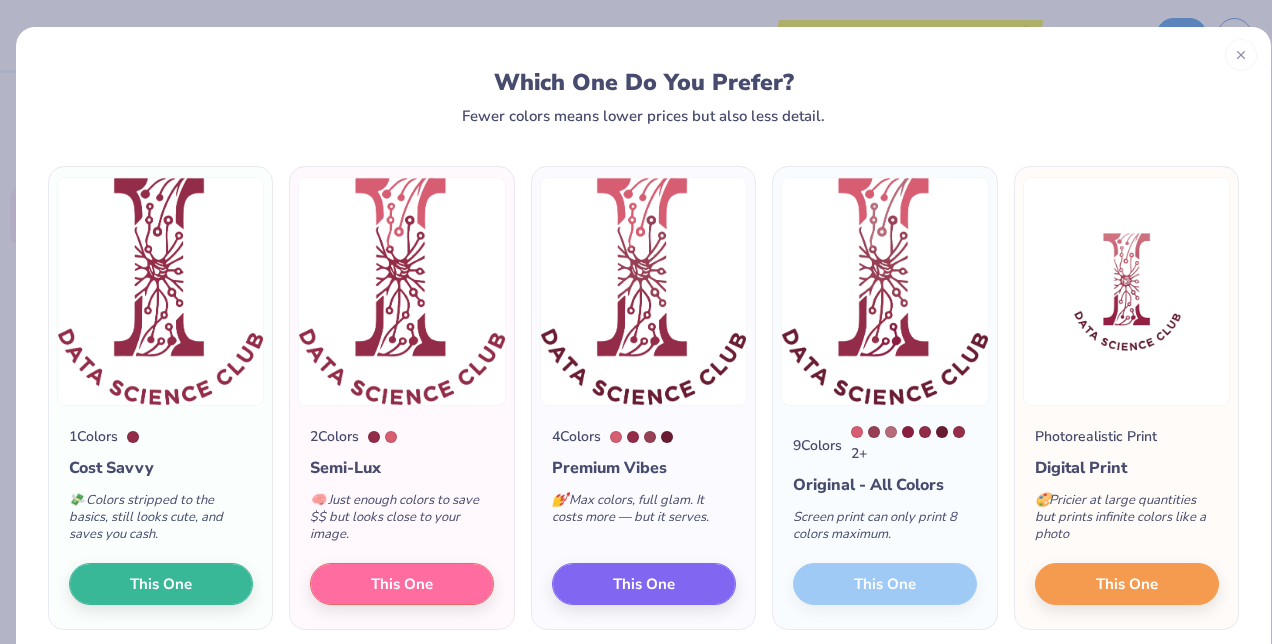 drag, startPoint x: 306, startPoint y: 496, endPoint x: 314, endPoint y: 488, distance: 11.313708 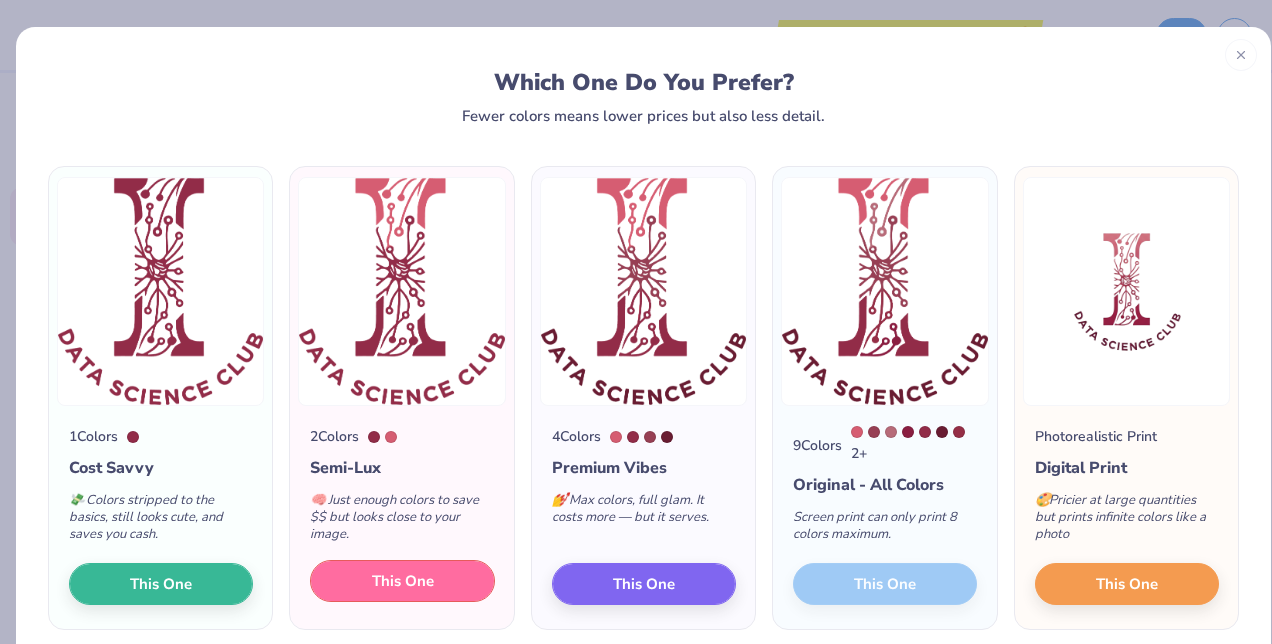 click on "This One" at bounding box center (403, 581) 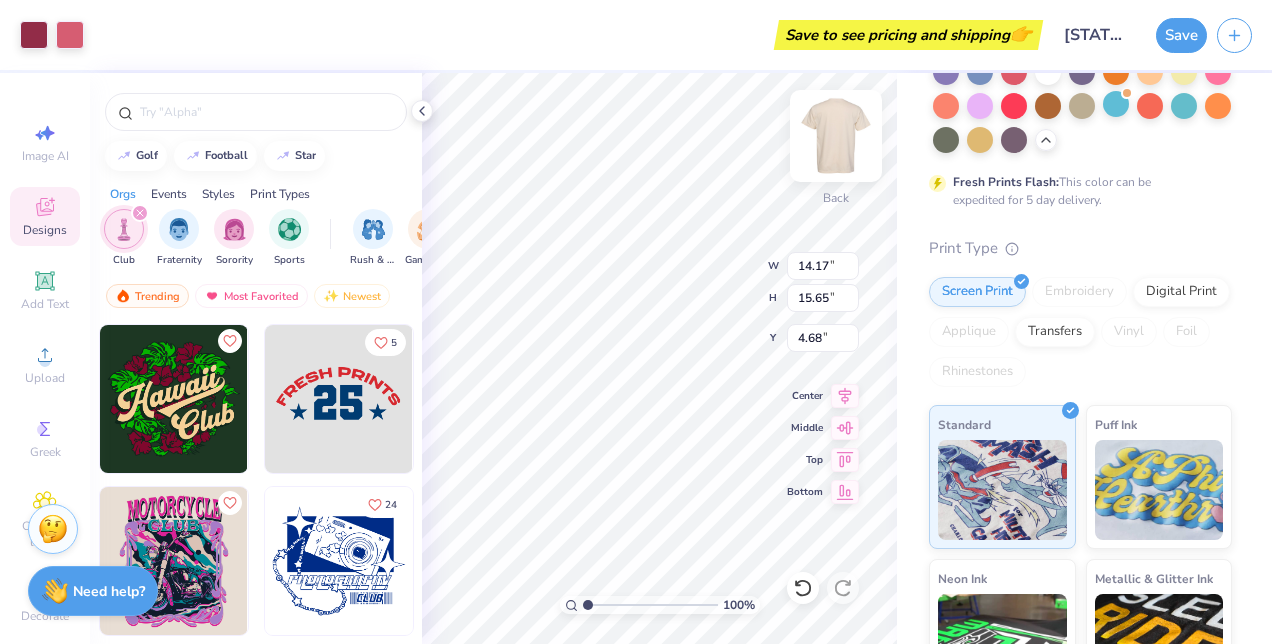 type on "1.77" 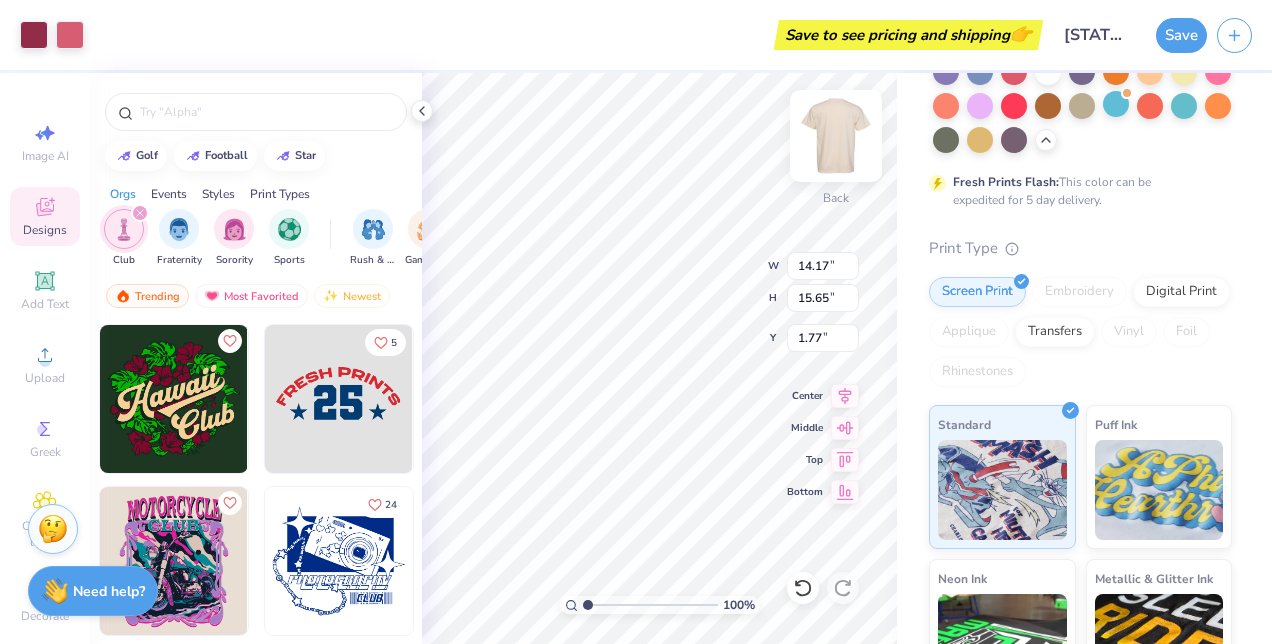 click at bounding box center (836, 136) 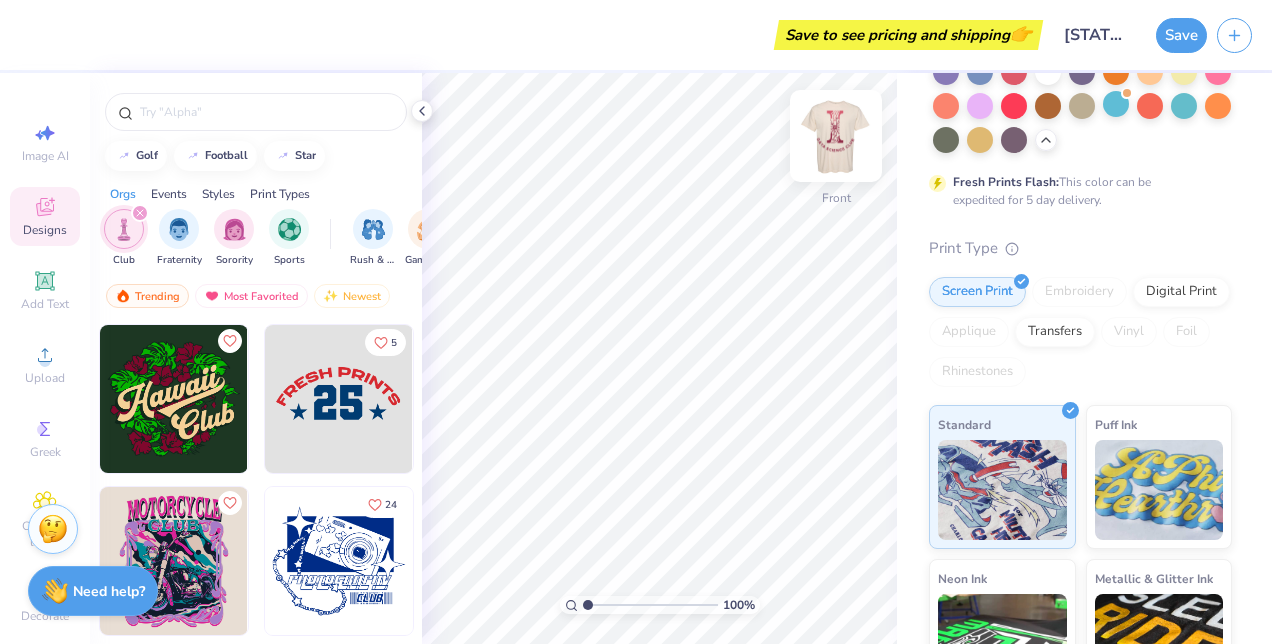 click at bounding box center [836, 136] 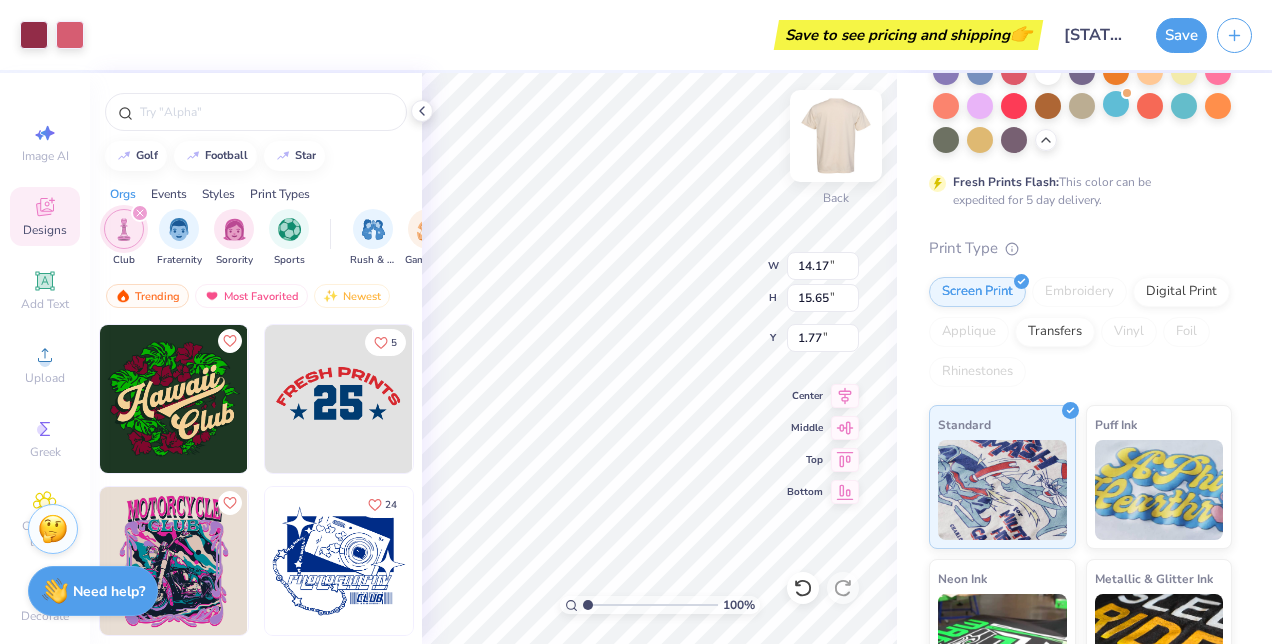click at bounding box center [836, 136] 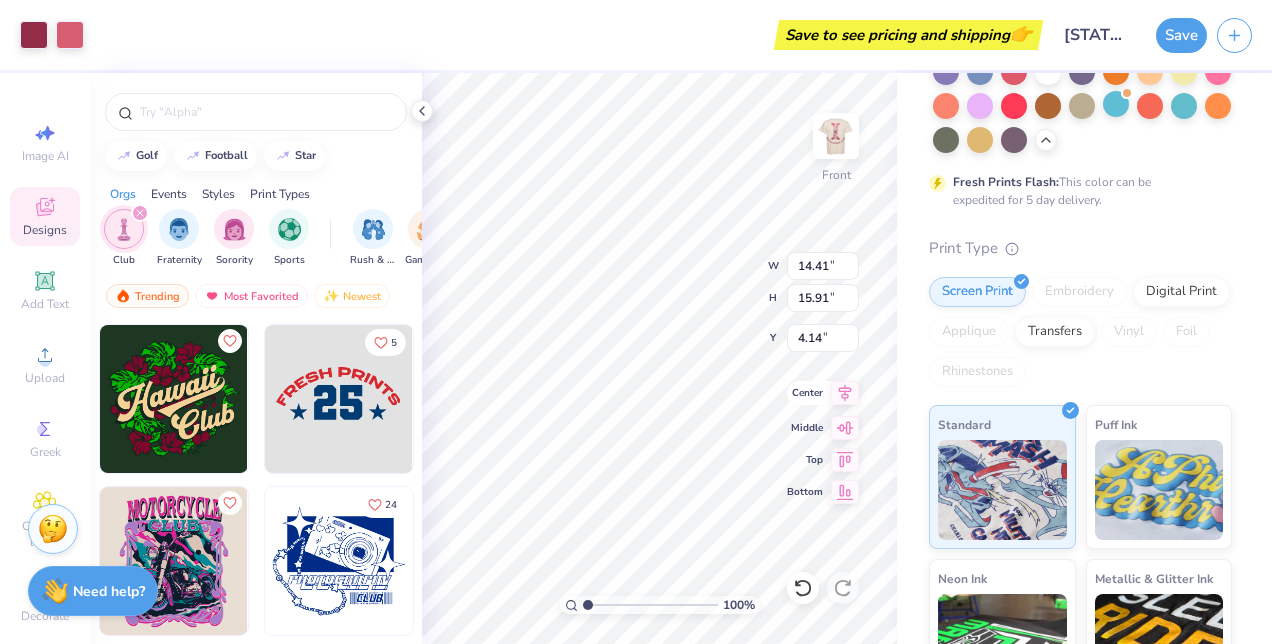 click 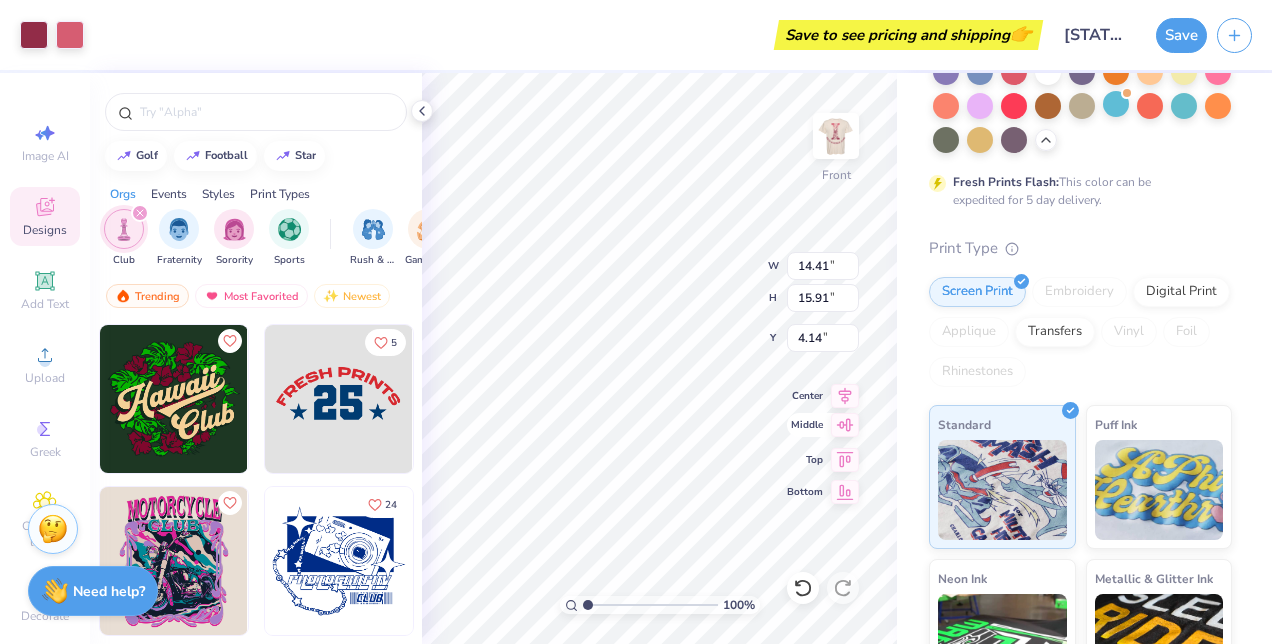 type on "8.48" 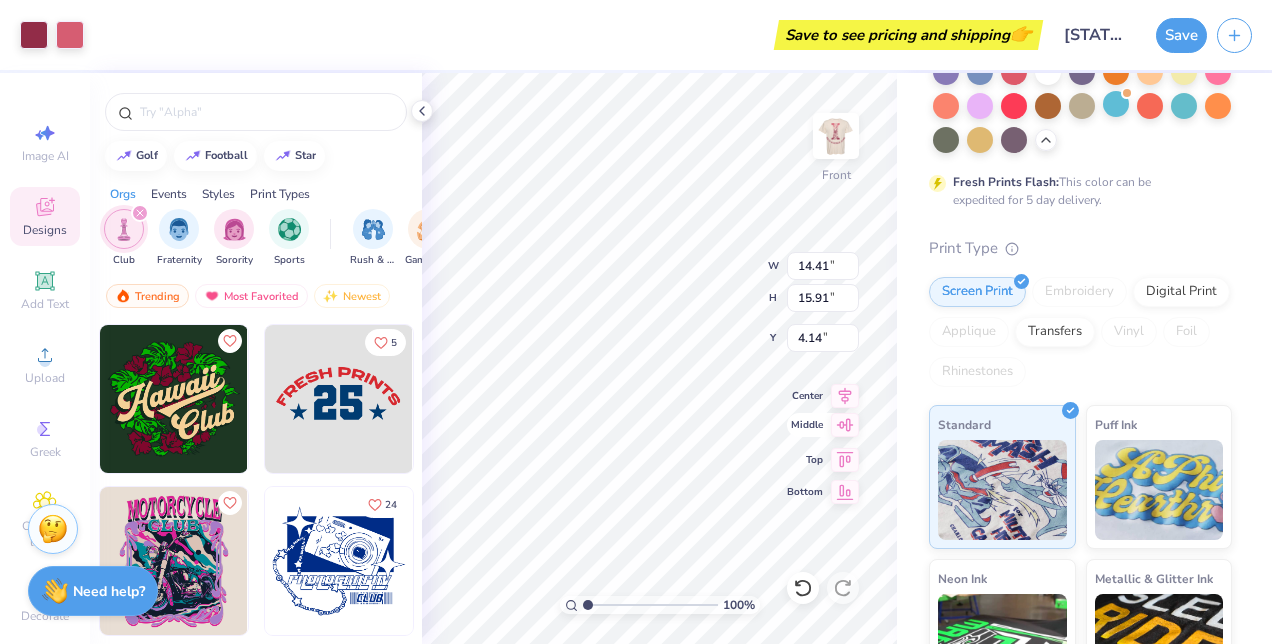 type on "9.36" 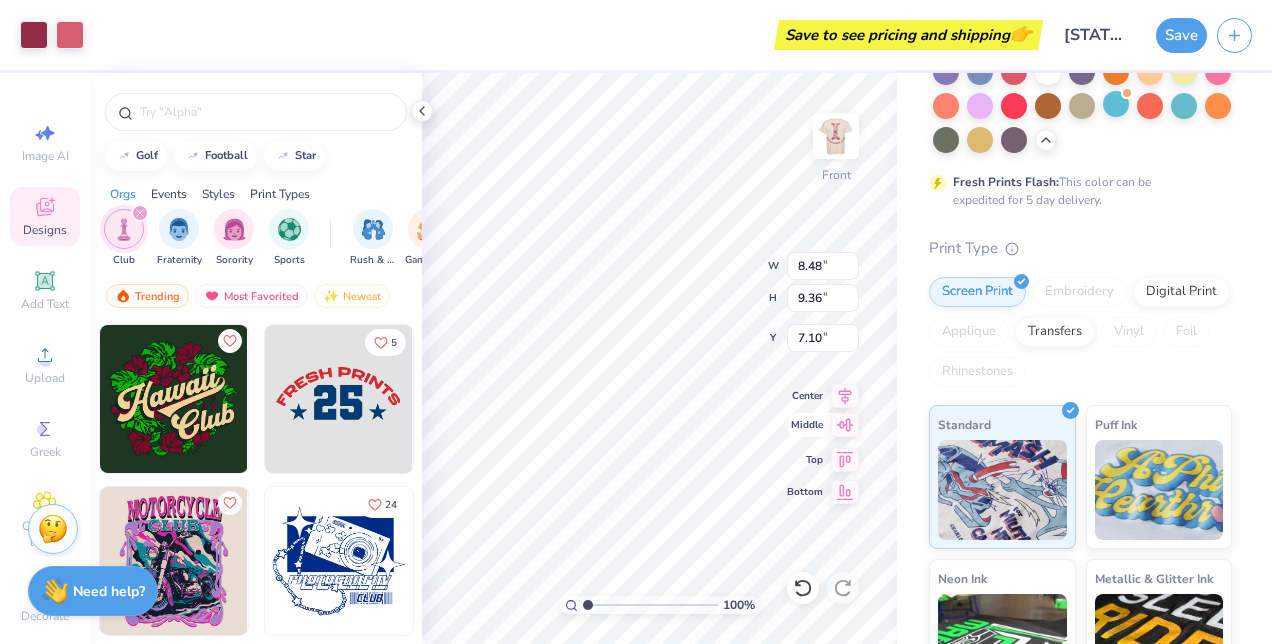 type on "7.10" 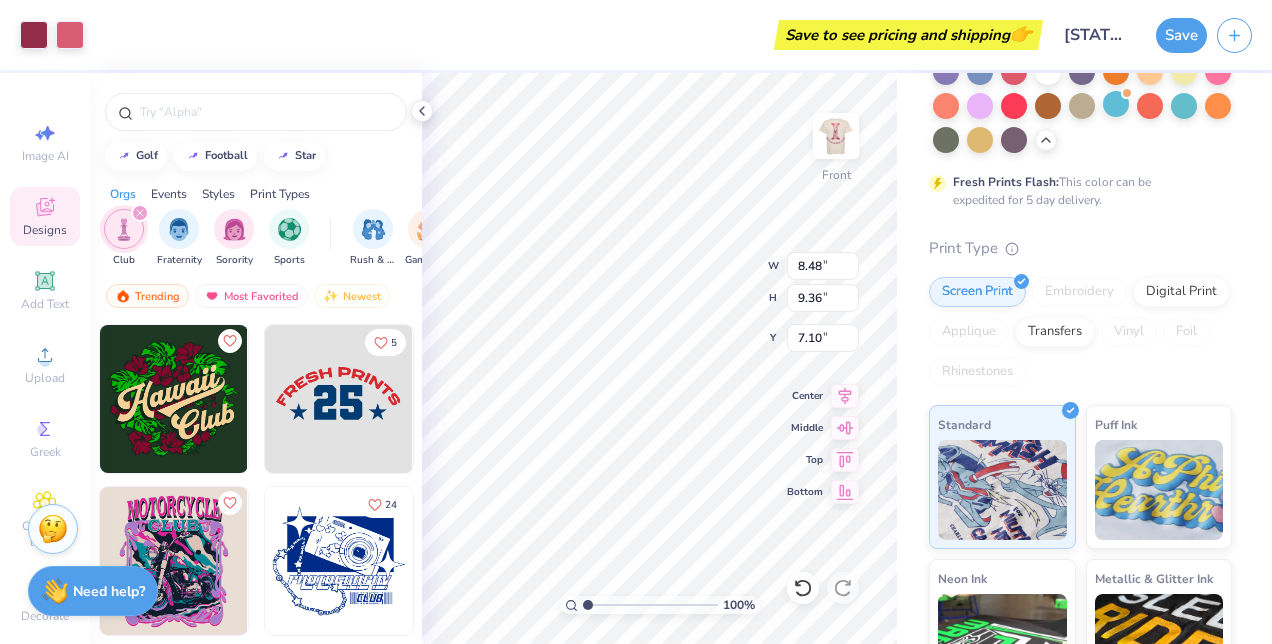 click on "Comfort Colors Adult Heavyweight T-Shirt Comfort Colors # C1717 Minimum Order:  24 +   Fresh Prints Flash:  This color can be expedited for 5 day delivery. Print Type Screen Print Embroidery Digital Print Applique Transfers Vinyl Foil Rhinestones Standard Puff Ink Neon Ink Metallic & Glitter Ink Glow in the Dark Ink Water based Ink" at bounding box center [1084, 315] 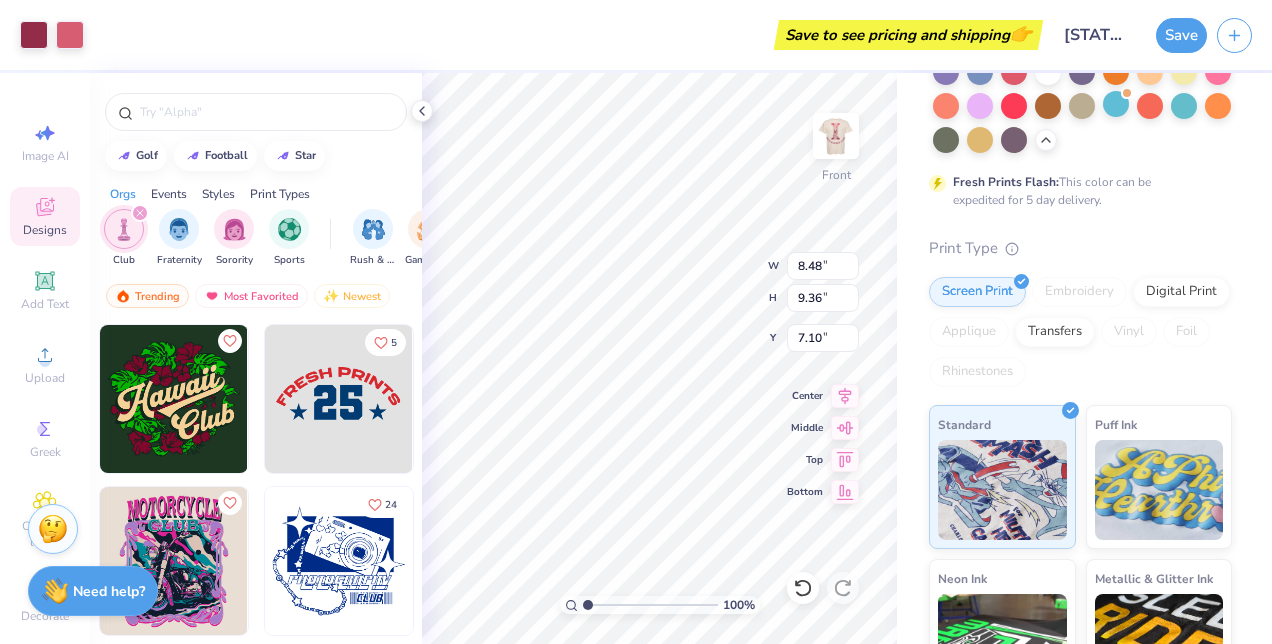 click on "Comfort Colors Adult Heavyweight T-Shirt Comfort Colors # C1717 Minimum Order:  24 +   Fresh Prints Flash:  This color can be expedited for 5 day delivery. Print Type Screen Print Embroidery Digital Print Applique Transfers Vinyl Foil Rhinestones Standard Puff Ink Neon Ink Metallic & Glitter Ink Glow in the Dark Ink Water based Ink" at bounding box center (1084, 315) 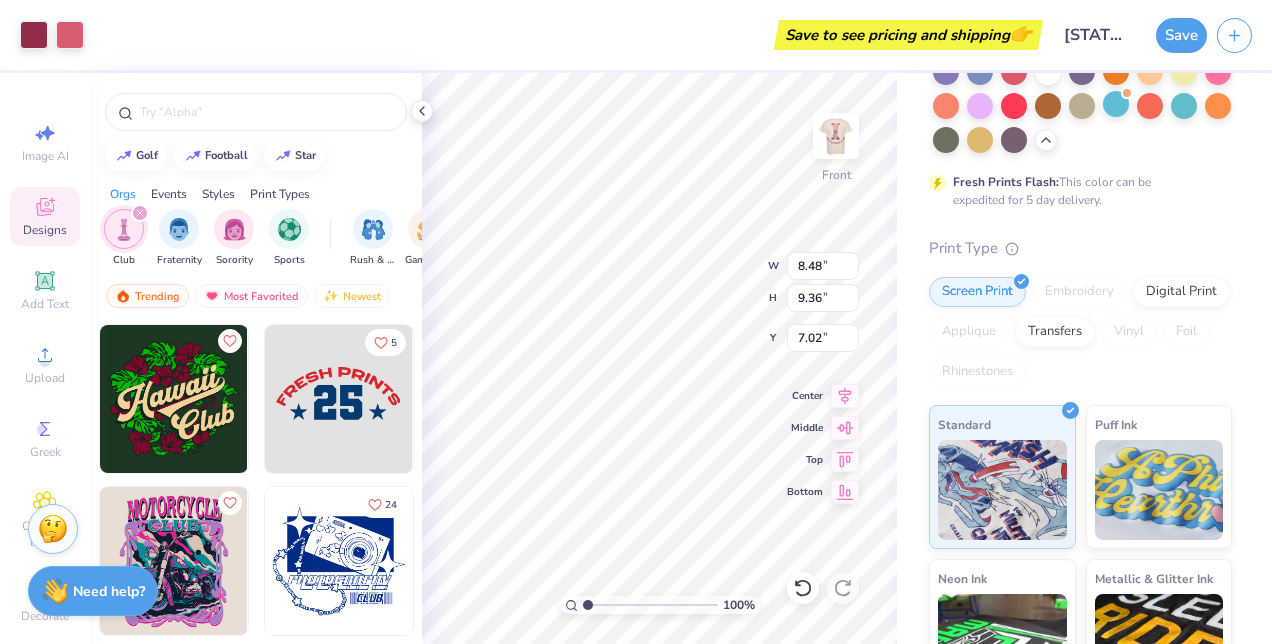 type on "7.02" 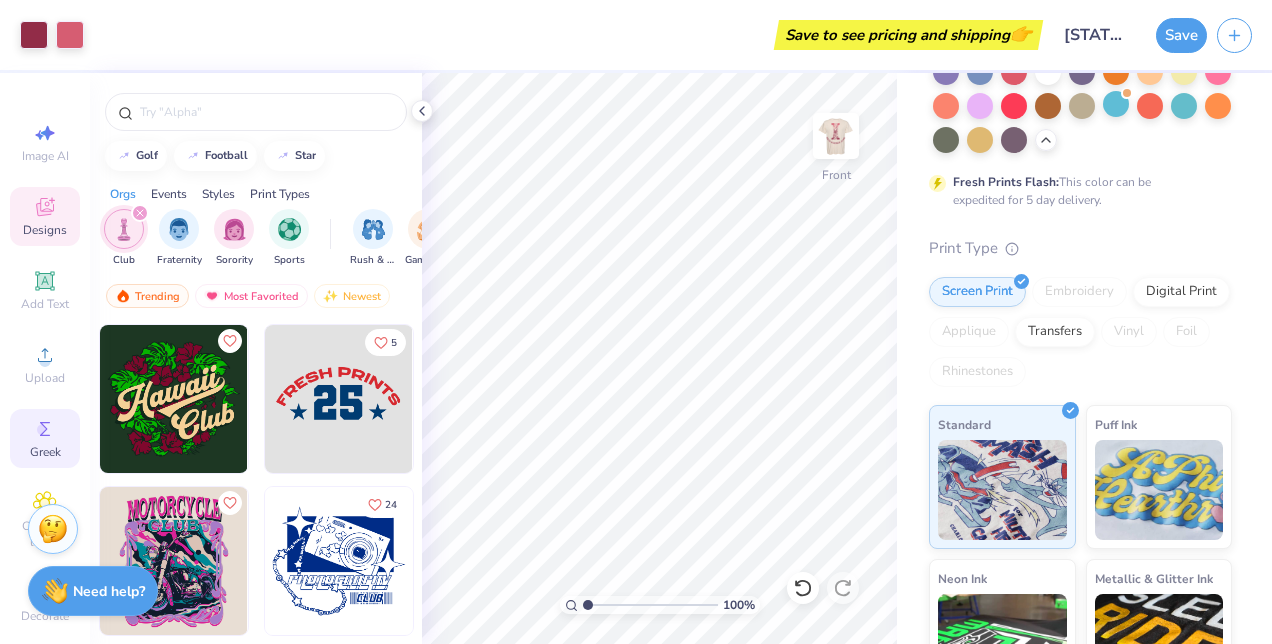 click on "Greek" at bounding box center (45, 438) 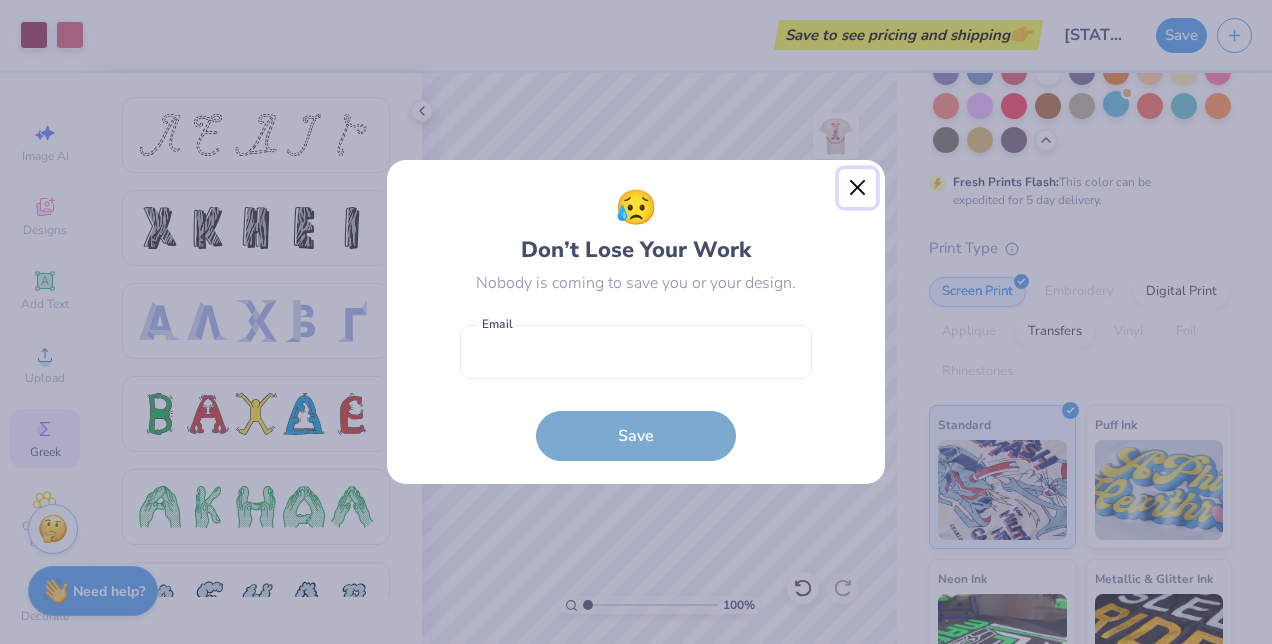 click at bounding box center [858, 188] 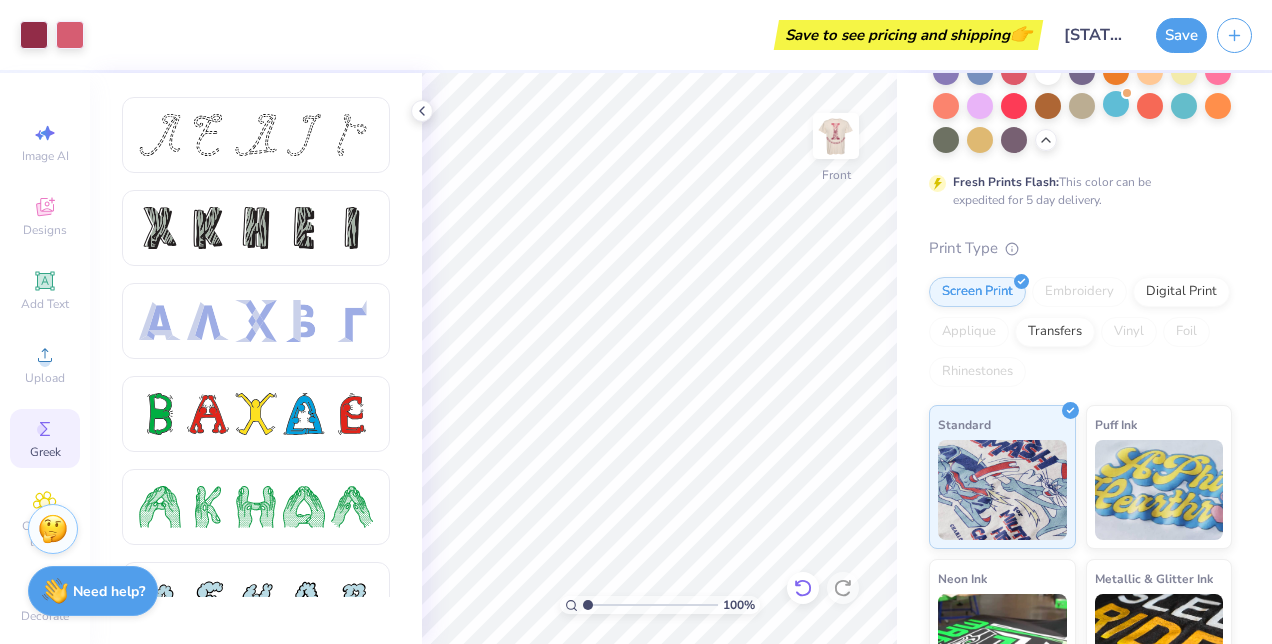 click 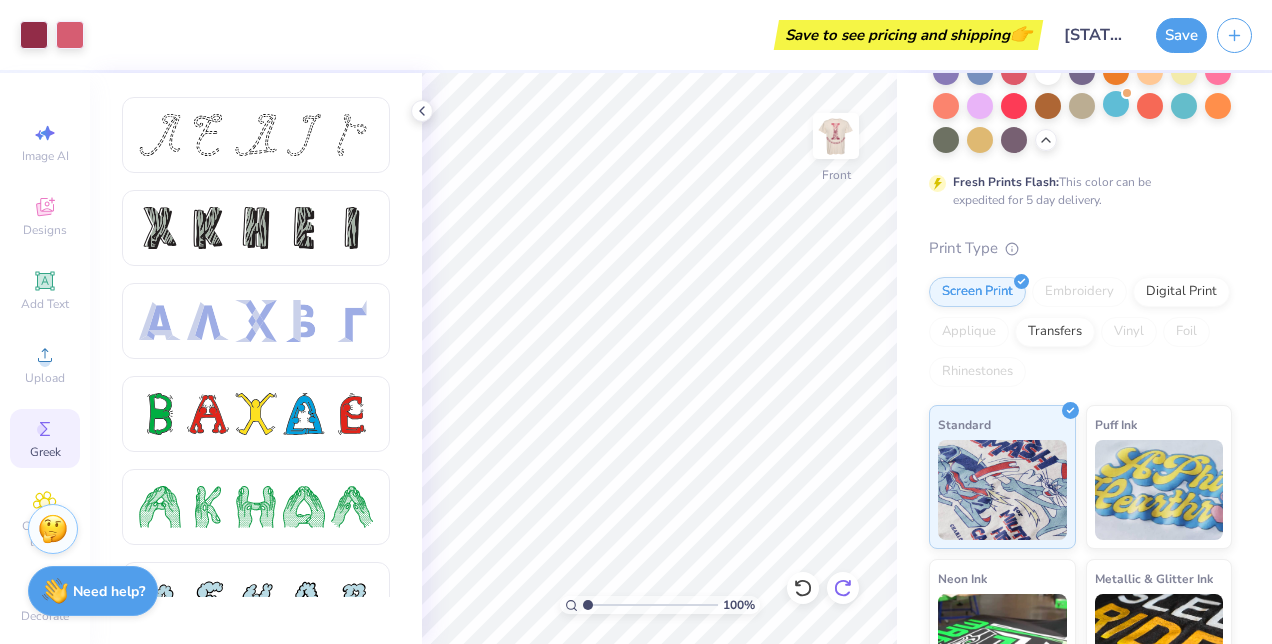 click 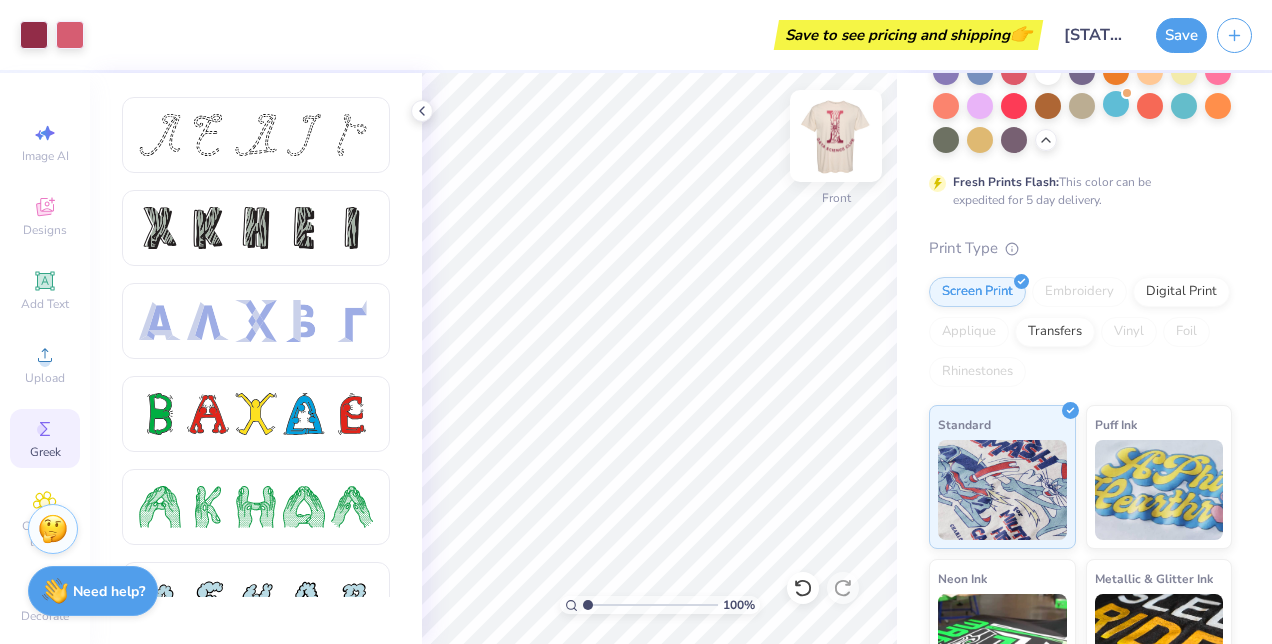 click at bounding box center [836, 136] 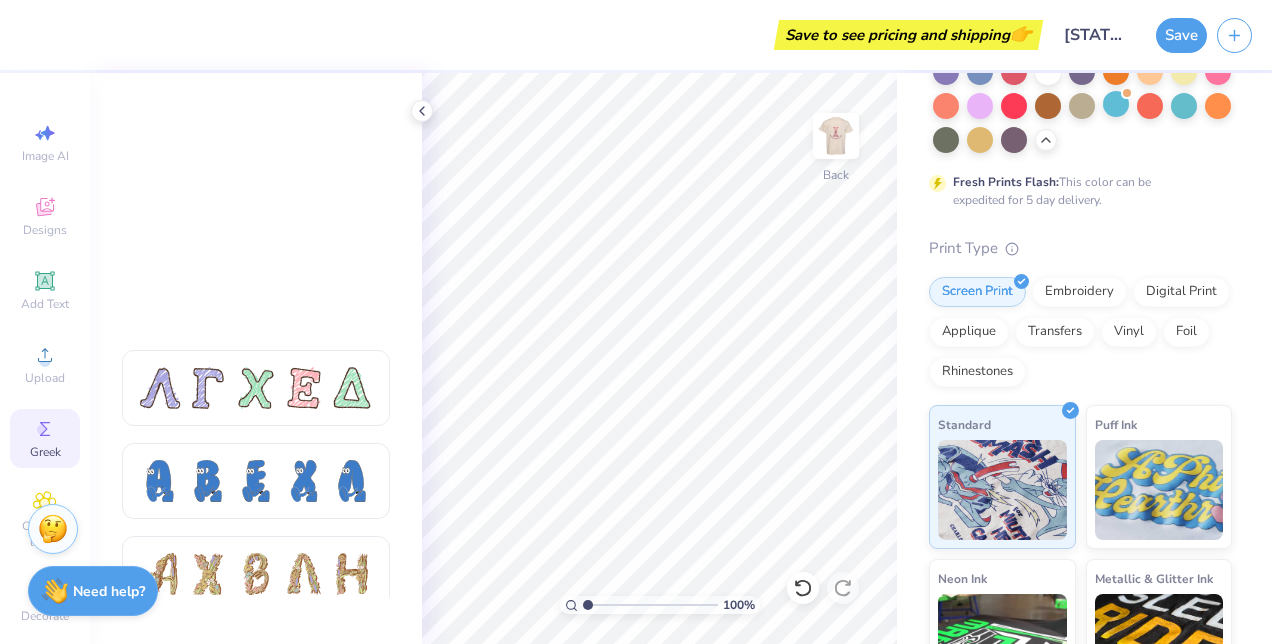 scroll, scrollTop: 2100, scrollLeft: 0, axis: vertical 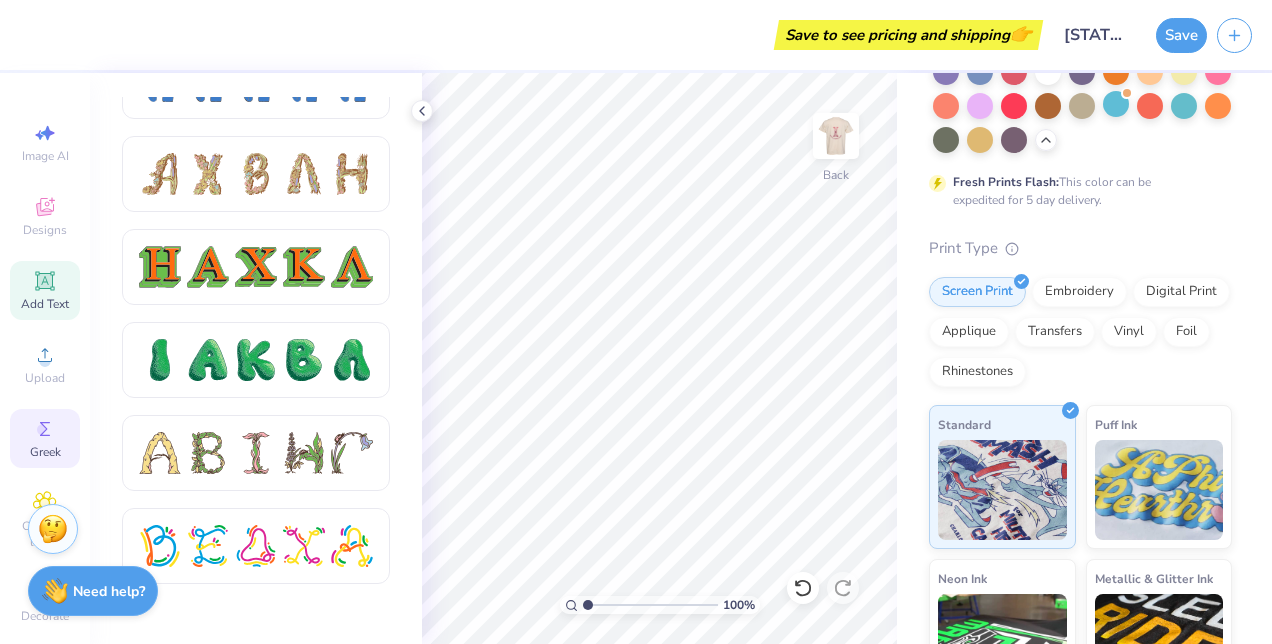 click 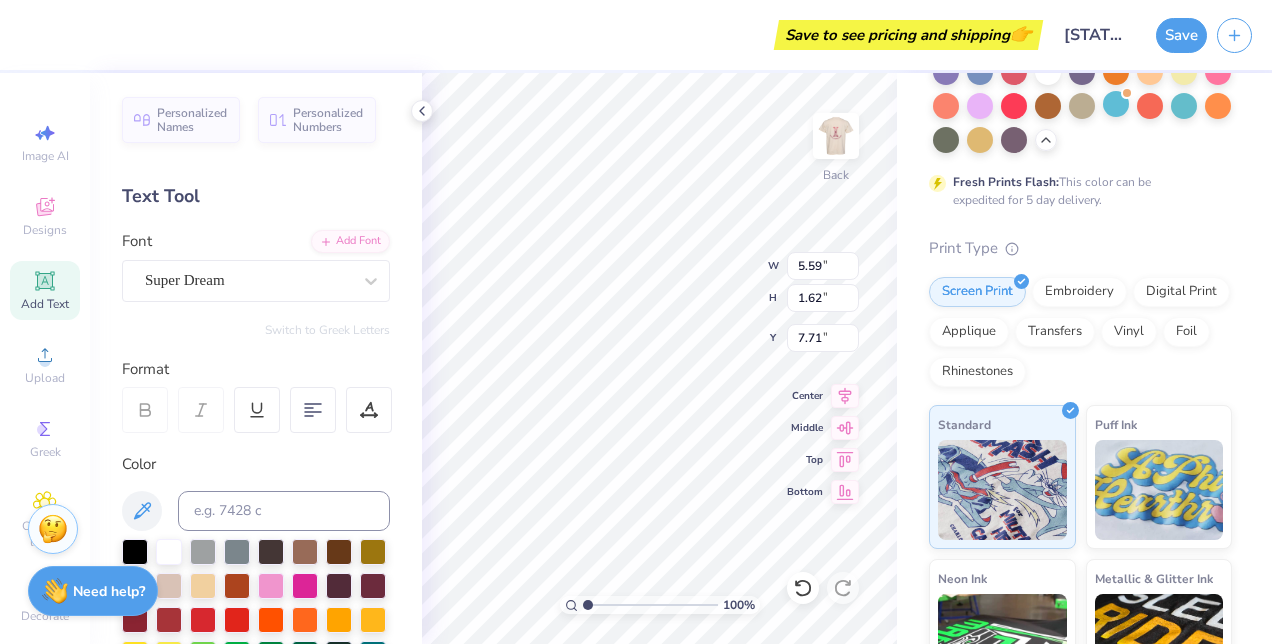 type on "7.32" 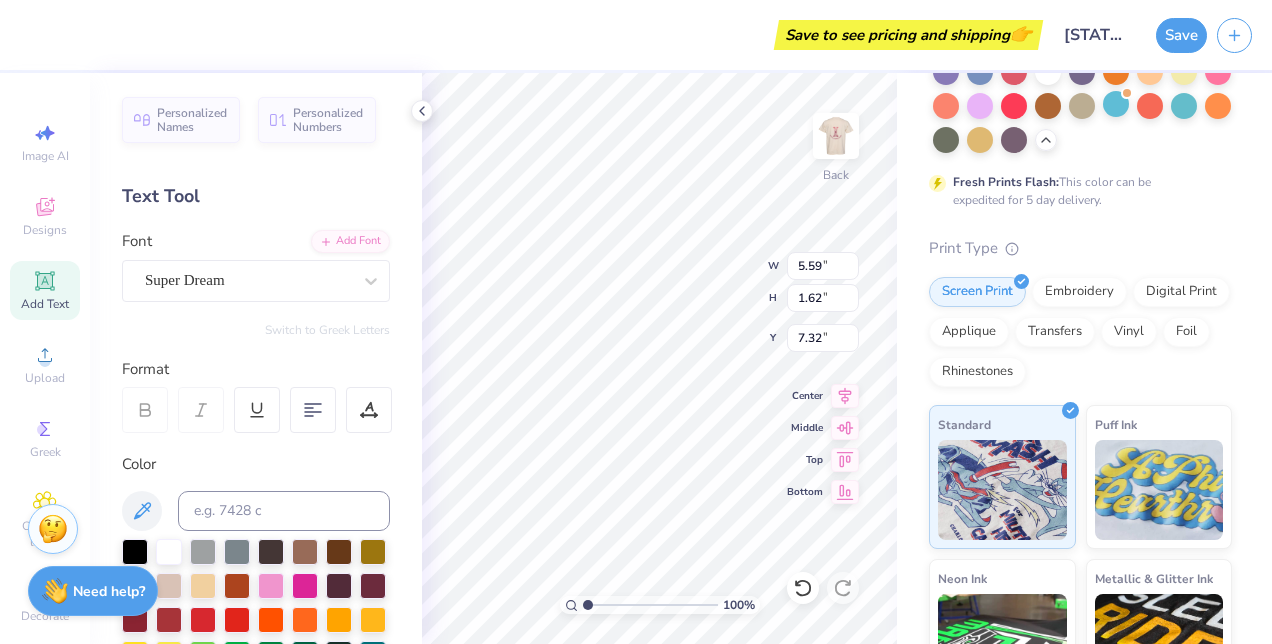 scroll, scrollTop: 16, scrollLeft: 2, axis: both 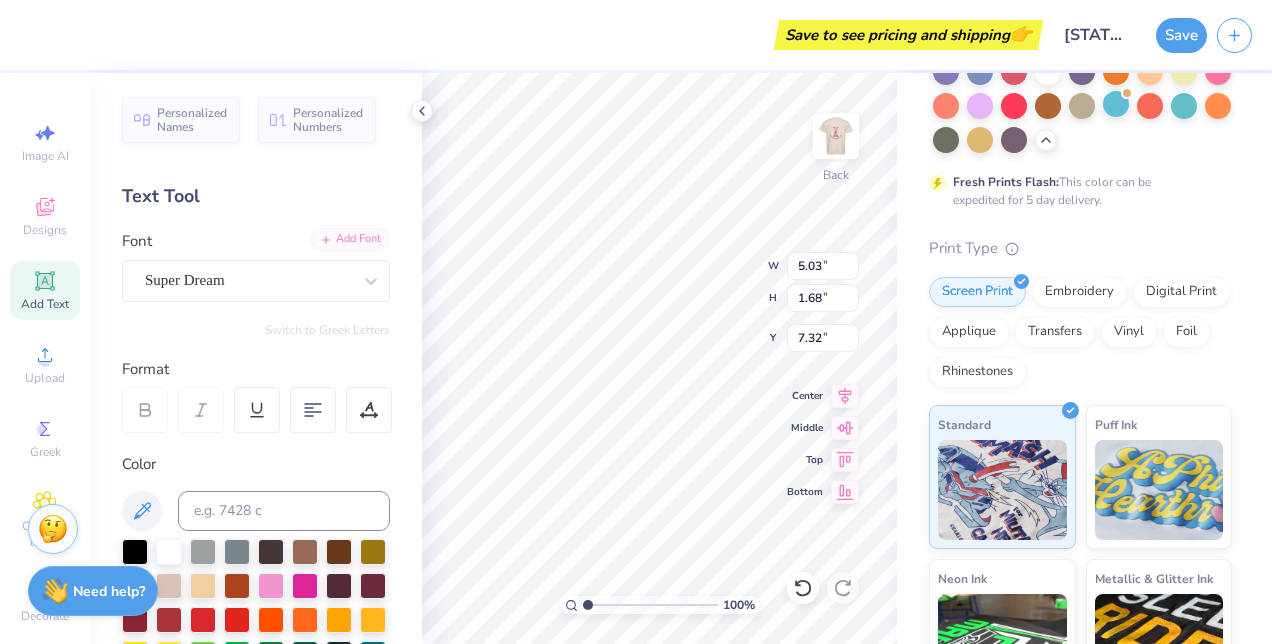 type on "5.03" 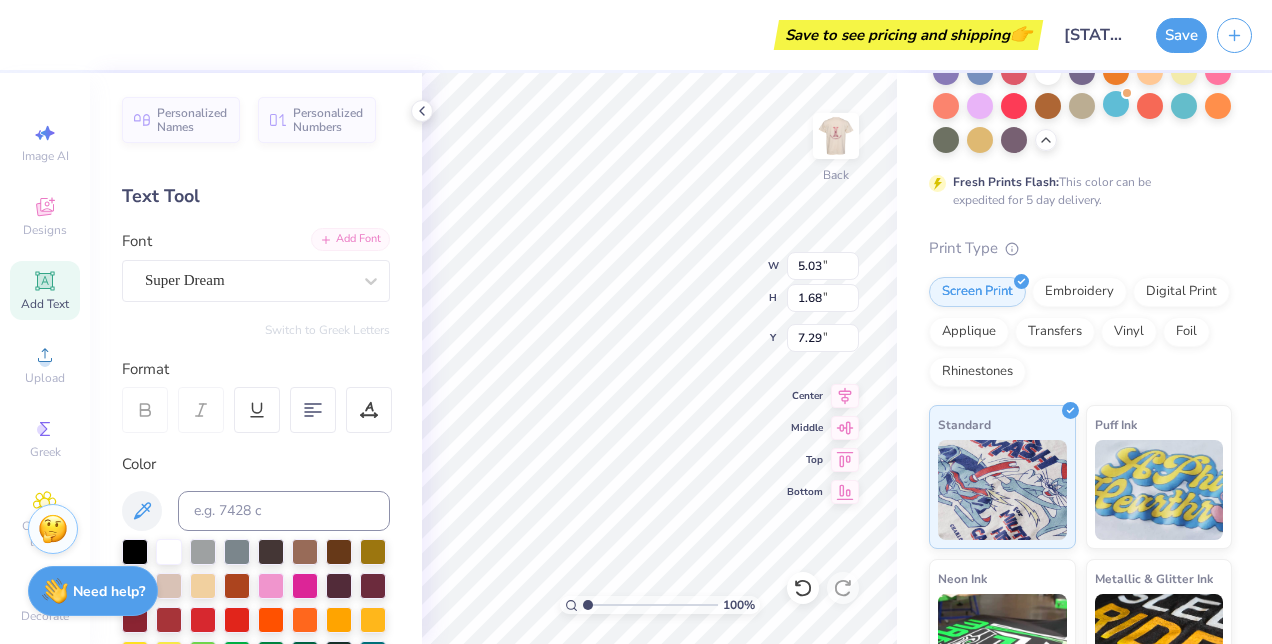 type on "6.19" 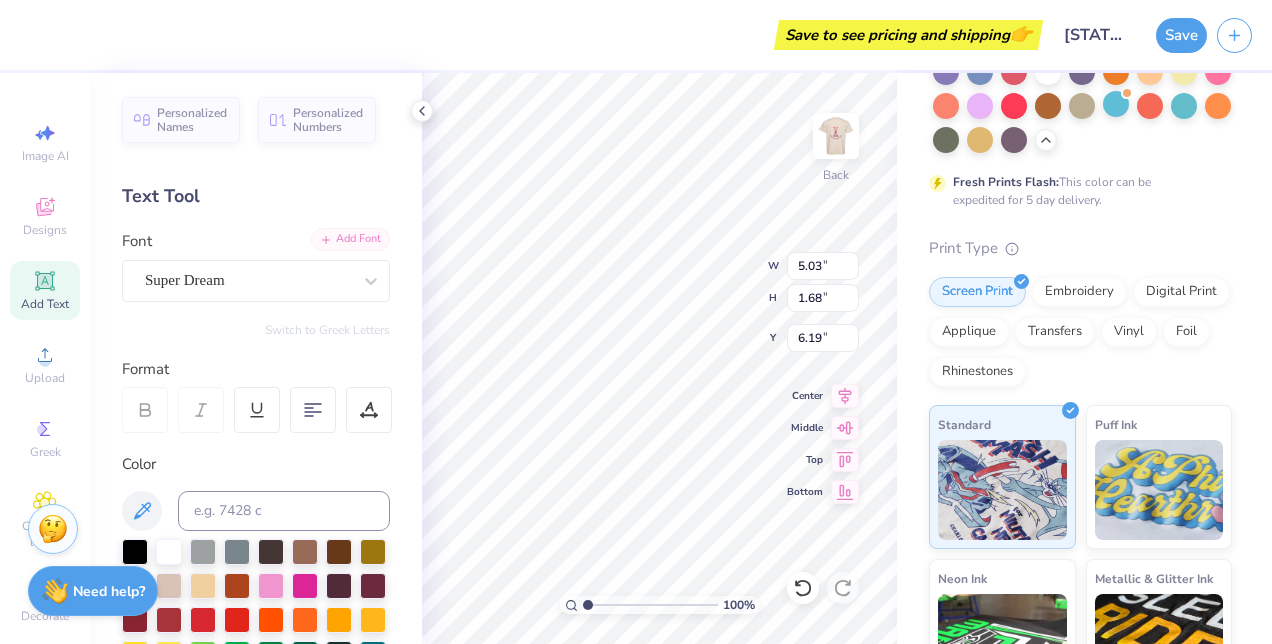 scroll, scrollTop: 16, scrollLeft: 2, axis: both 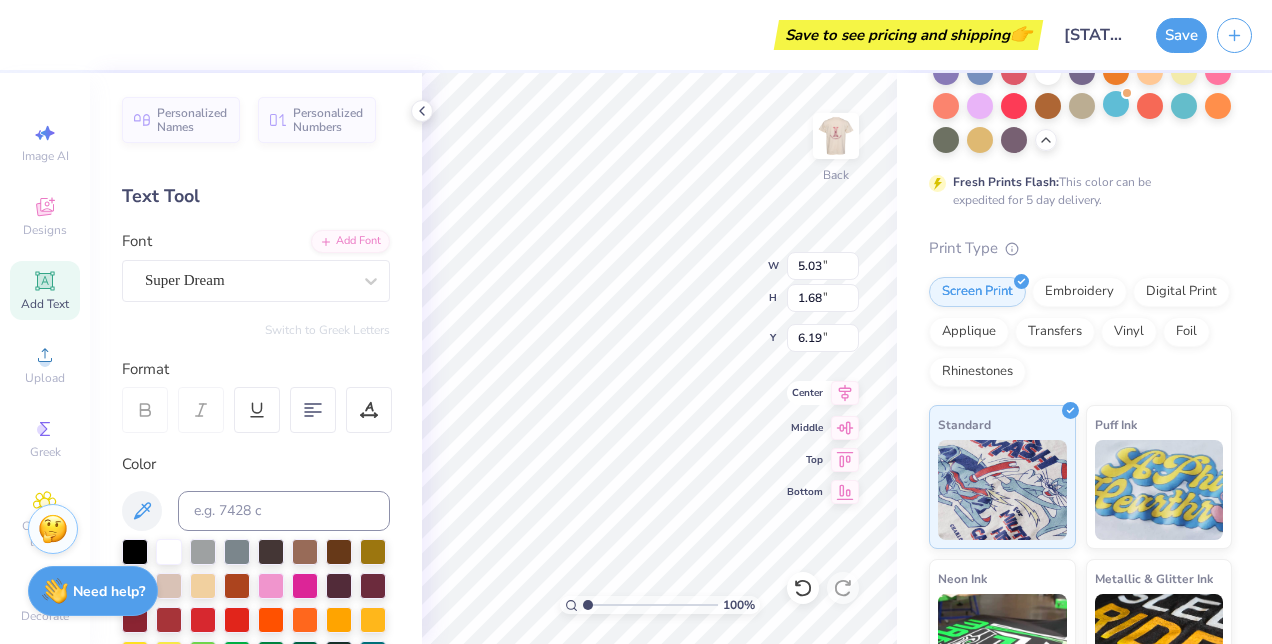 click 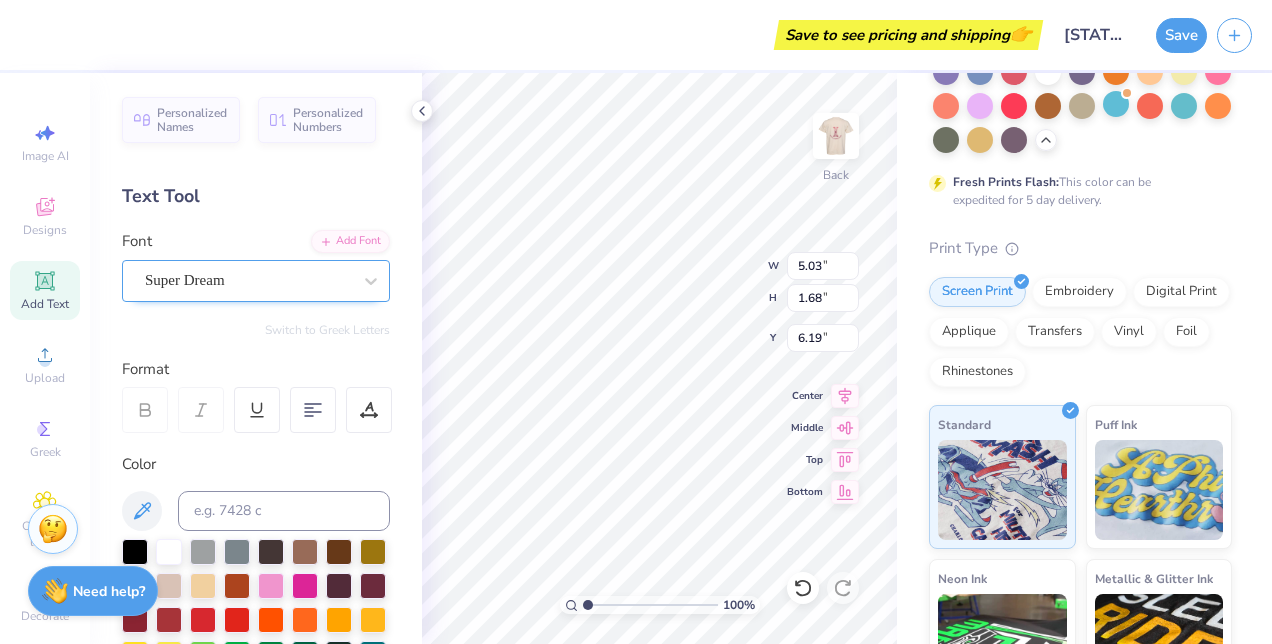 click on "Super Dream" at bounding box center [248, 280] 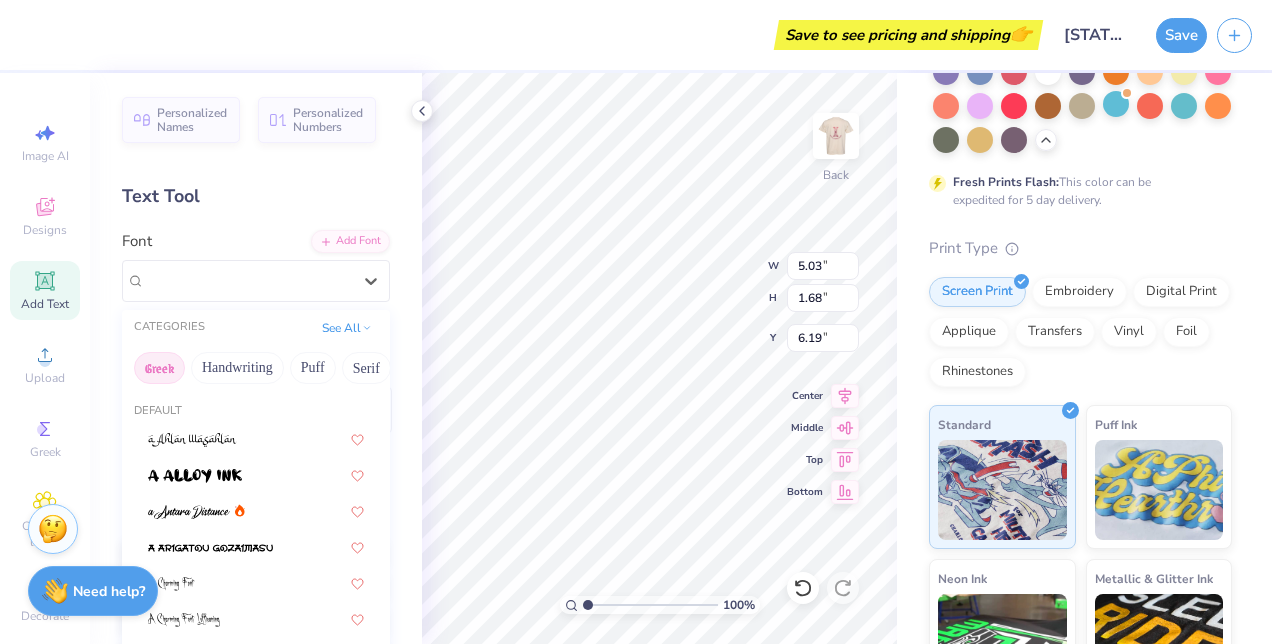 click on "Greek" at bounding box center [159, 368] 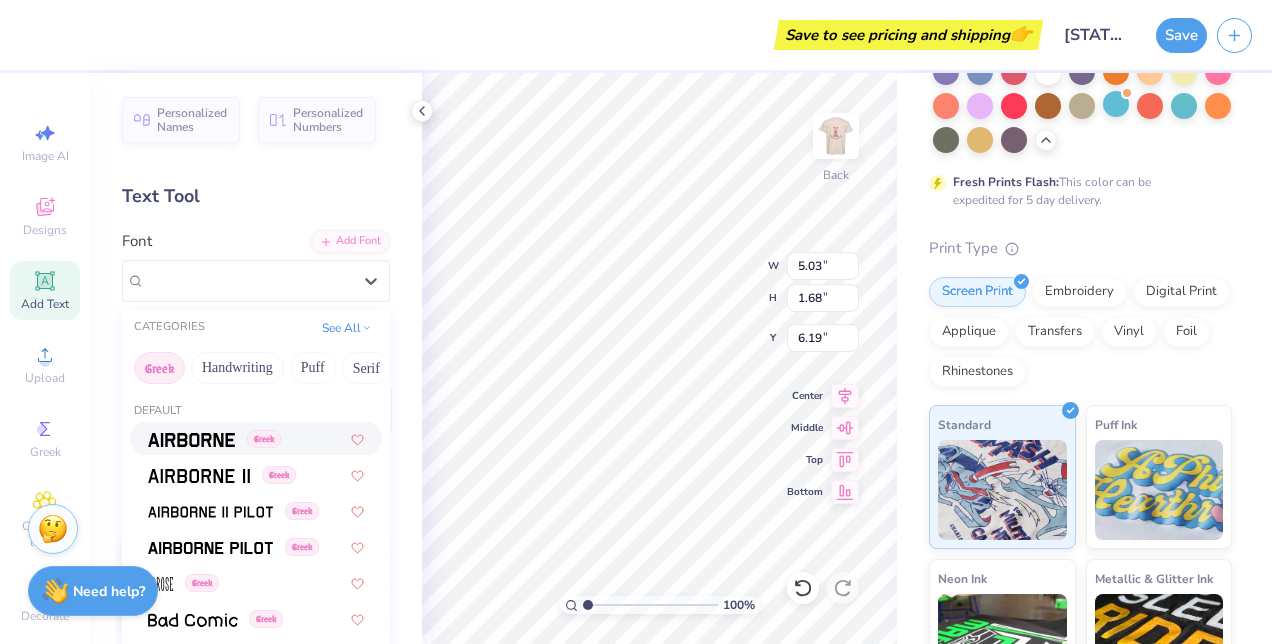 click at bounding box center [191, 438] 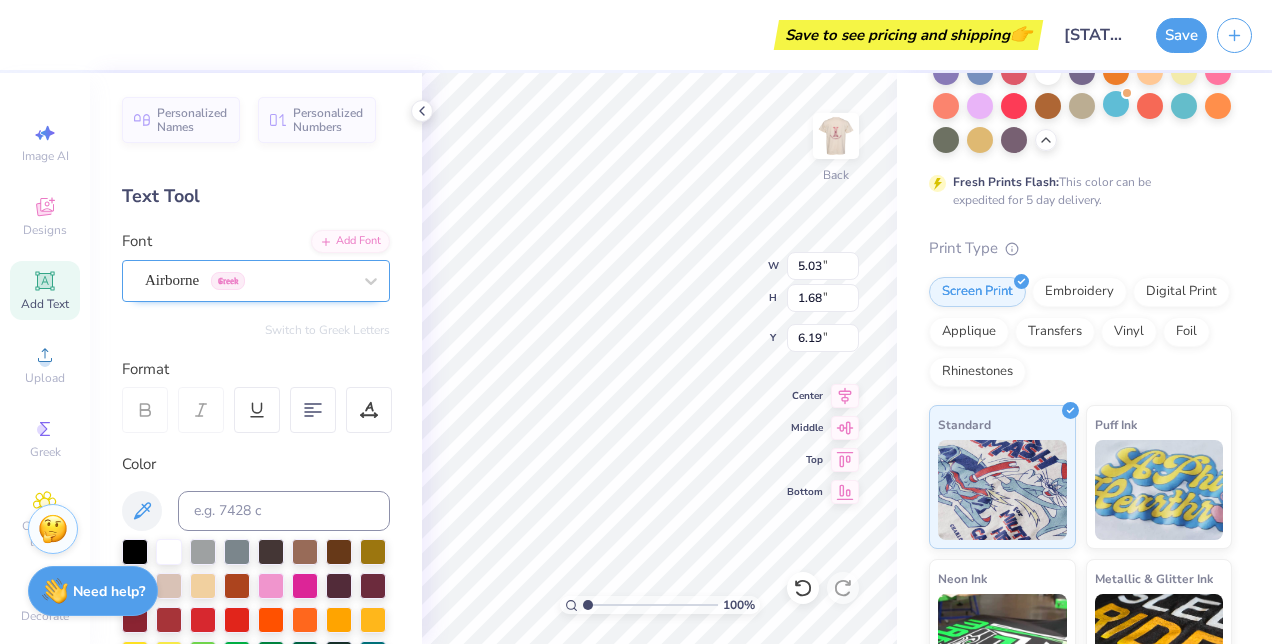 type on "4.69" 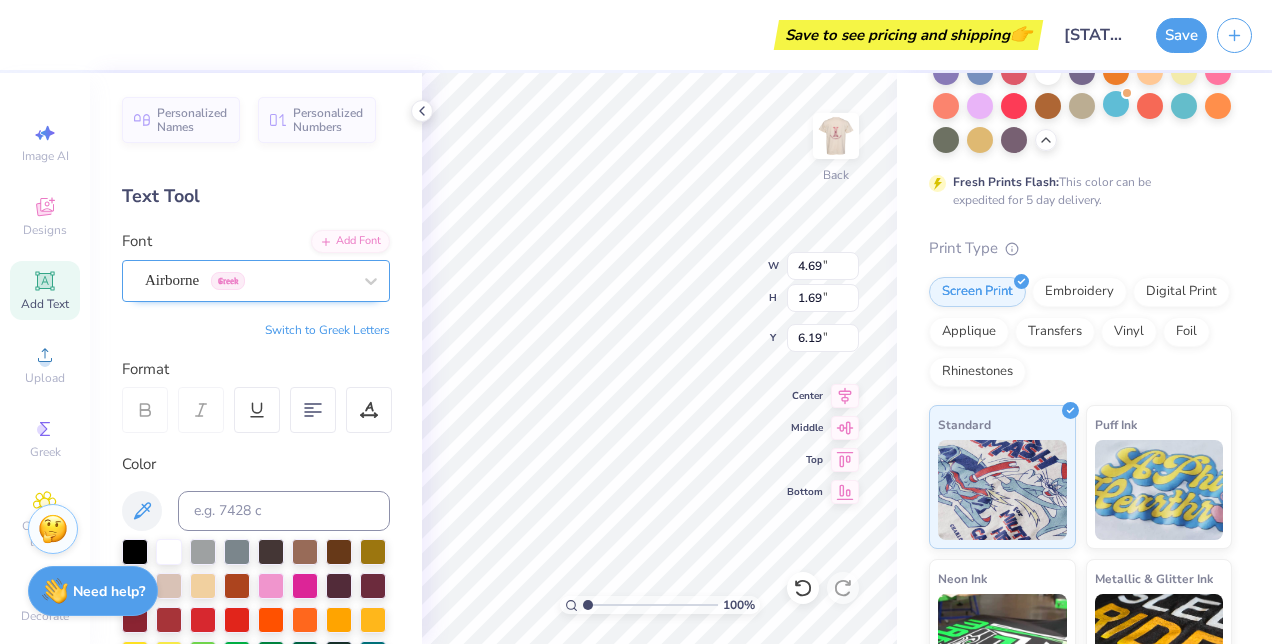 click on "Airborne Greek" at bounding box center (248, 280) 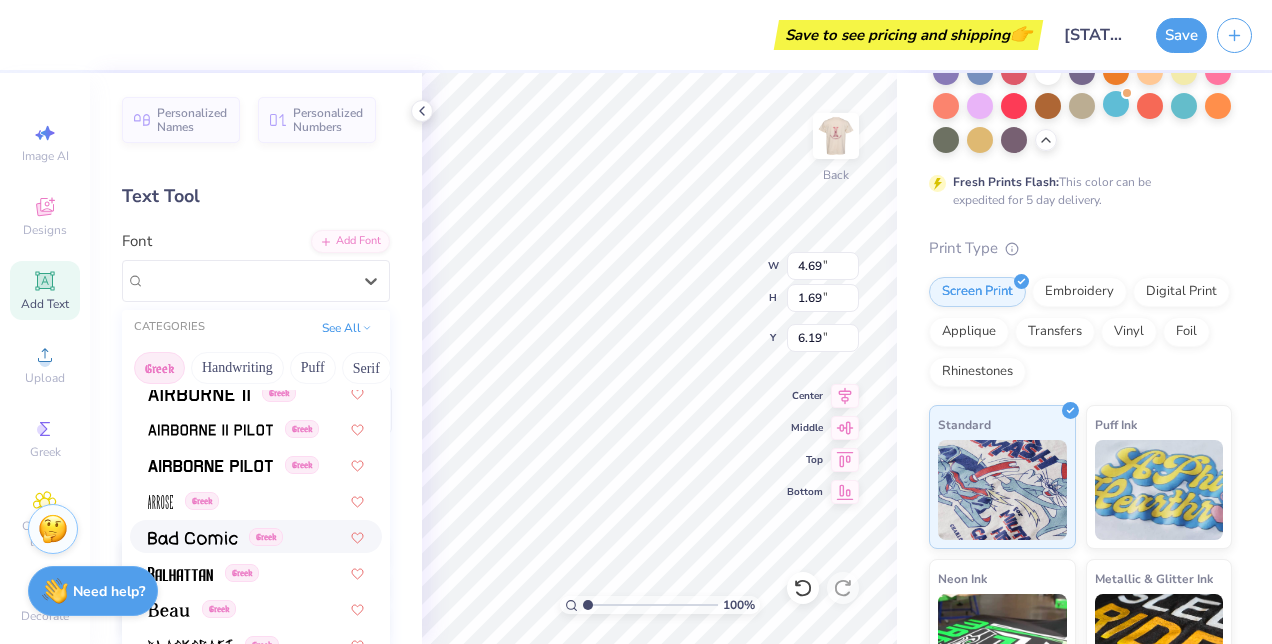 scroll, scrollTop: 200, scrollLeft: 0, axis: vertical 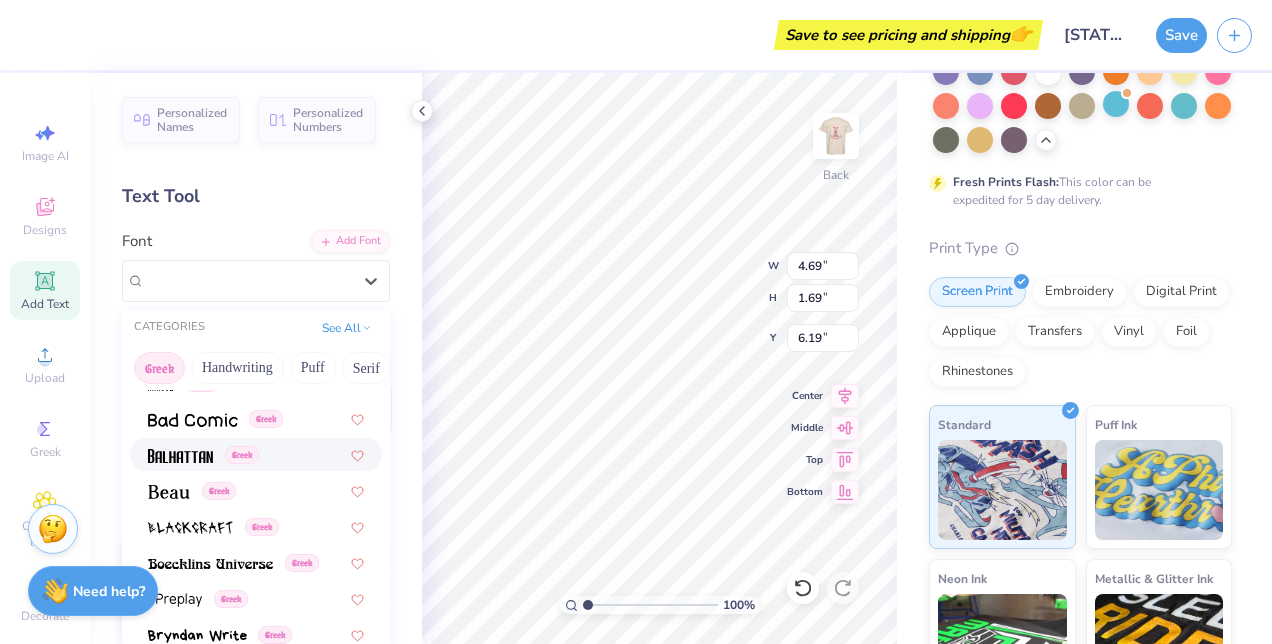 click at bounding box center (180, 456) 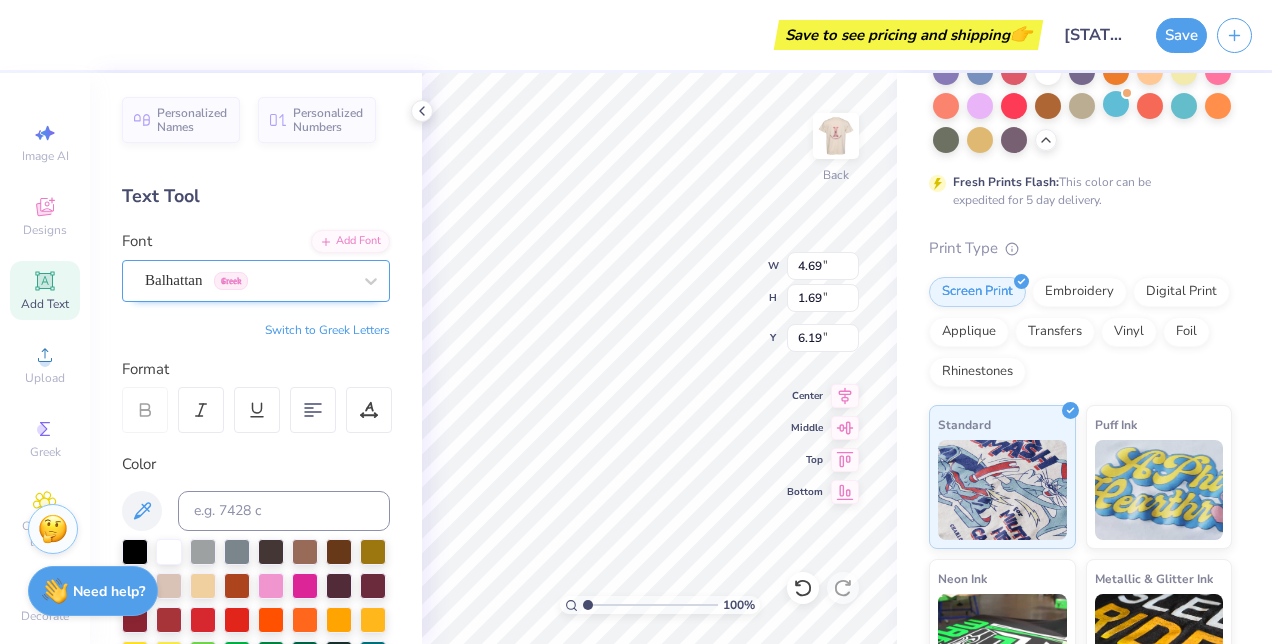 type on "3.32" 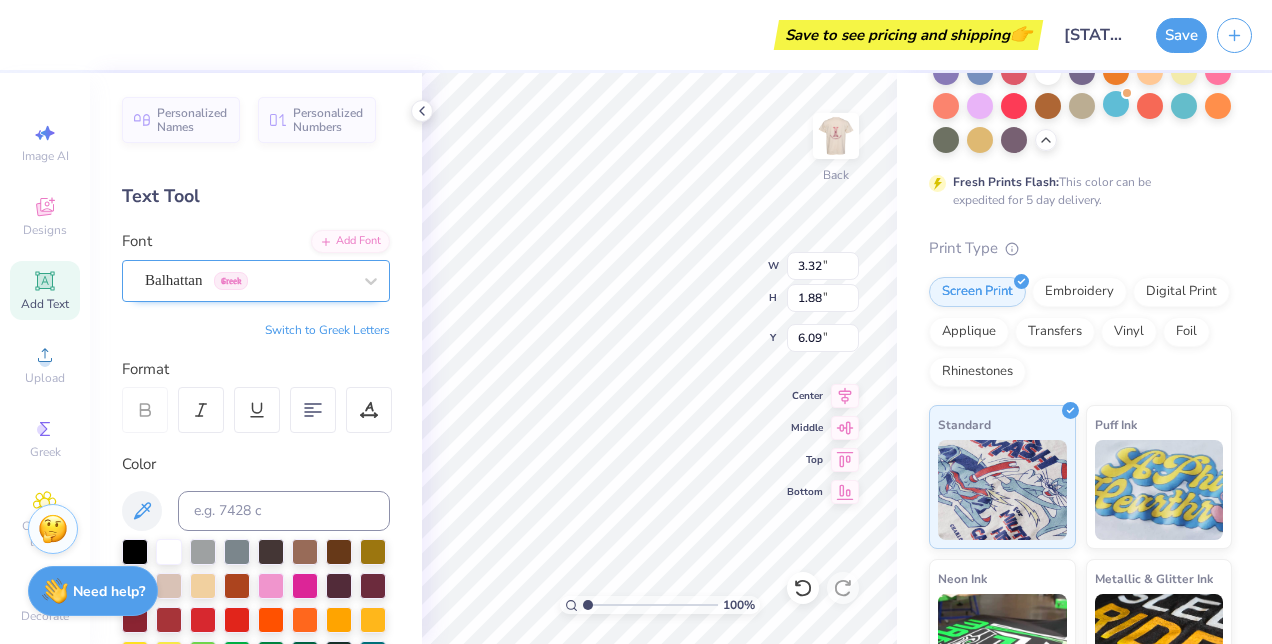click on "Balhattan Greek" at bounding box center (248, 280) 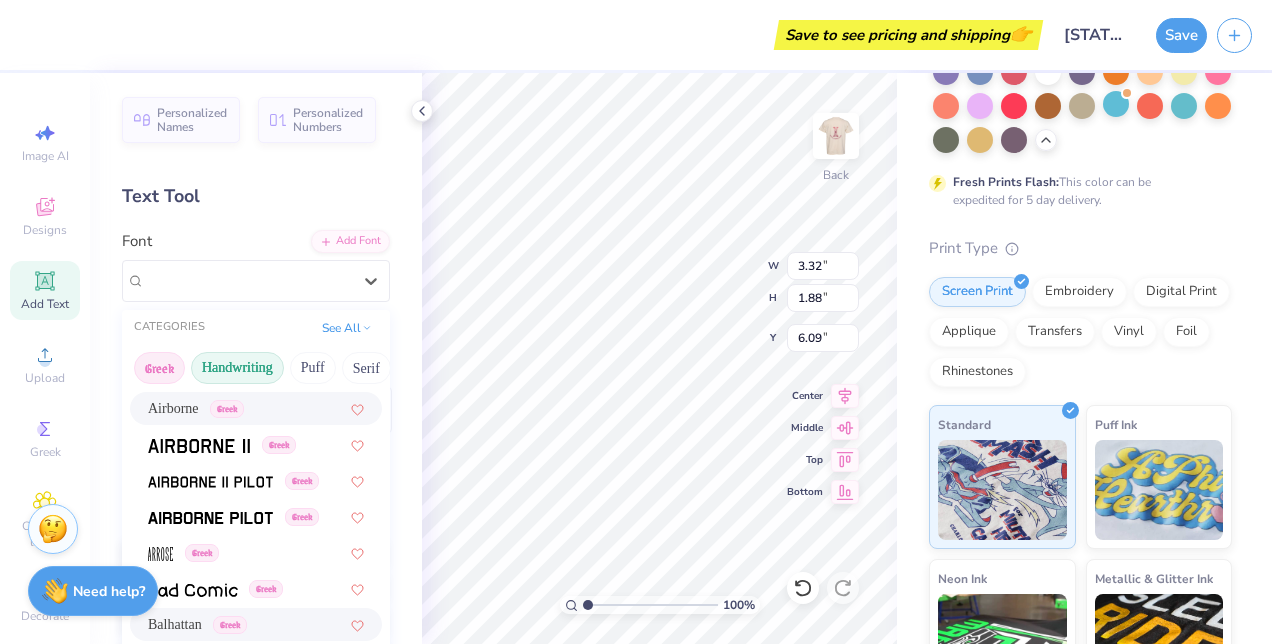 scroll, scrollTop: 0, scrollLeft: 0, axis: both 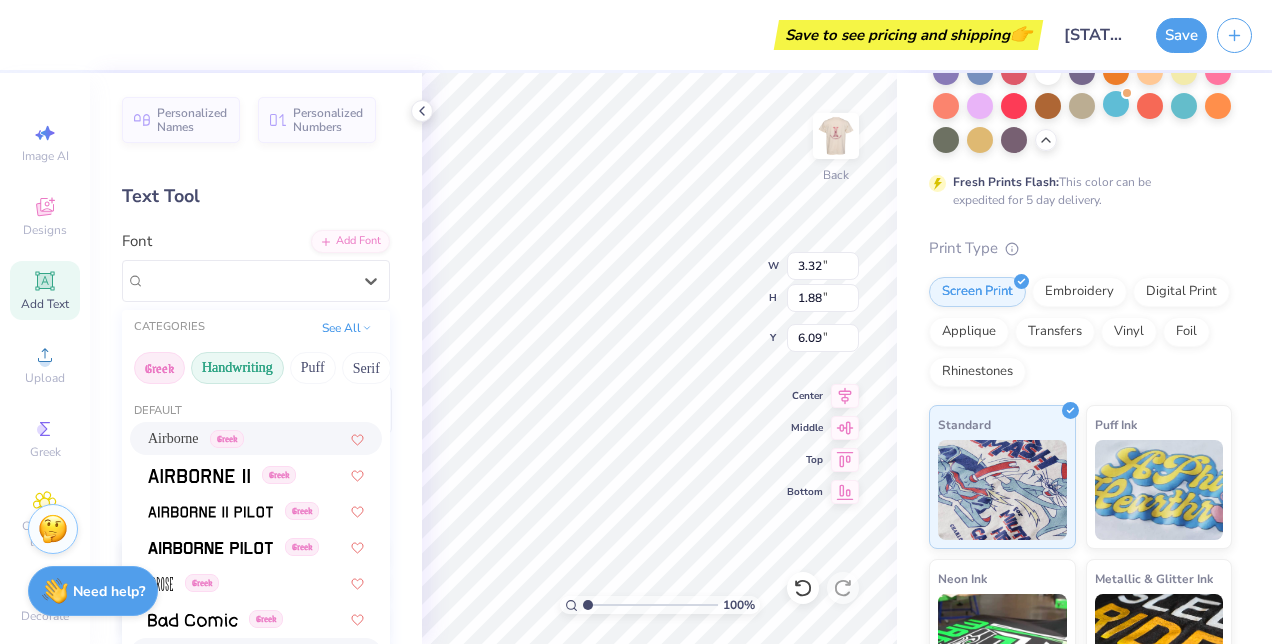 click on "Handwriting" at bounding box center (237, 368) 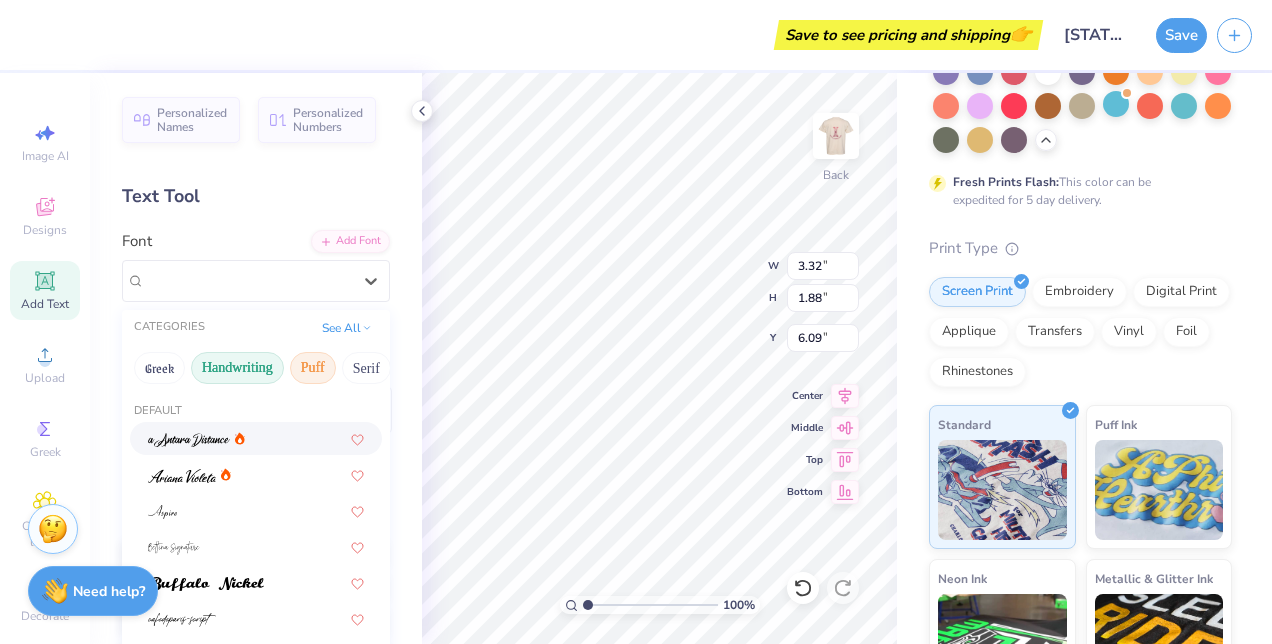 click on "Puff" at bounding box center (313, 368) 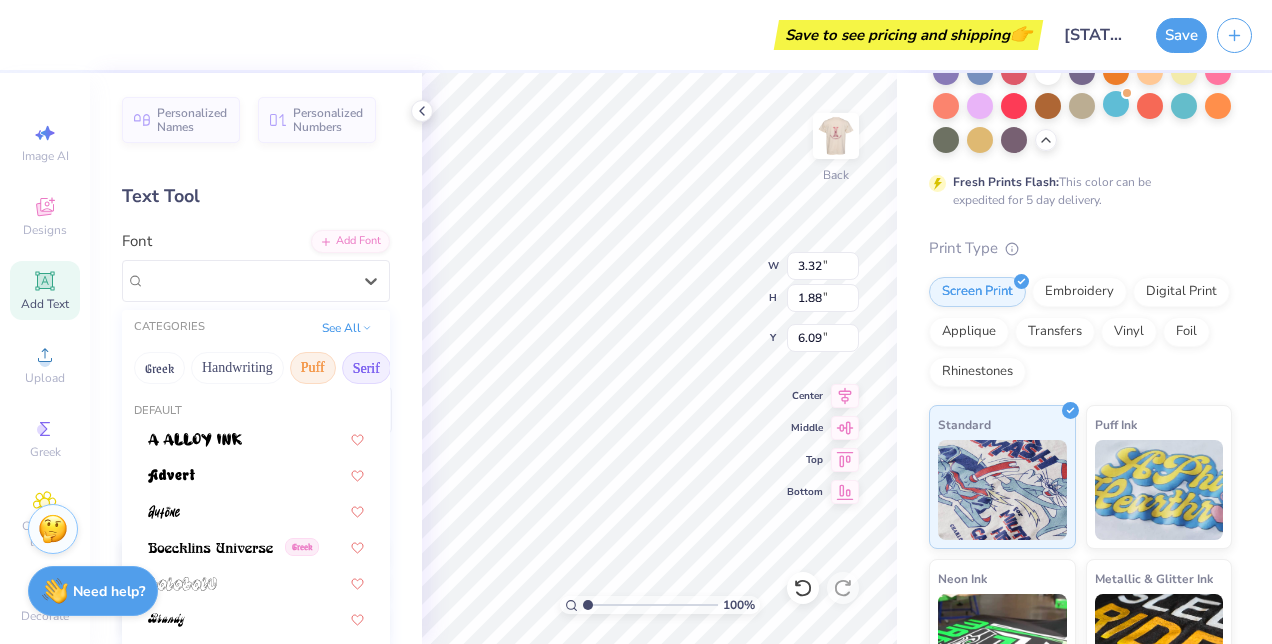 click on "Serif" at bounding box center (366, 368) 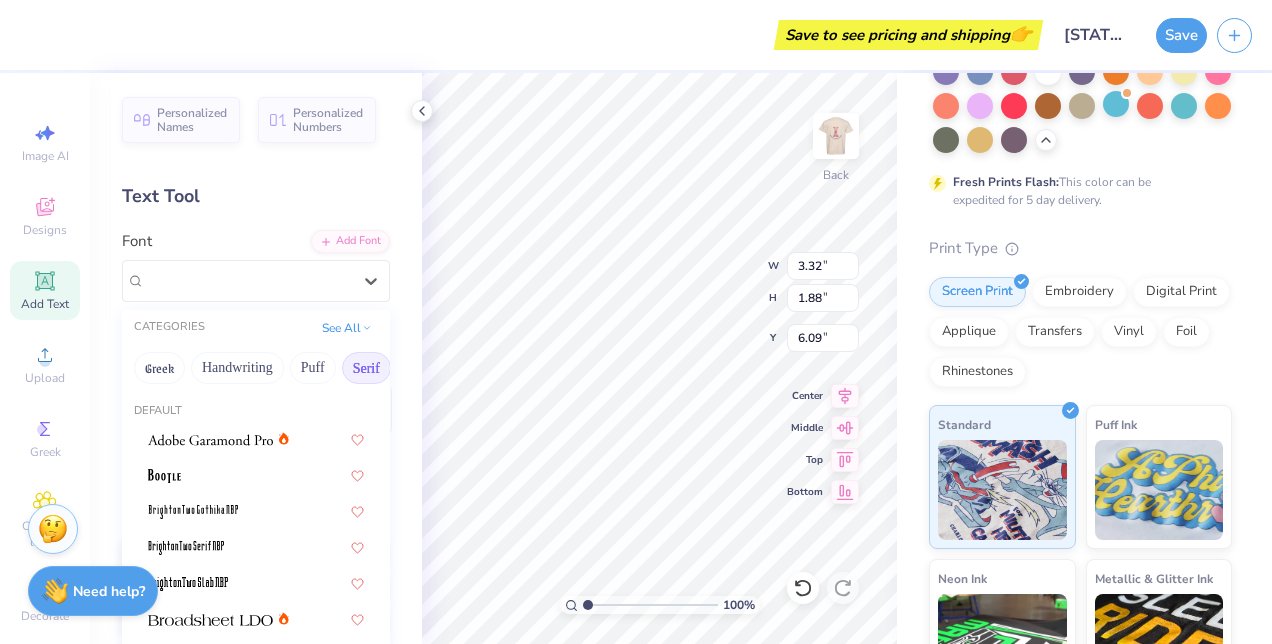 drag, startPoint x: 251, startPoint y: 350, endPoint x: 172, endPoint y: 350, distance: 79 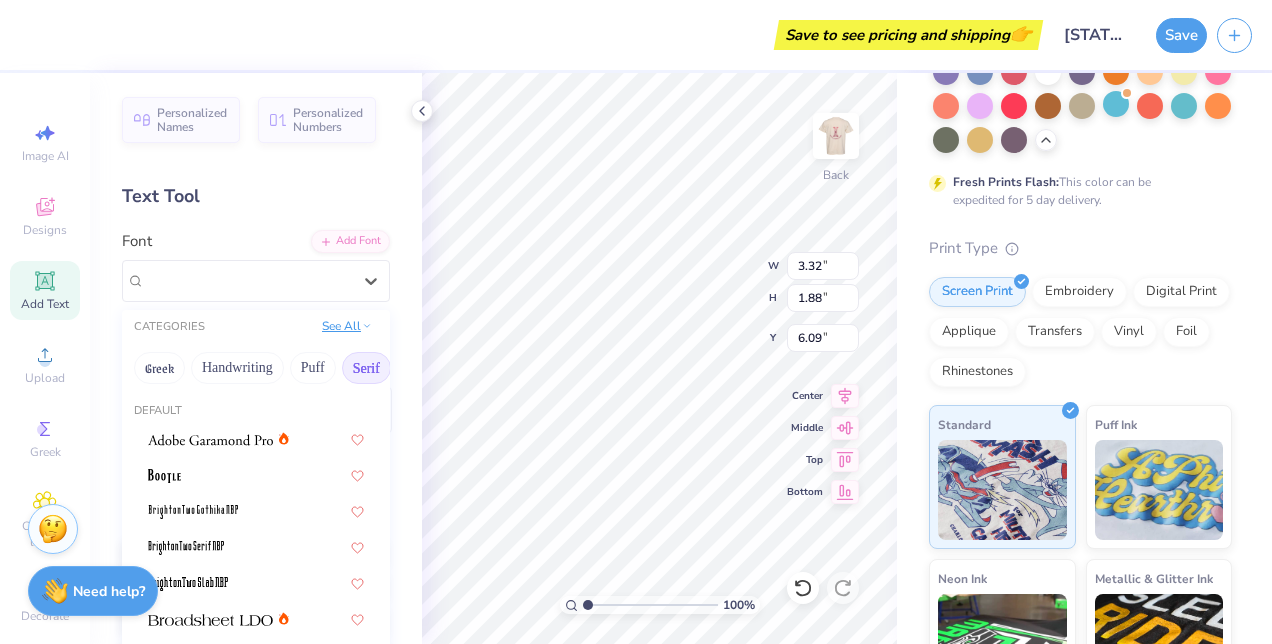 click on "See All" at bounding box center [347, 326] 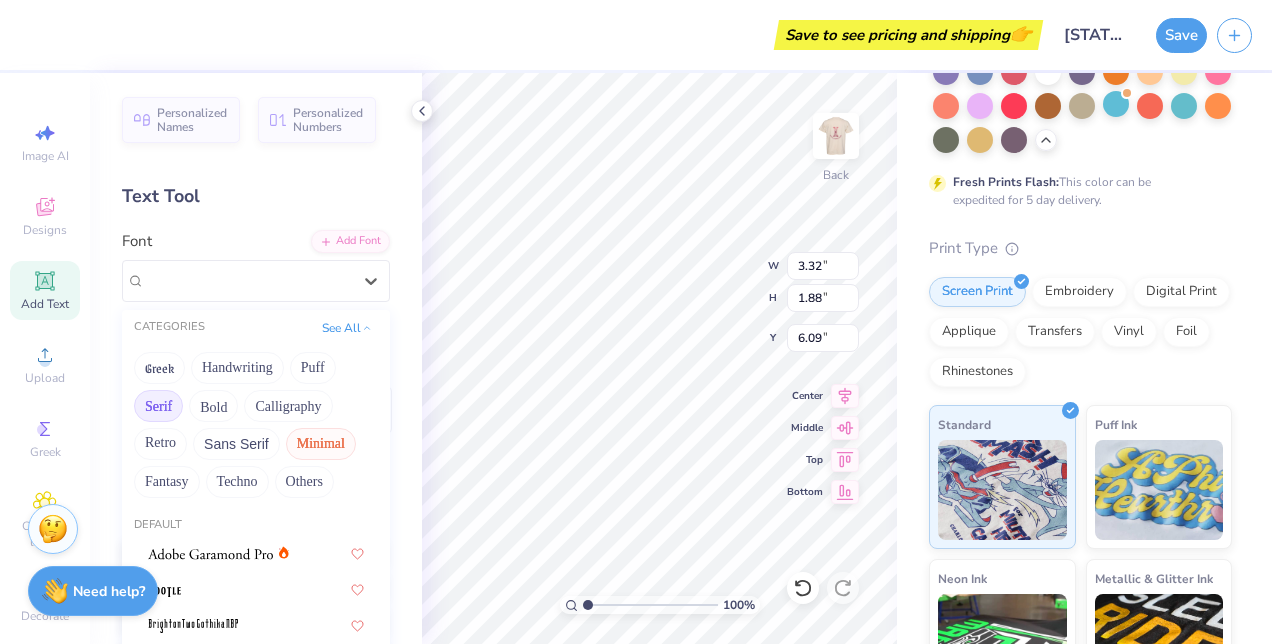 scroll, scrollTop: 200, scrollLeft: 0, axis: vertical 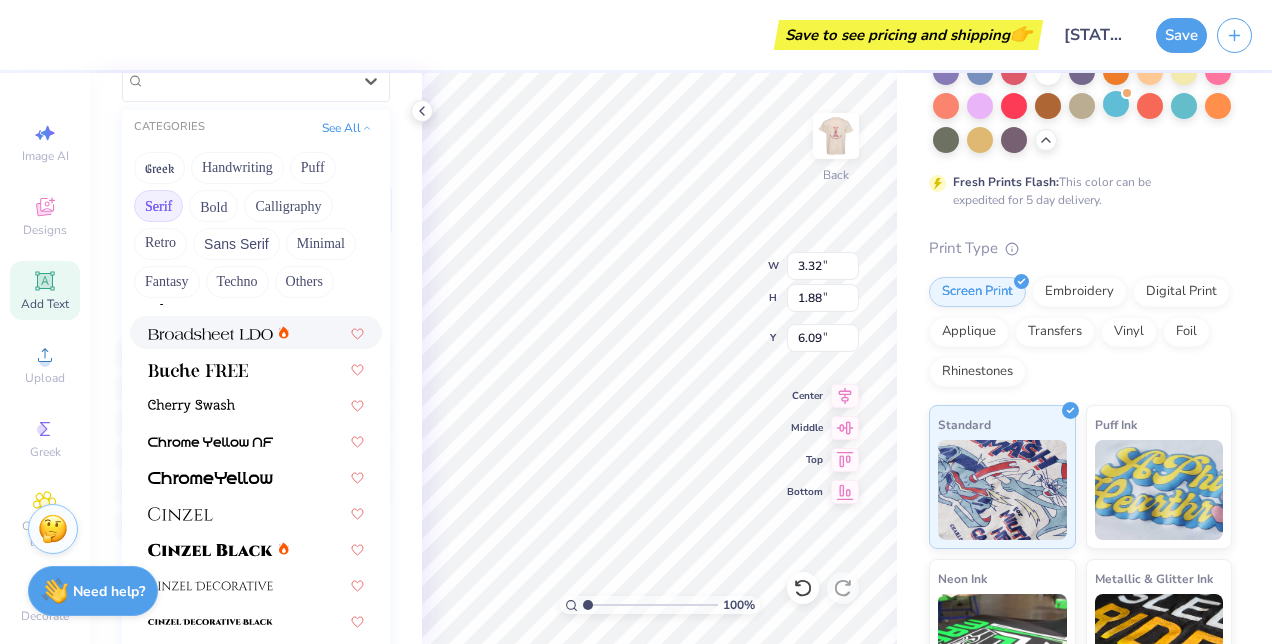 click at bounding box center (210, 332) 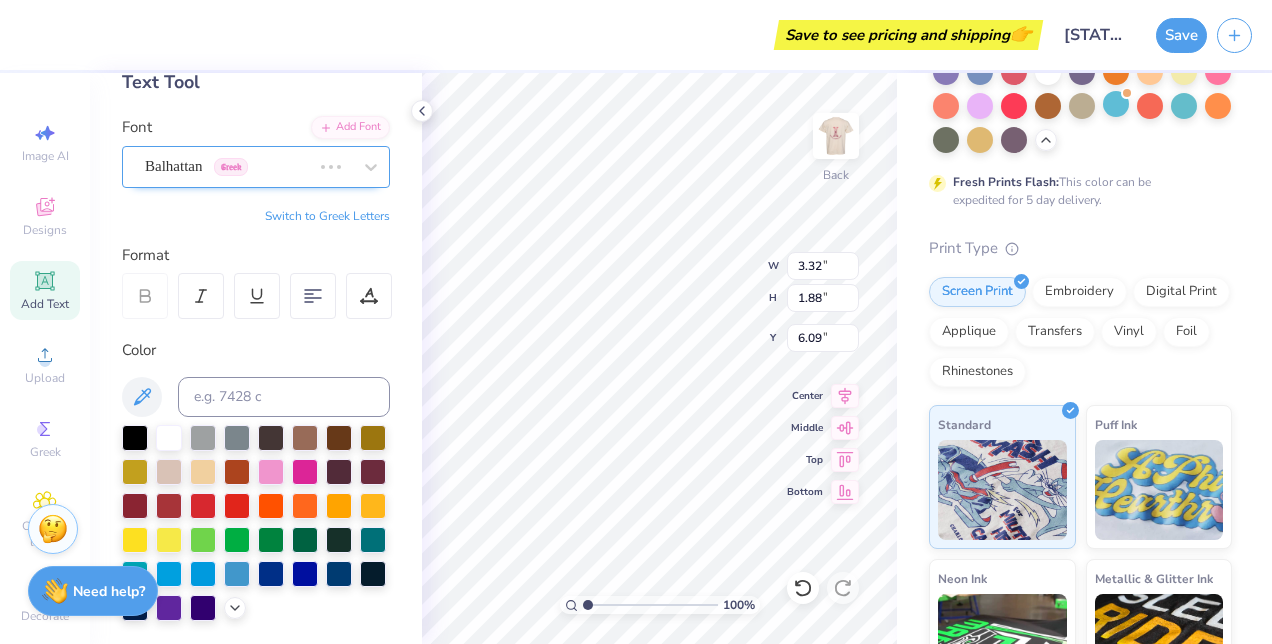 scroll, scrollTop: 0, scrollLeft: 0, axis: both 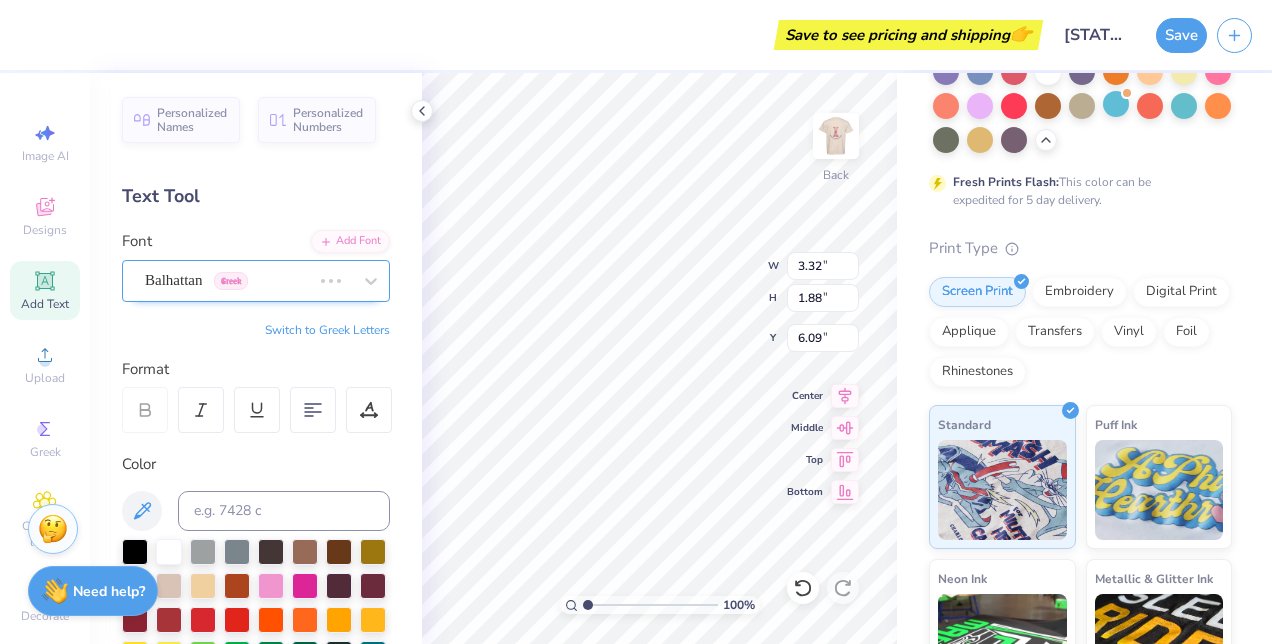 click on "Balhattan Greek" at bounding box center [228, 280] 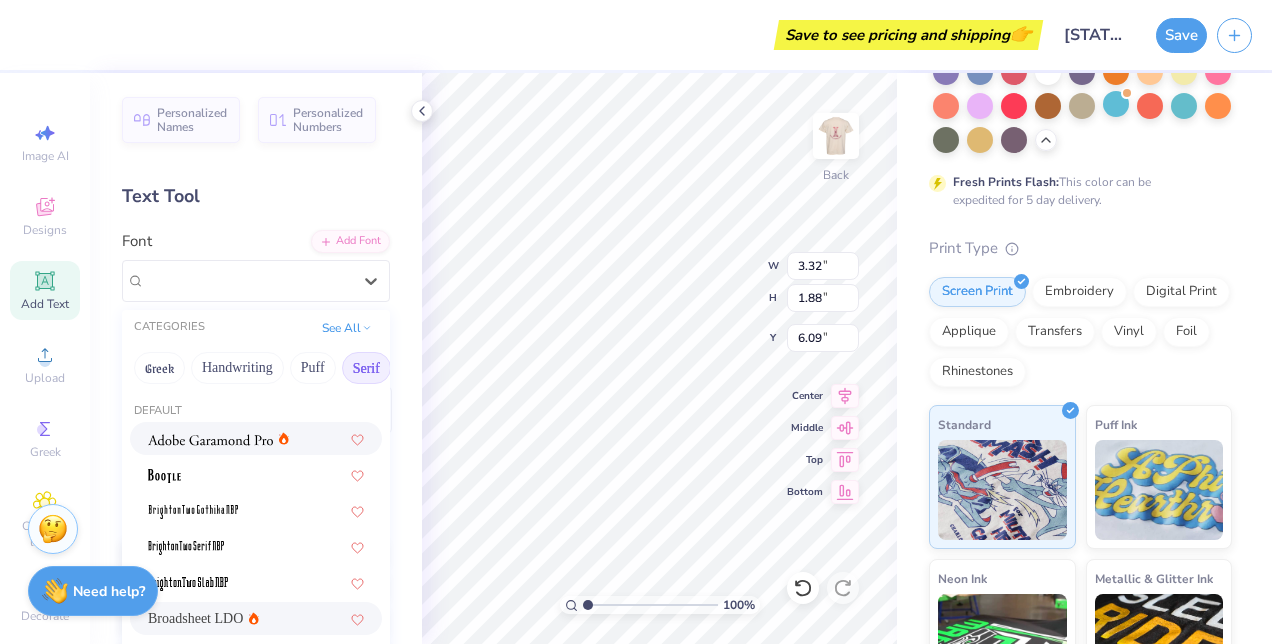 type on "5.21" 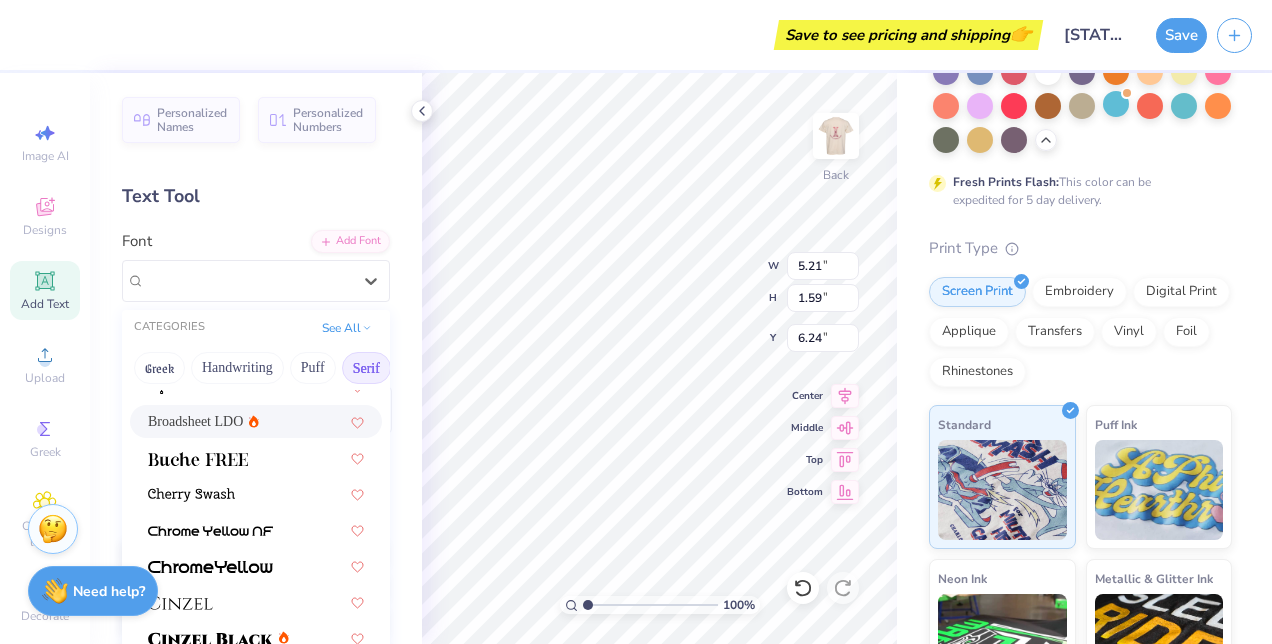 scroll, scrollTop: 200, scrollLeft: 0, axis: vertical 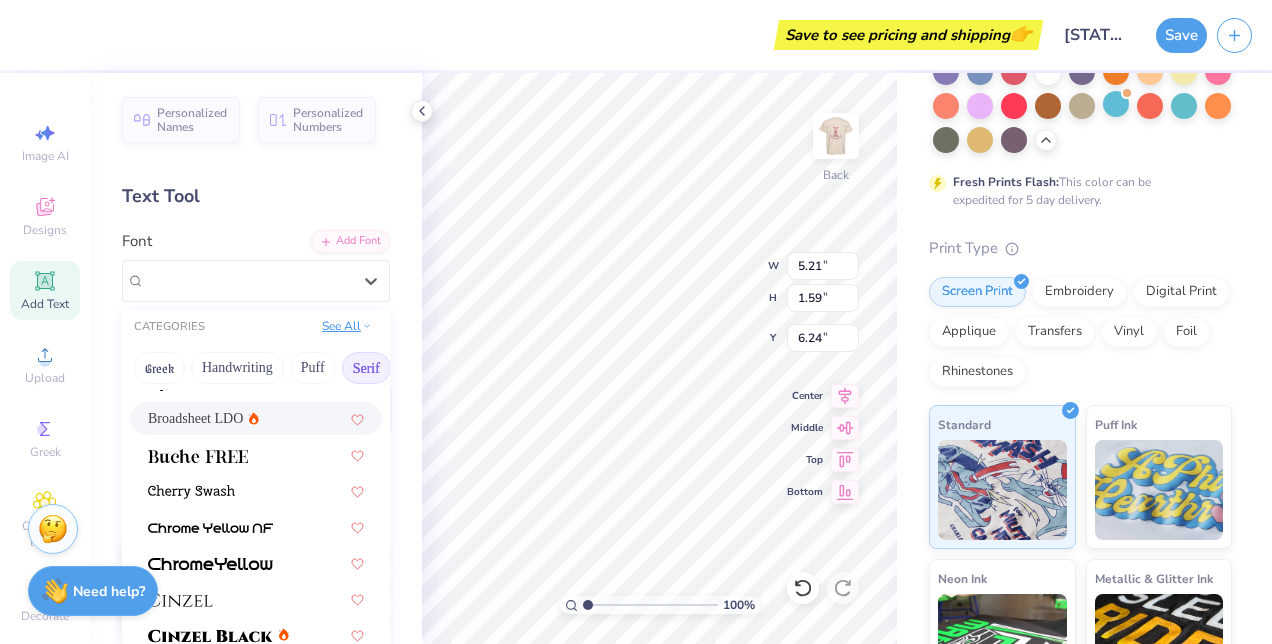 click on "See All" at bounding box center (347, 326) 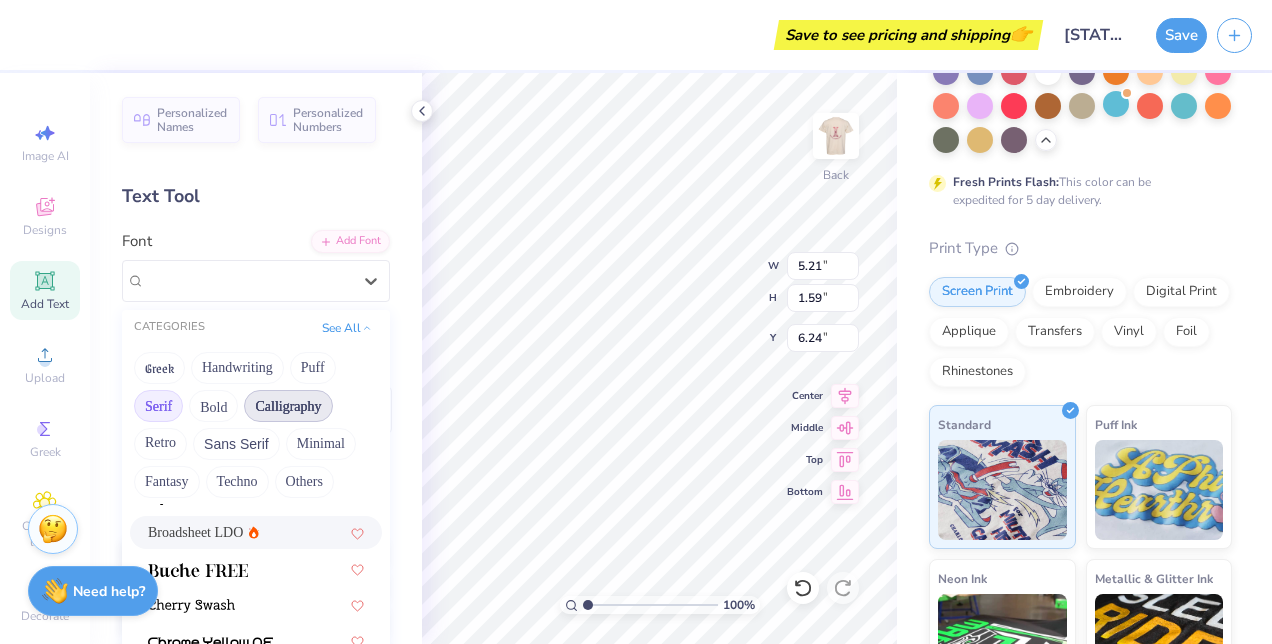 click on "Calligraphy" at bounding box center (288, 406) 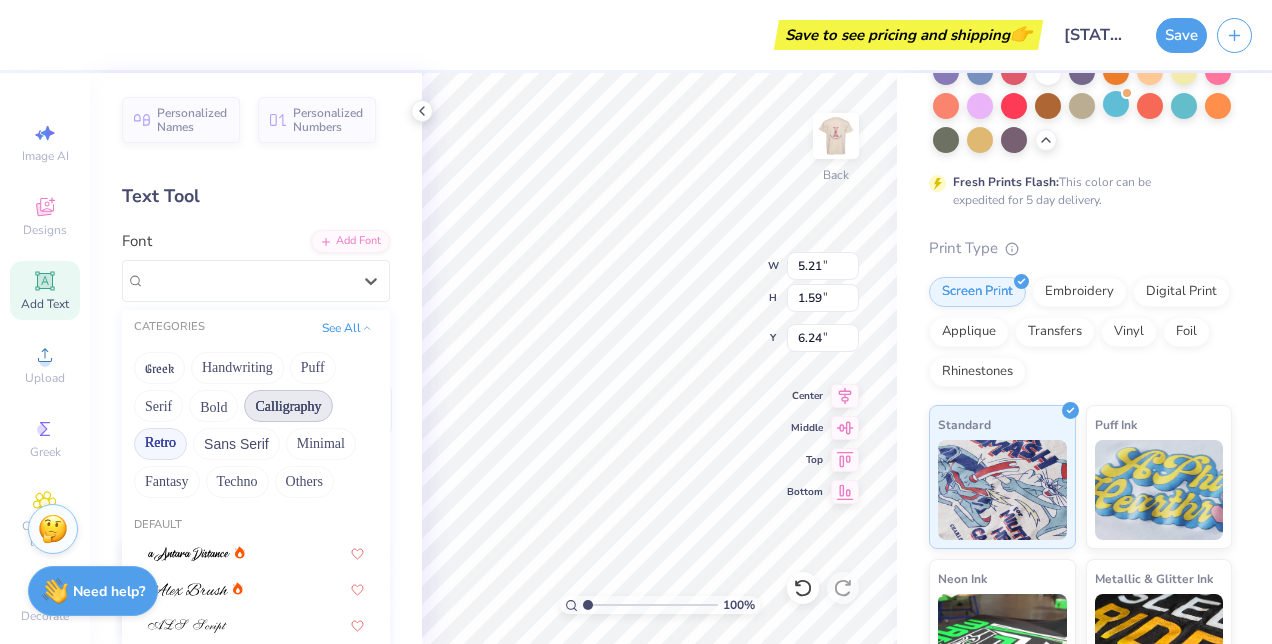 click on "Retro" at bounding box center (160, 444) 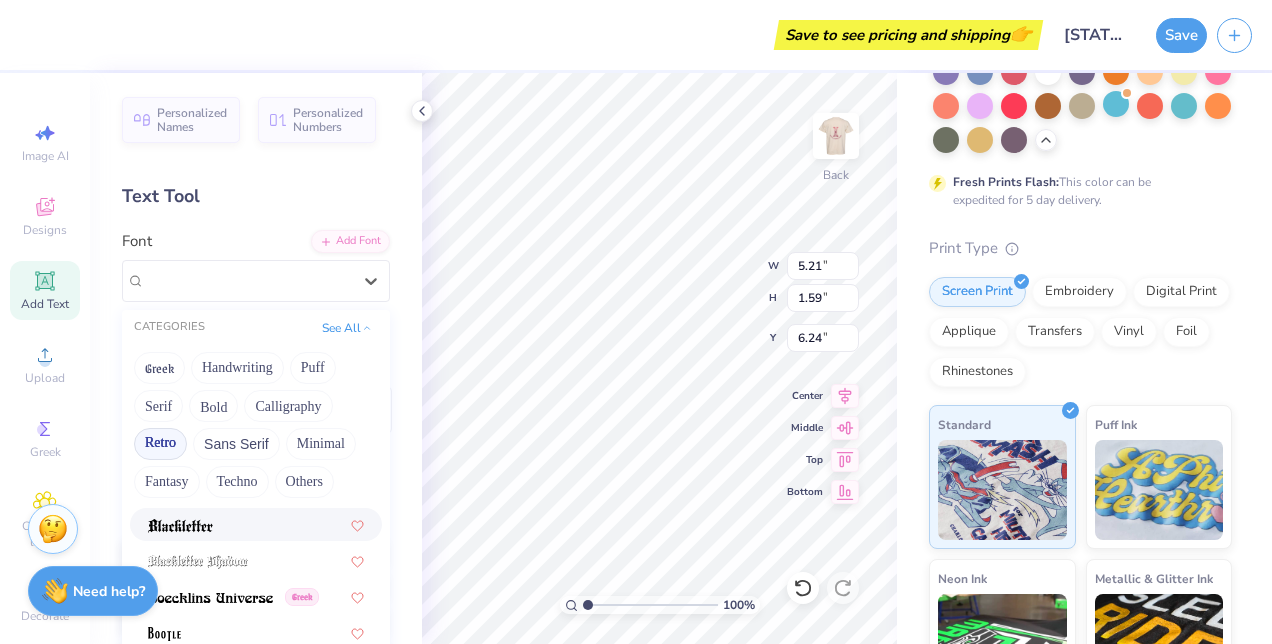 scroll, scrollTop: 200, scrollLeft: 0, axis: vertical 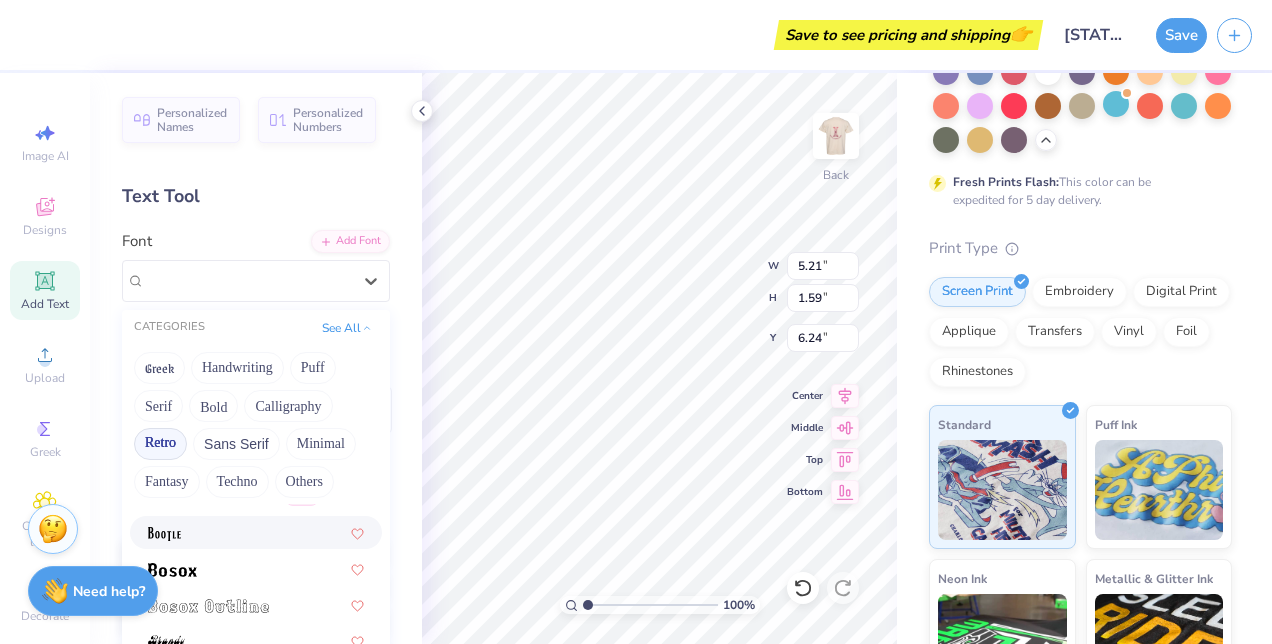 click at bounding box center [256, 532] 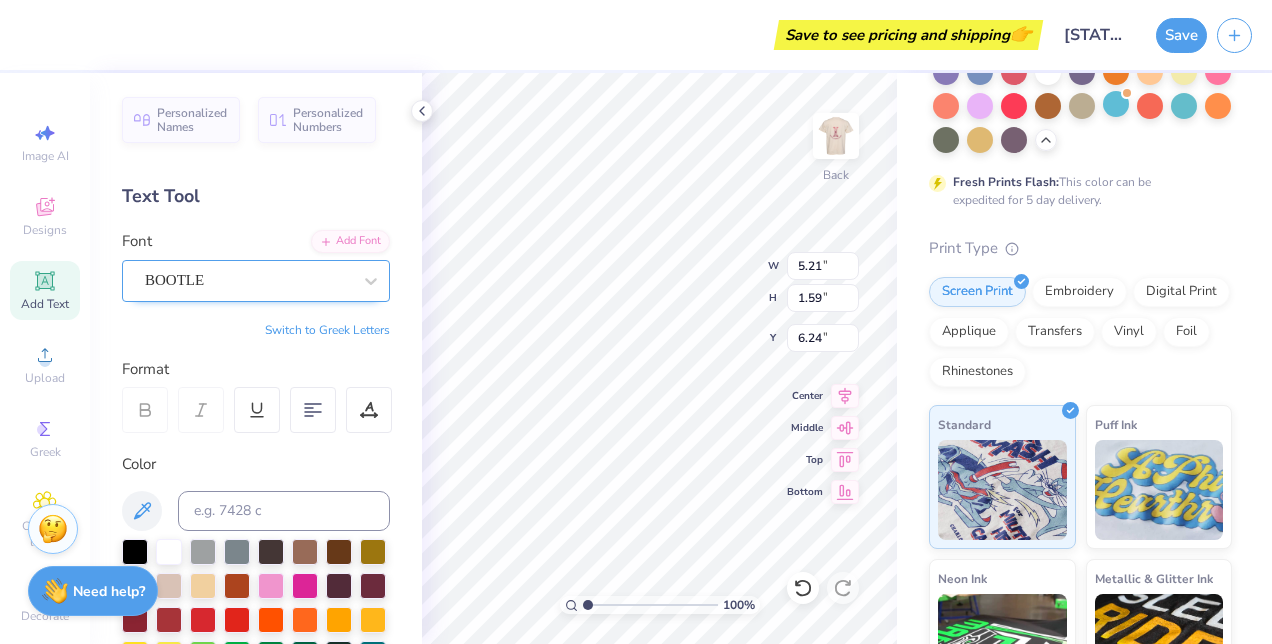 type on "4.14" 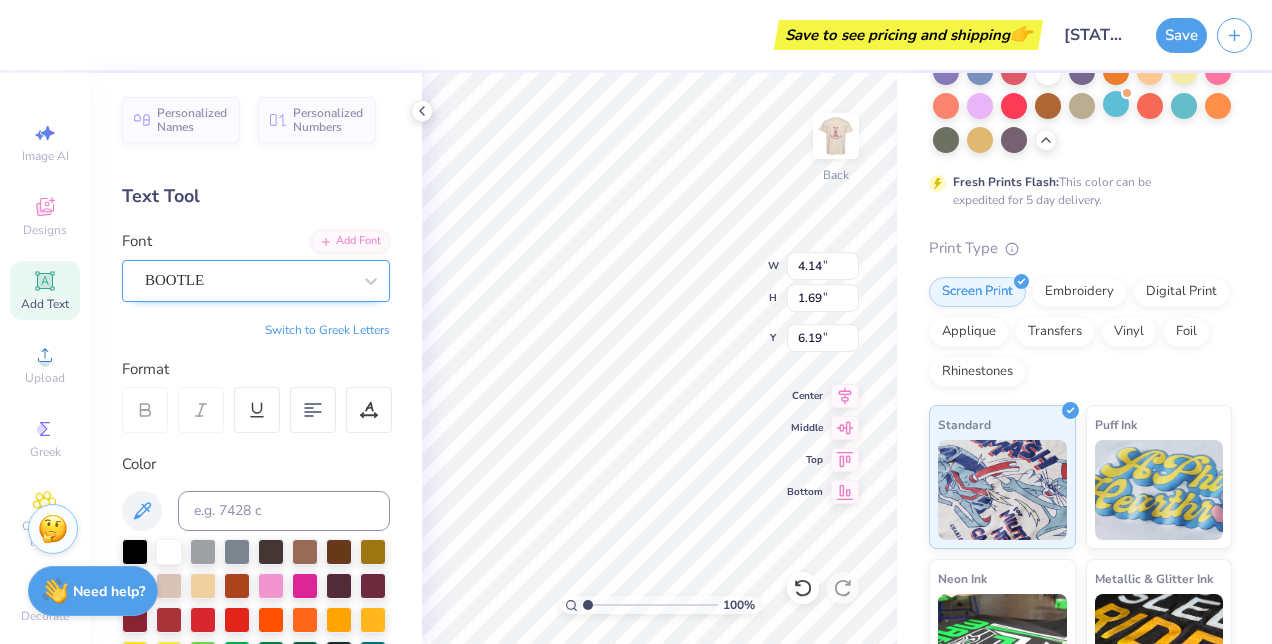click on "BOOTLE" at bounding box center [256, 281] 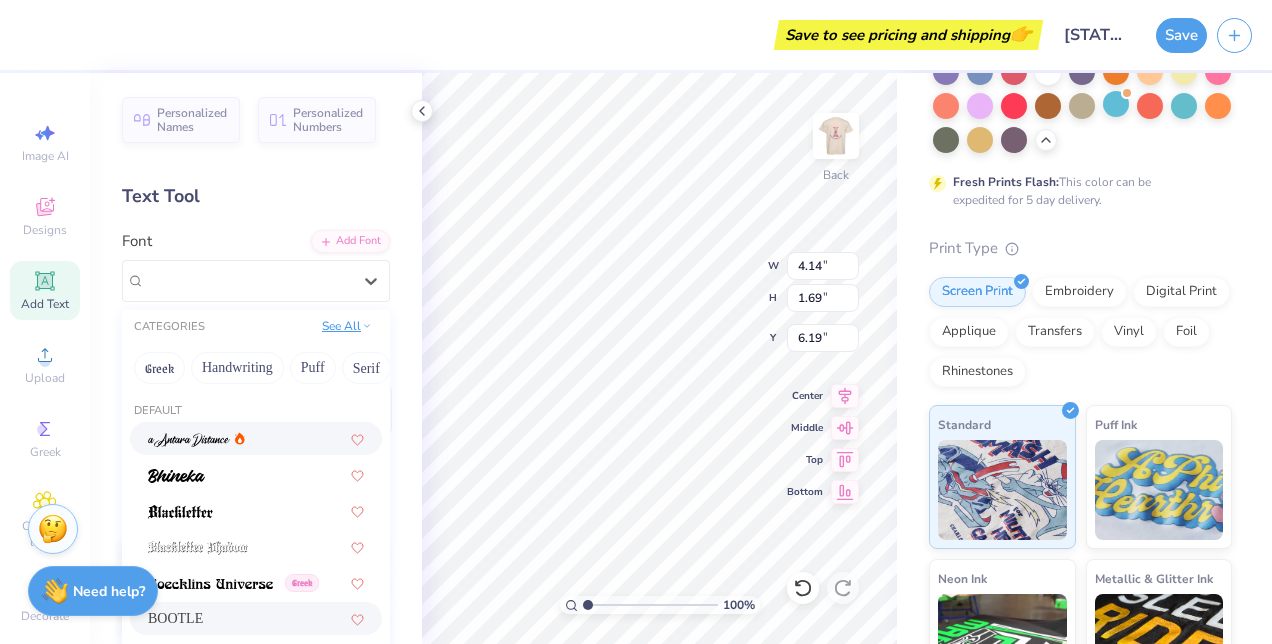 click on "See All" at bounding box center (347, 326) 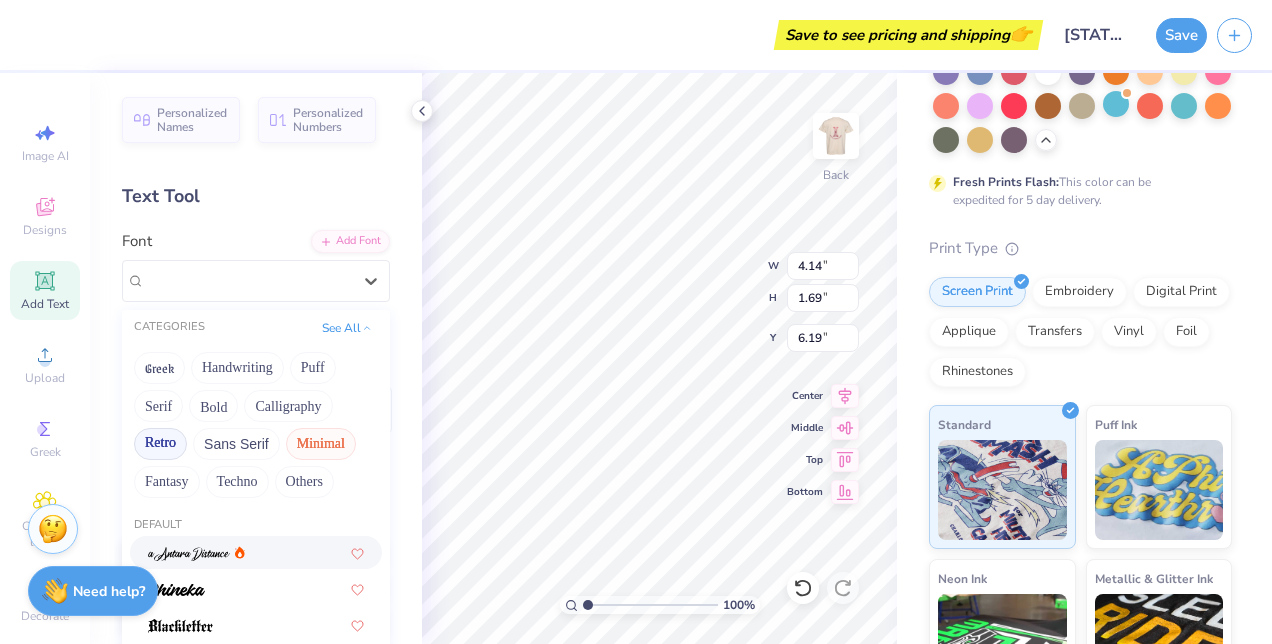 click on "Minimal" at bounding box center (321, 444) 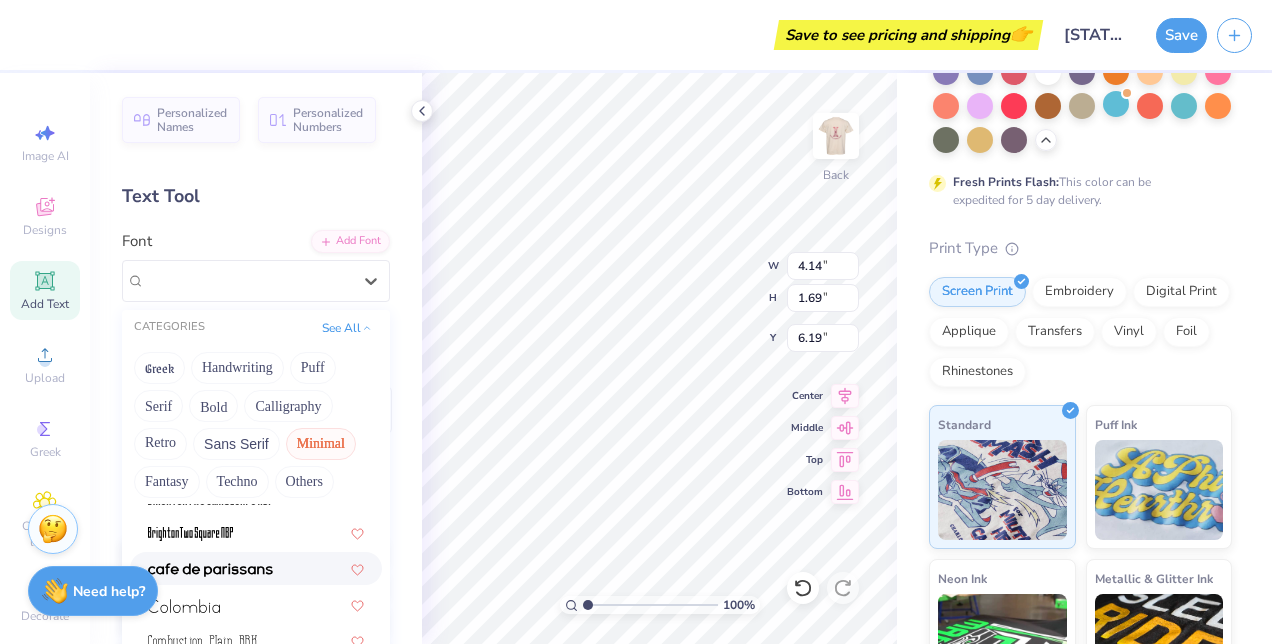 scroll, scrollTop: 100, scrollLeft: 0, axis: vertical 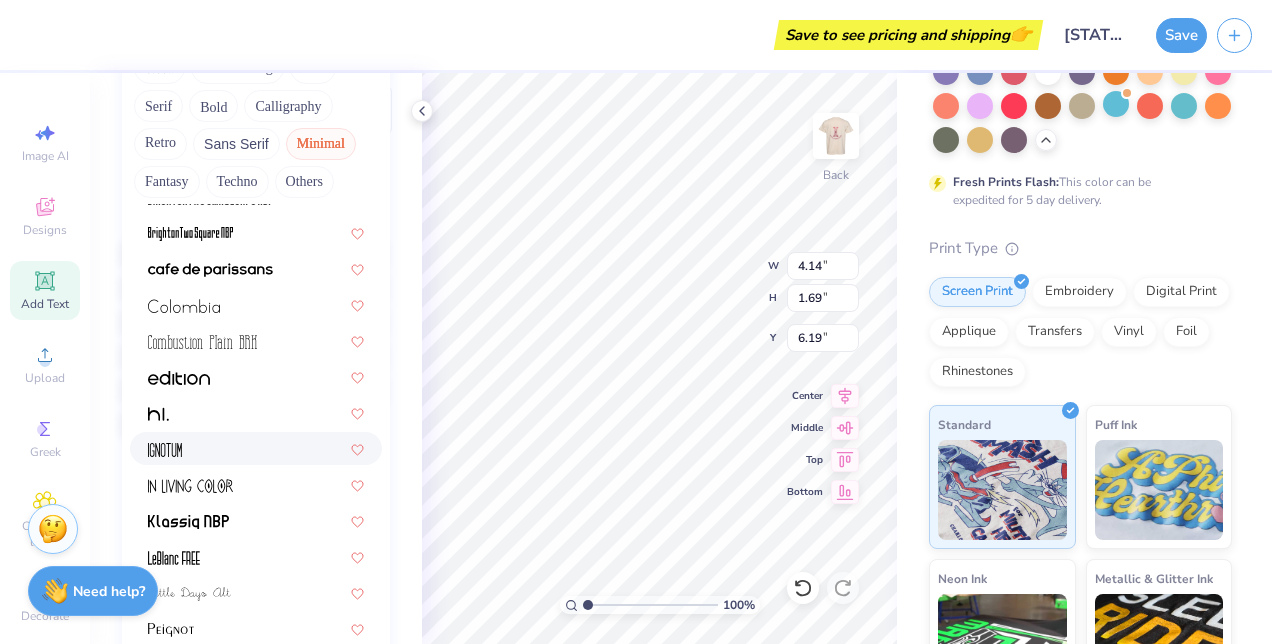 click at bounding box center (256, 448) 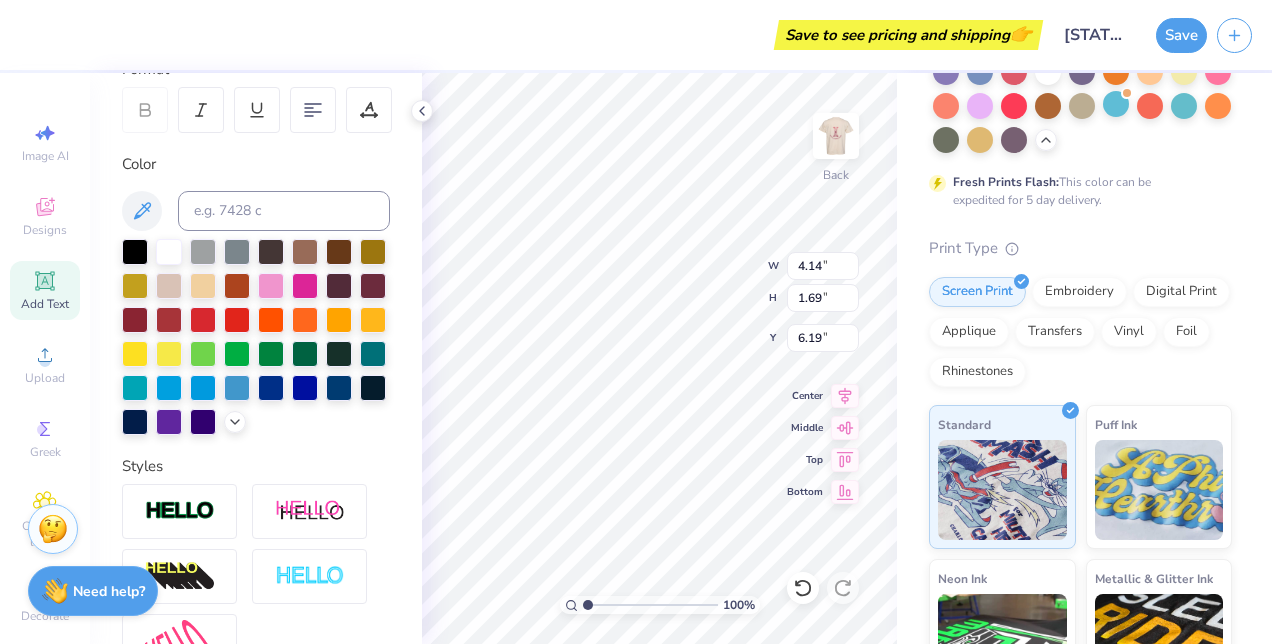 type on "2.62" 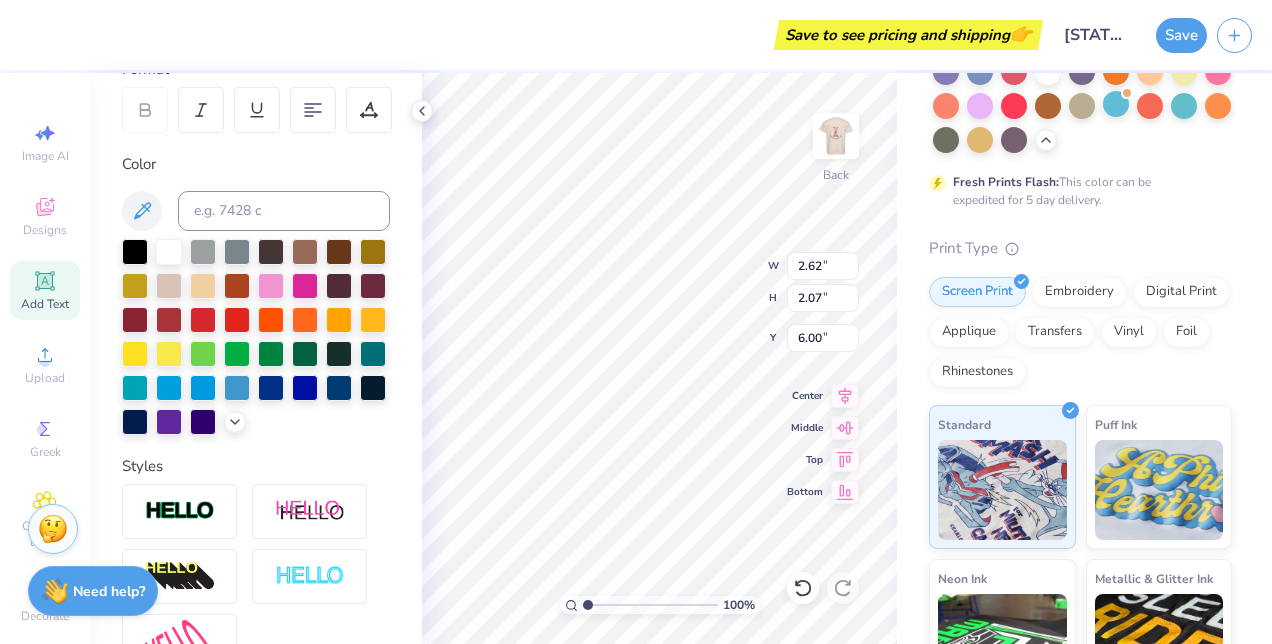 scroll, scrollTop: 100, scrollLeft: 0, axis: vertical 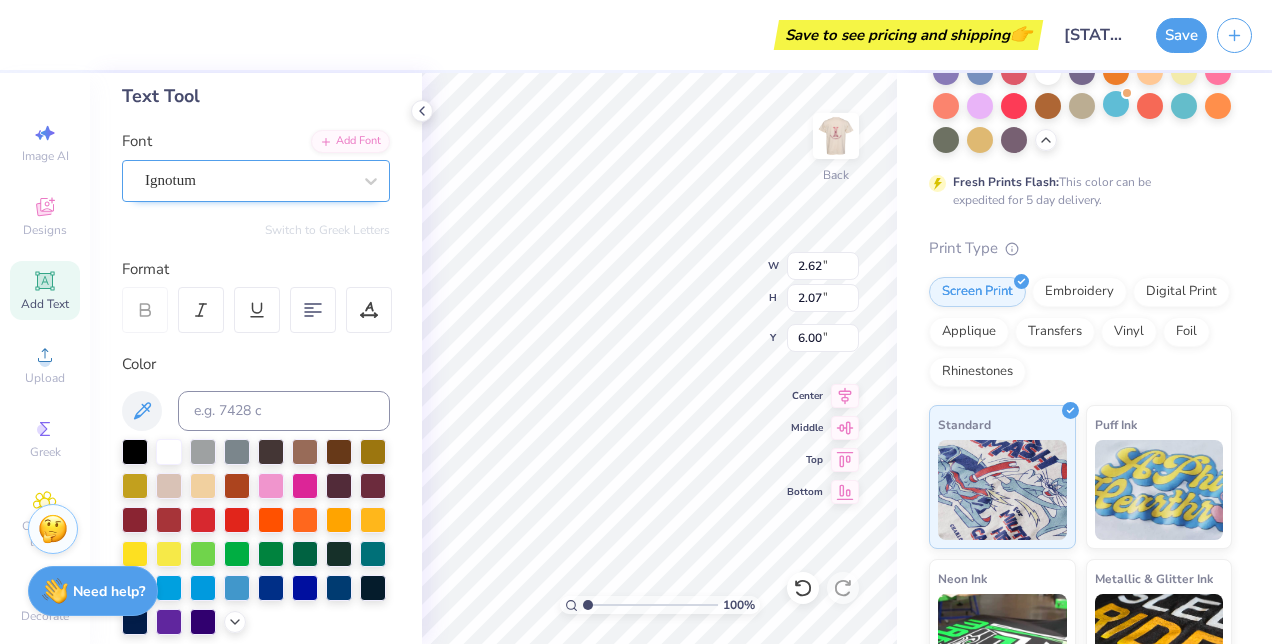 click on "Ignotum" at bounding box center [248, 180] 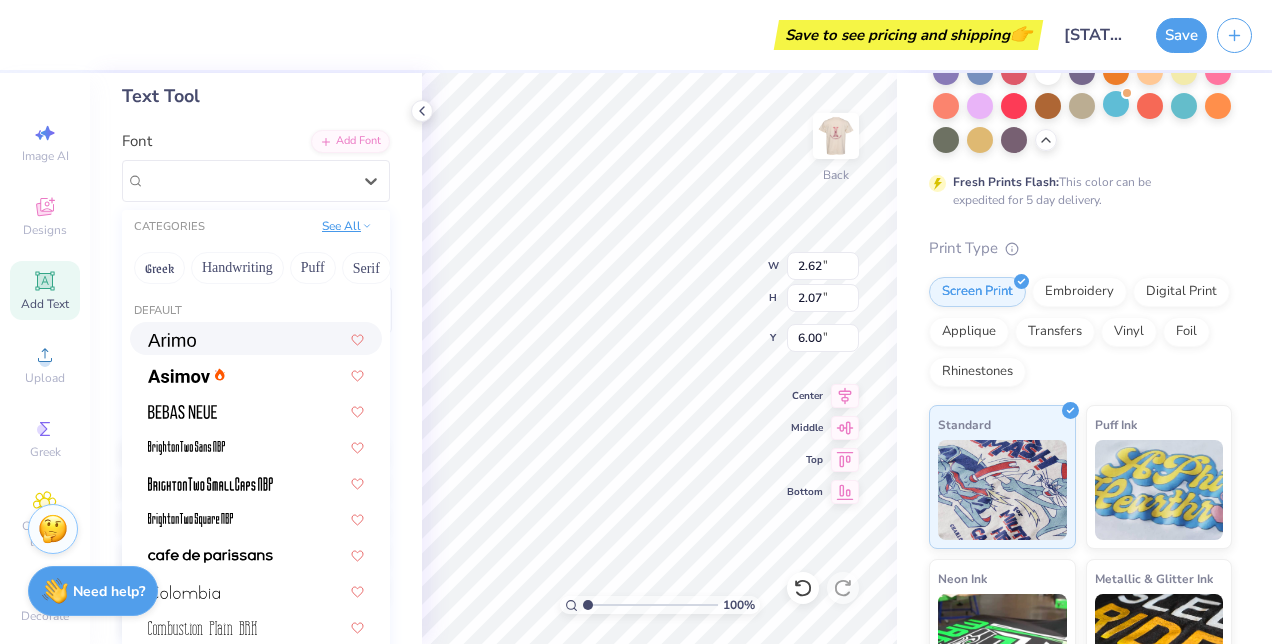 click on "See All" at bounding box center (347, 226) 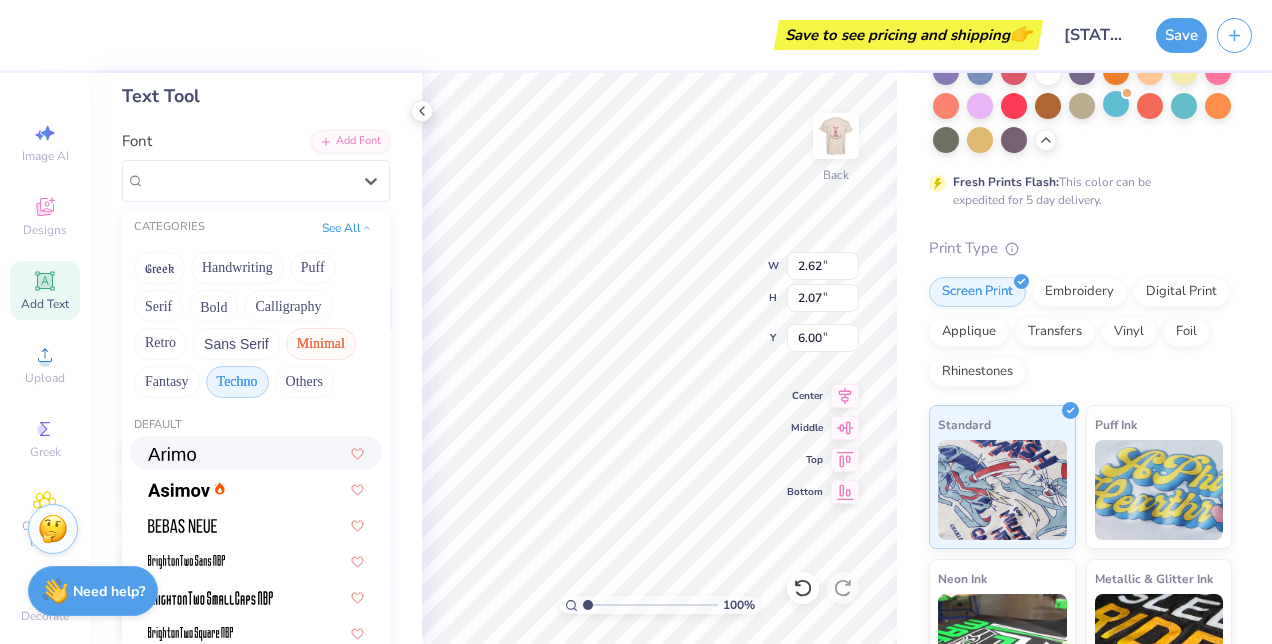 click on "Techno" at bounding box center (237, 382) 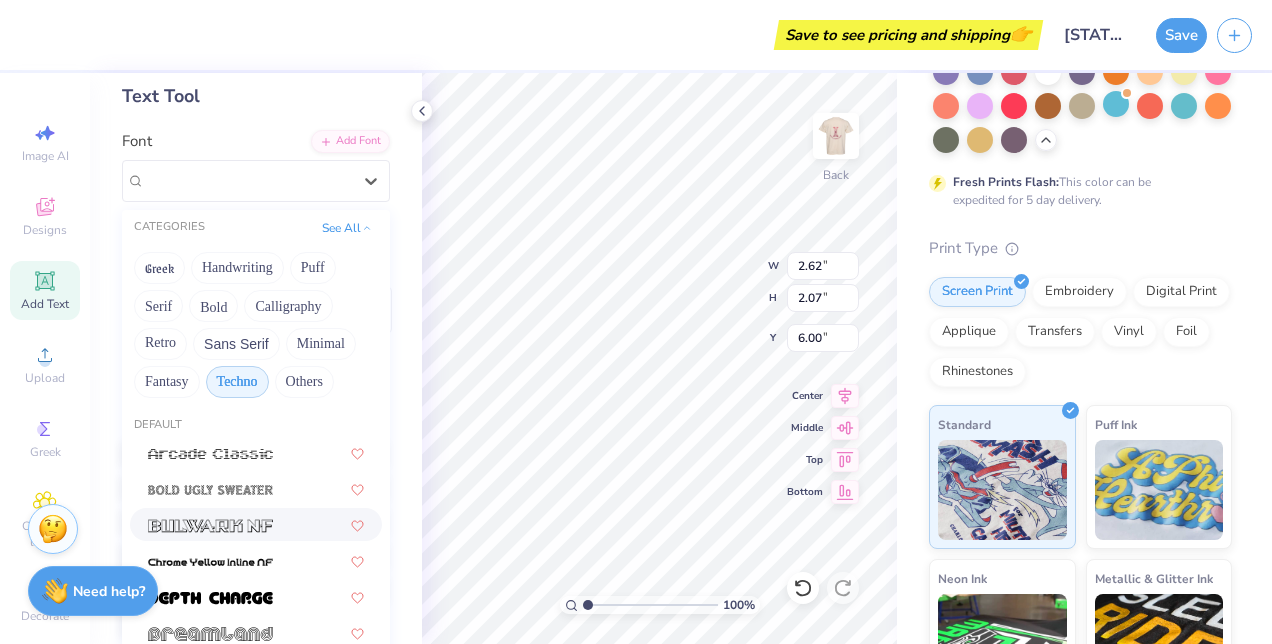 click at bounding box center [210, 524] 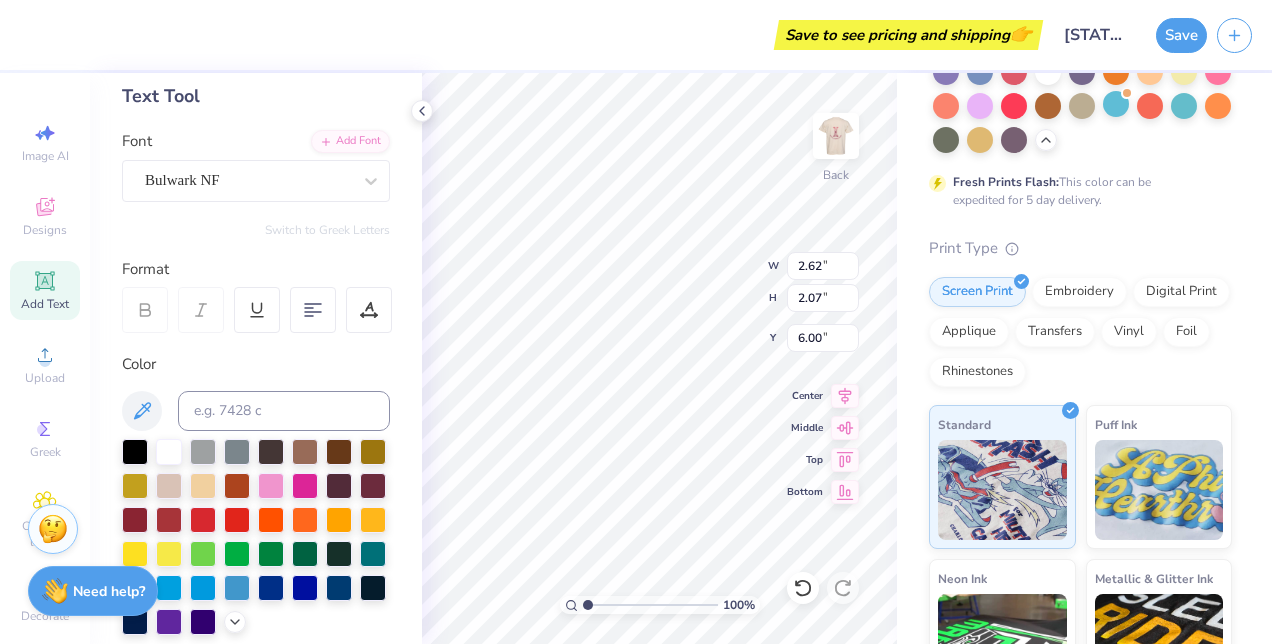 type on "6.79" 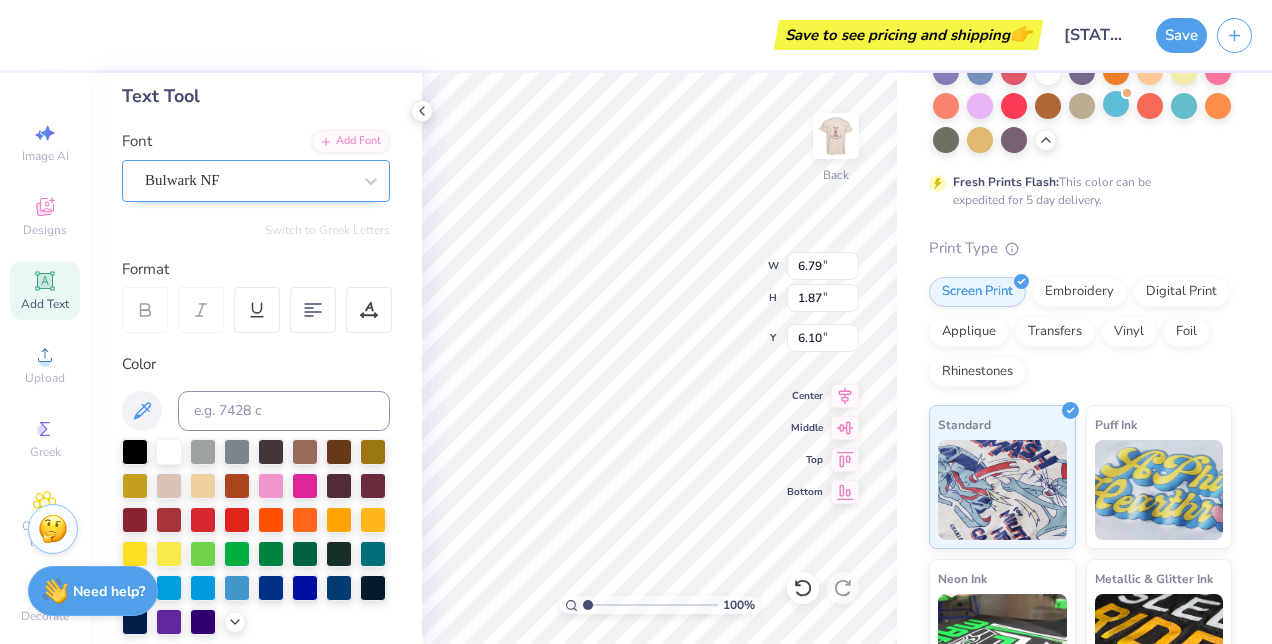 click on "Bulwark NF" at bounding box center (248, 180) 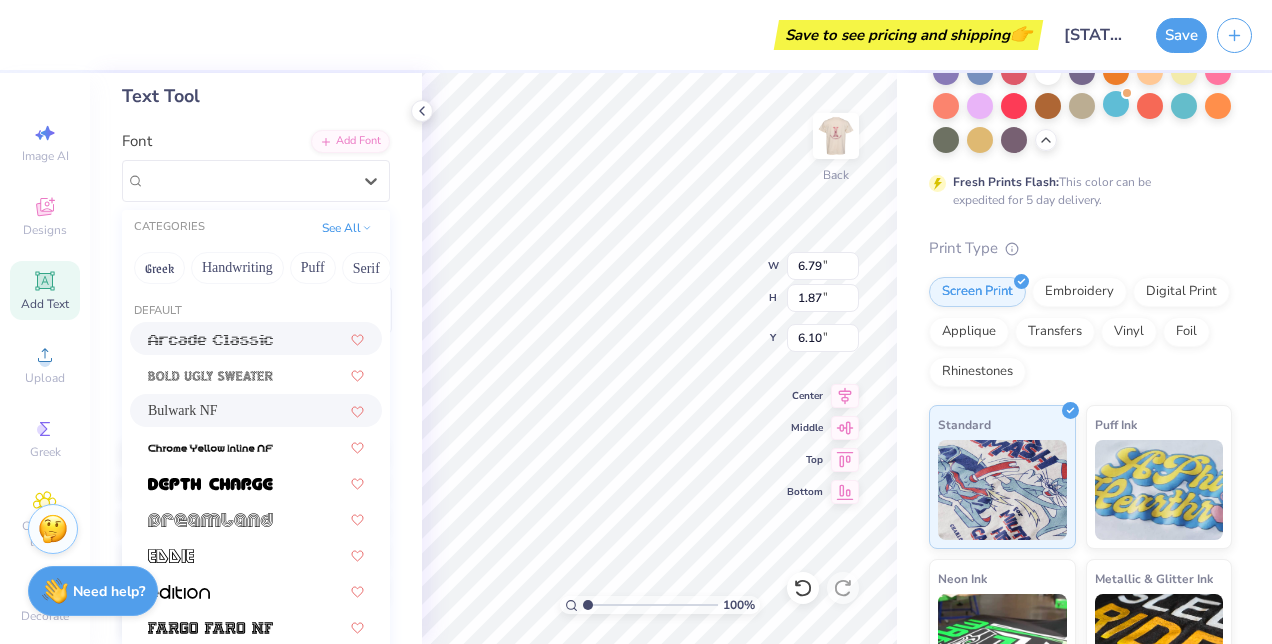 click at bounding box center (210, 340) 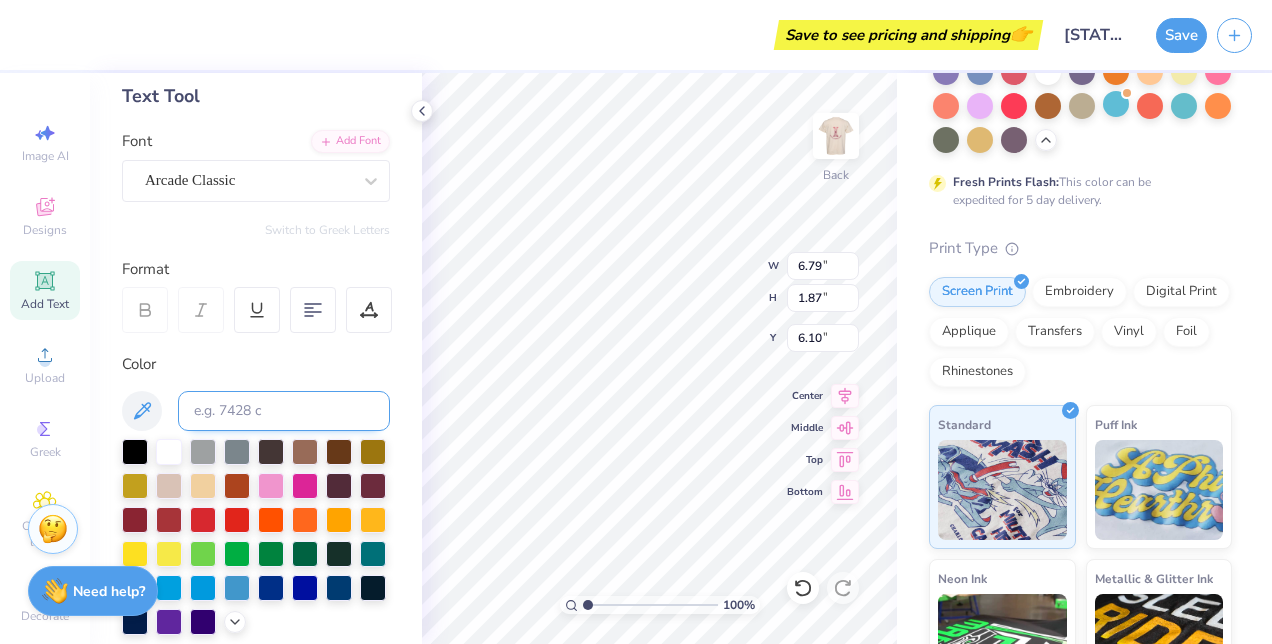 type on "7.20" 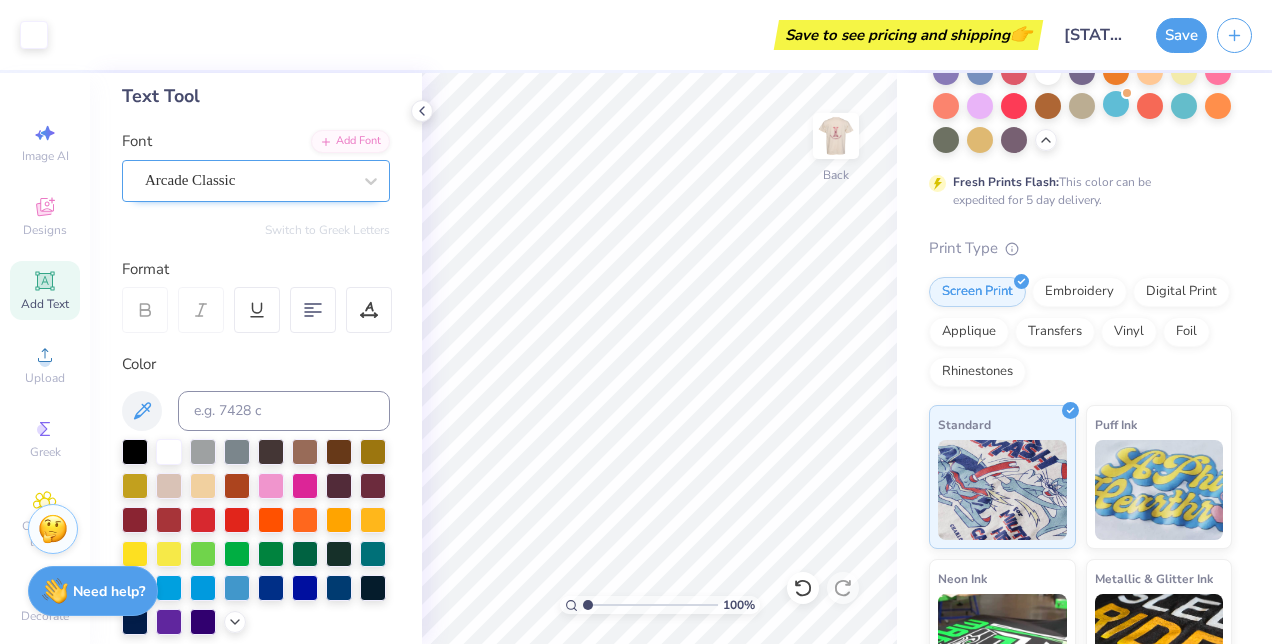 click on "Arcade Classic" at bounding box center [256, 181] 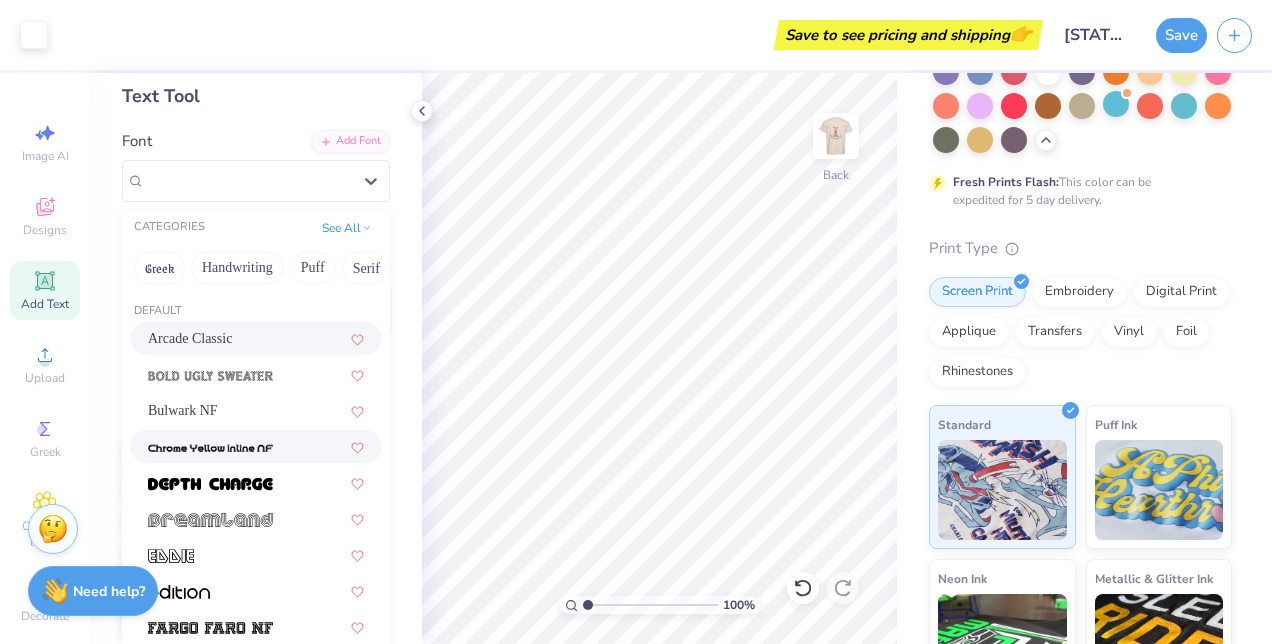 scroll, scrollTop: 100, scrollLeft: 0, axis: vertical 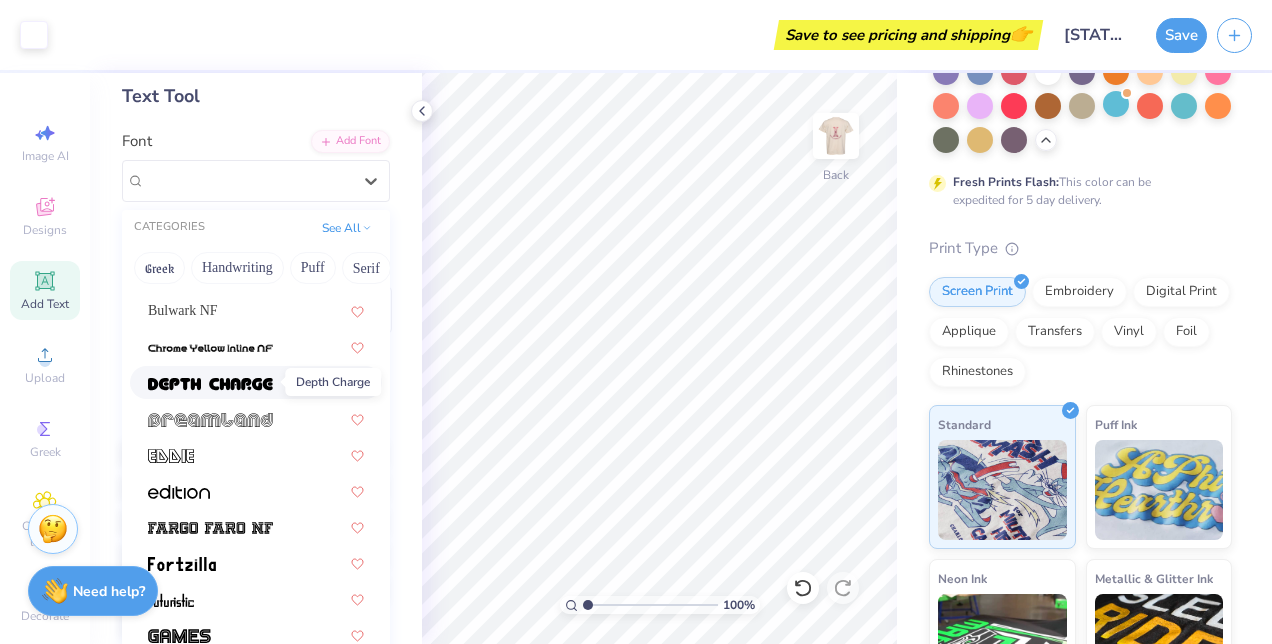 click at bounding box center (210, 384) 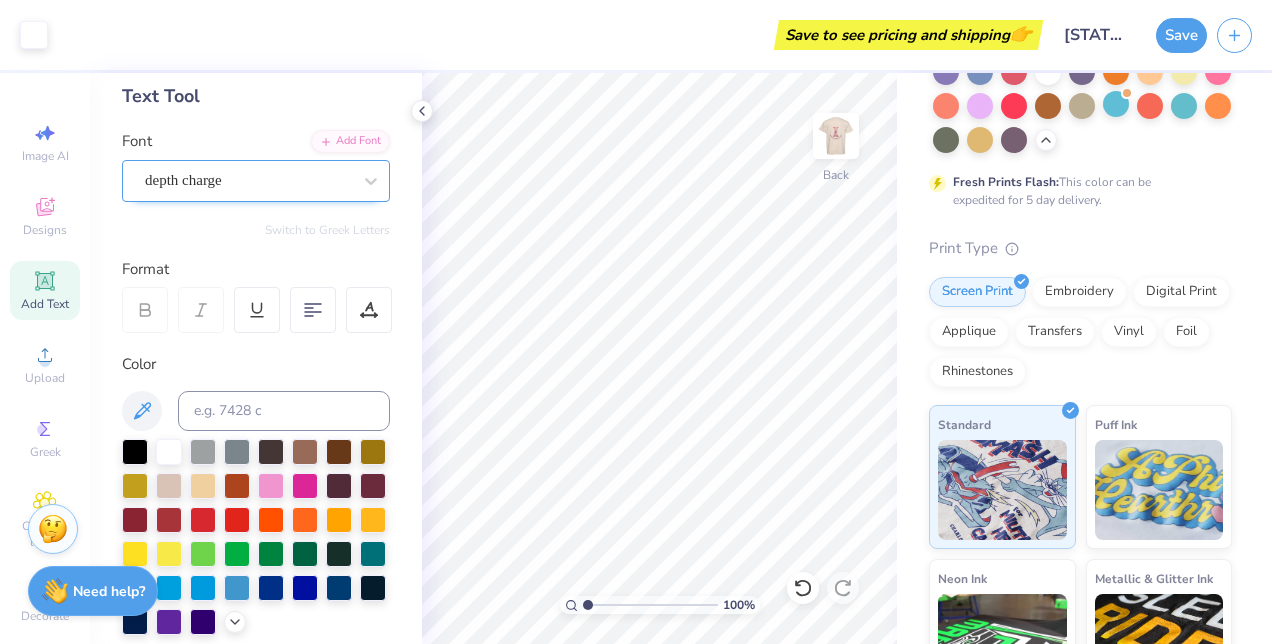 click on "depth charge" at bounding box center (248, 180) 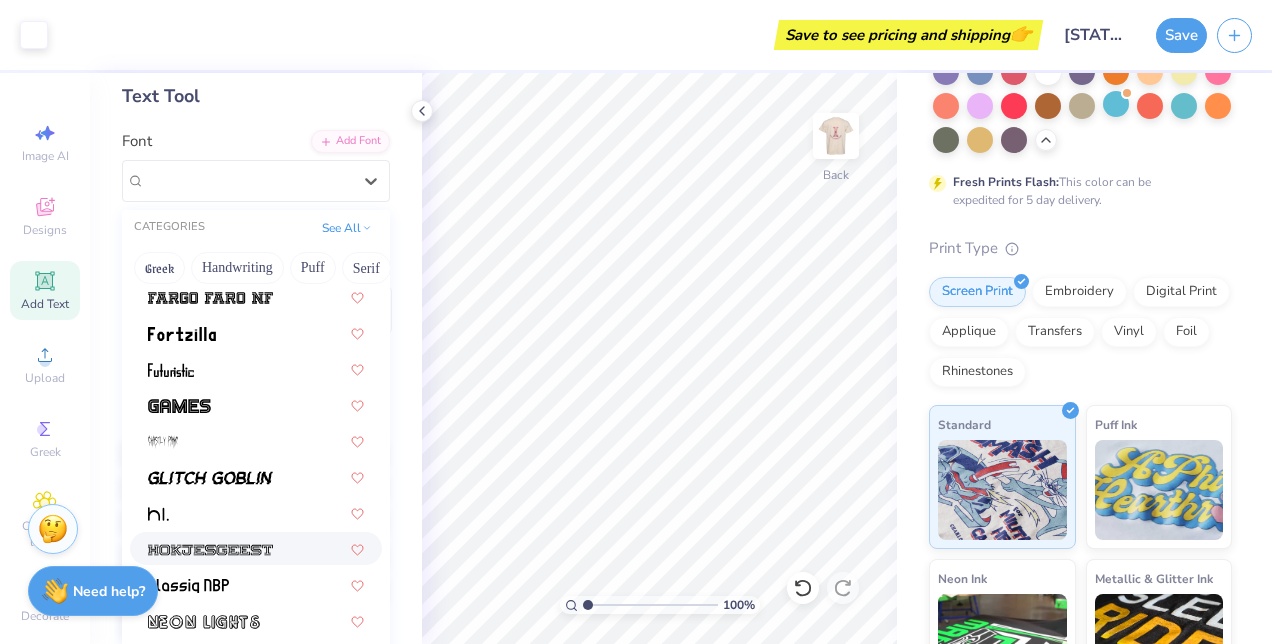 scroll, scrollTop: 346, scrollLeft: 0, axis: vertical 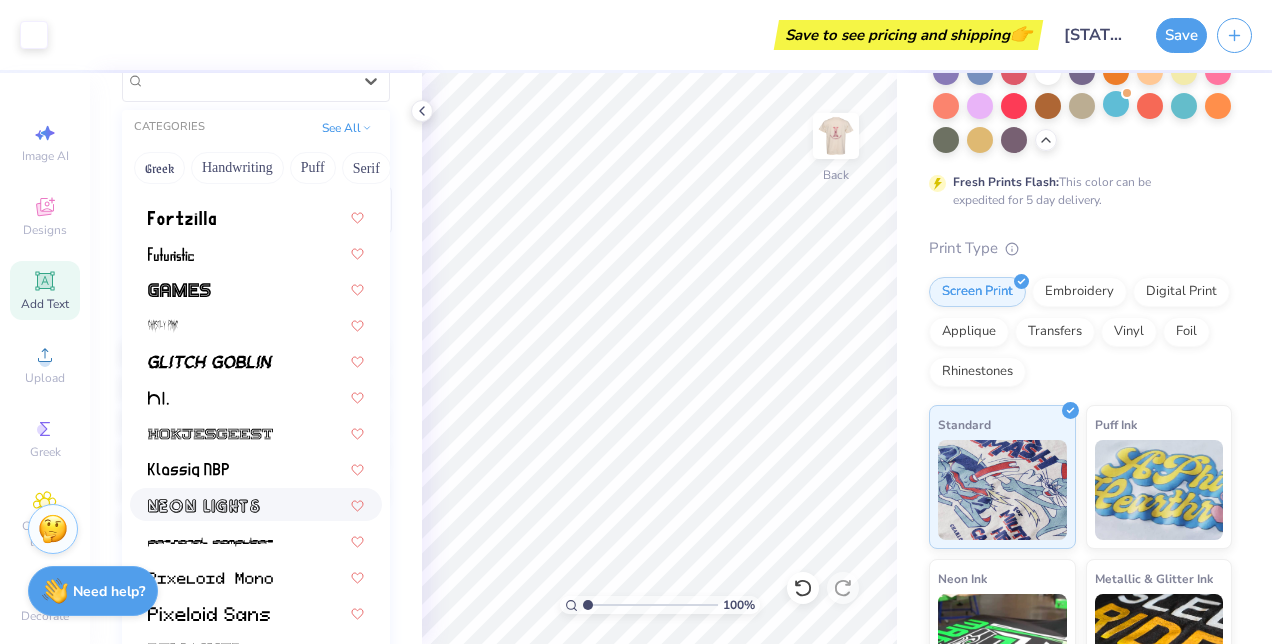 click at bounding box center (204, 504) 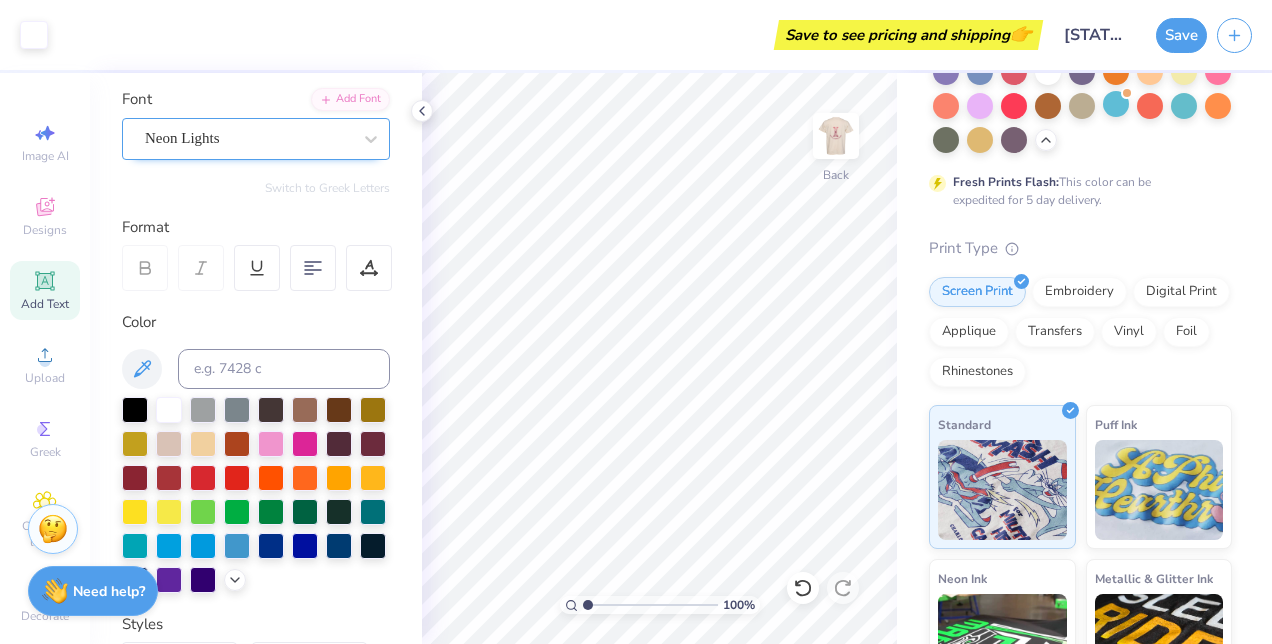 scroll, scrollTop: 96, scrollLeft: 0, axis: vertical 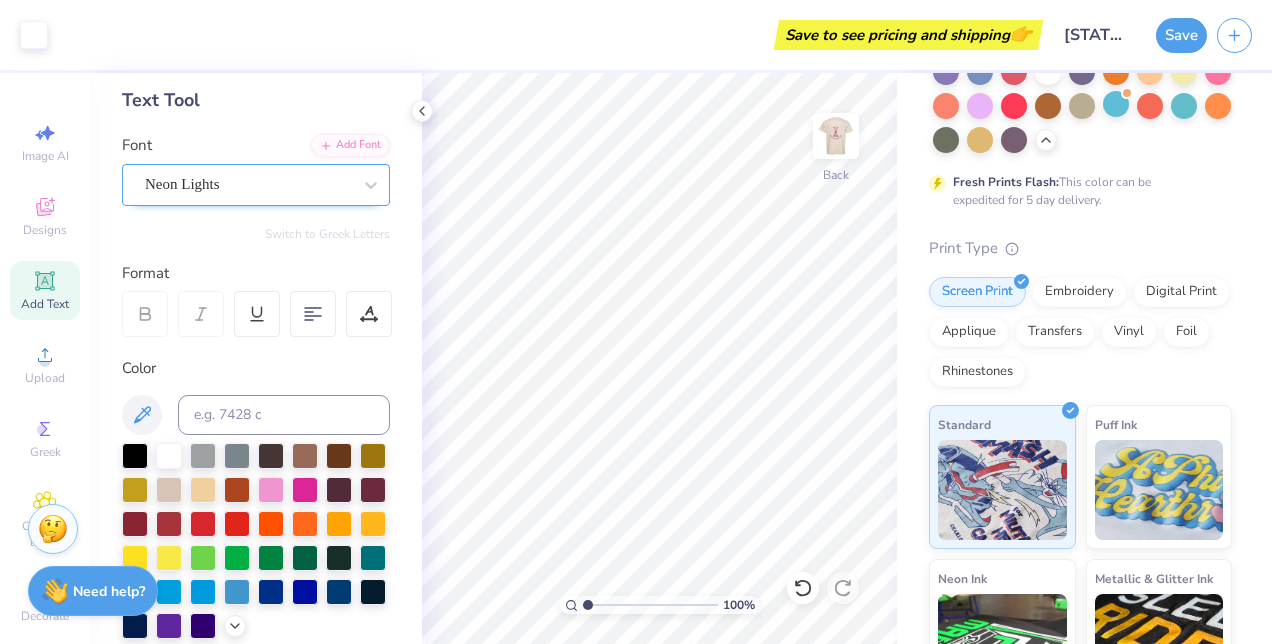 click on "Neon Lights" at bounding box center [248, 184] 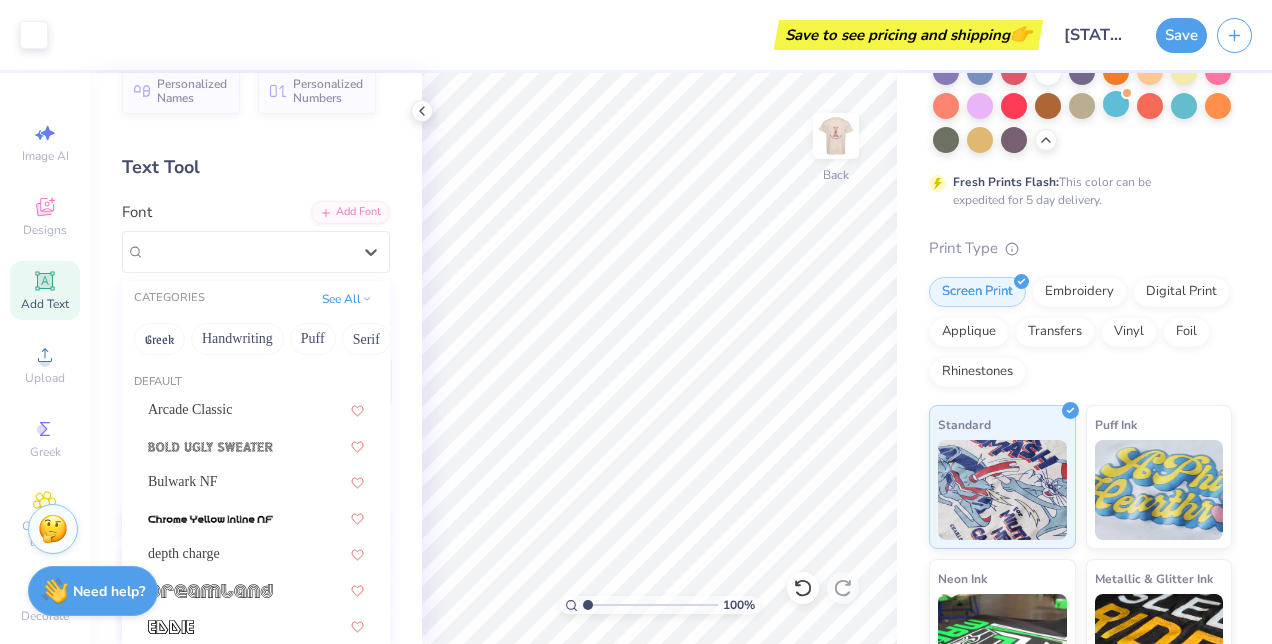 scroll, scrollTop: 0, scrollLeft: 0, axis: both 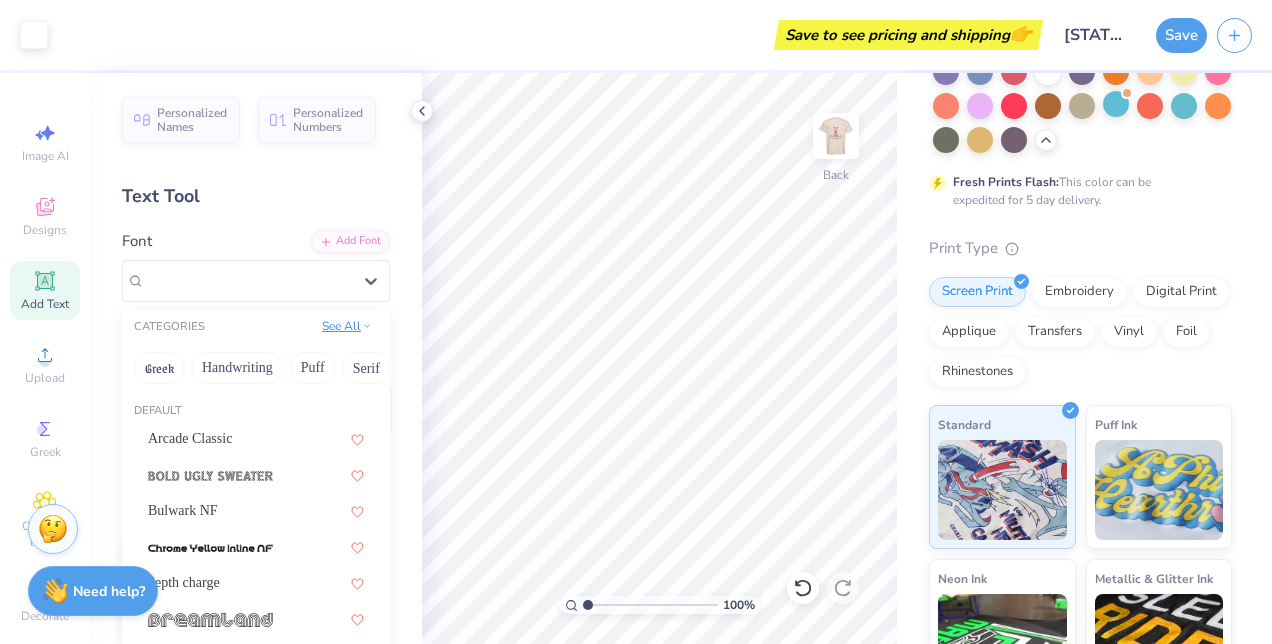 click on "See All" at bounding box center [347, 326] 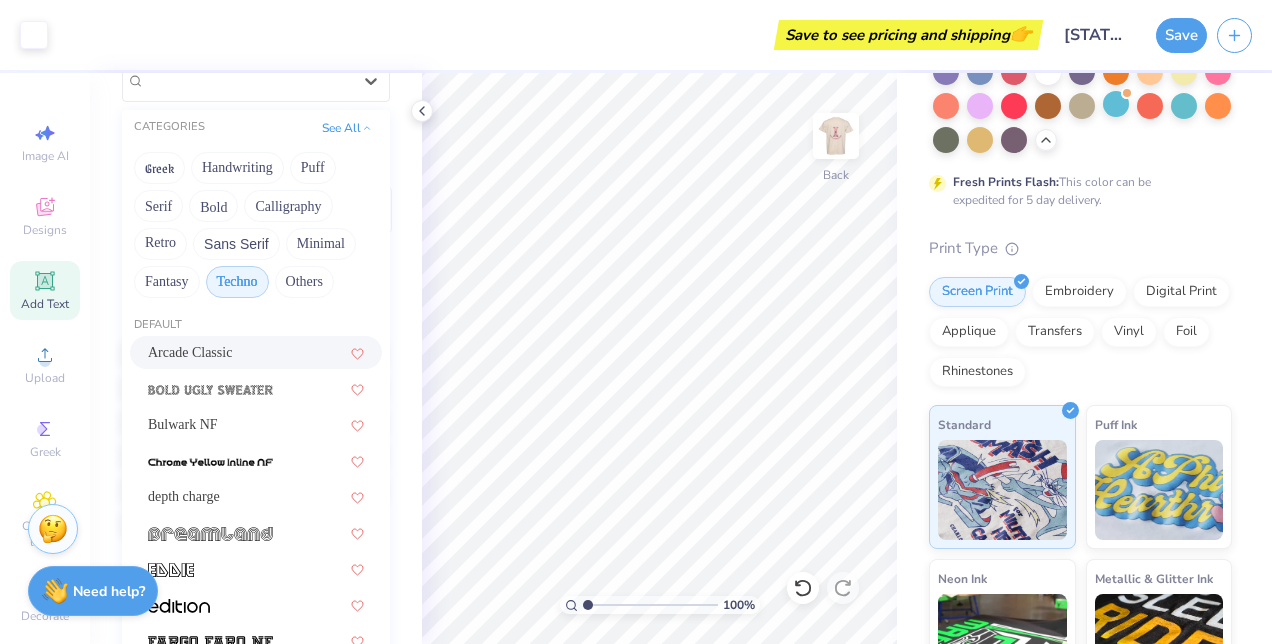 scroll, scrollTop: 0, scrollLeft: 0, axis: both 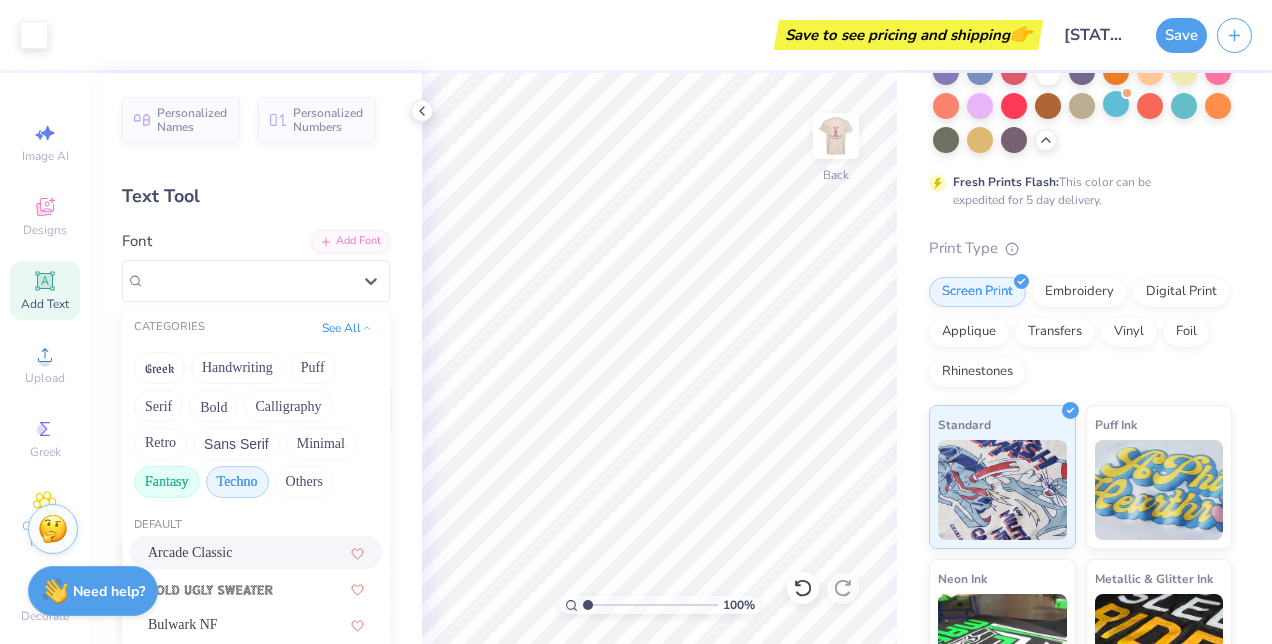 click on "Fantasy" at bounding box center (167, 482) 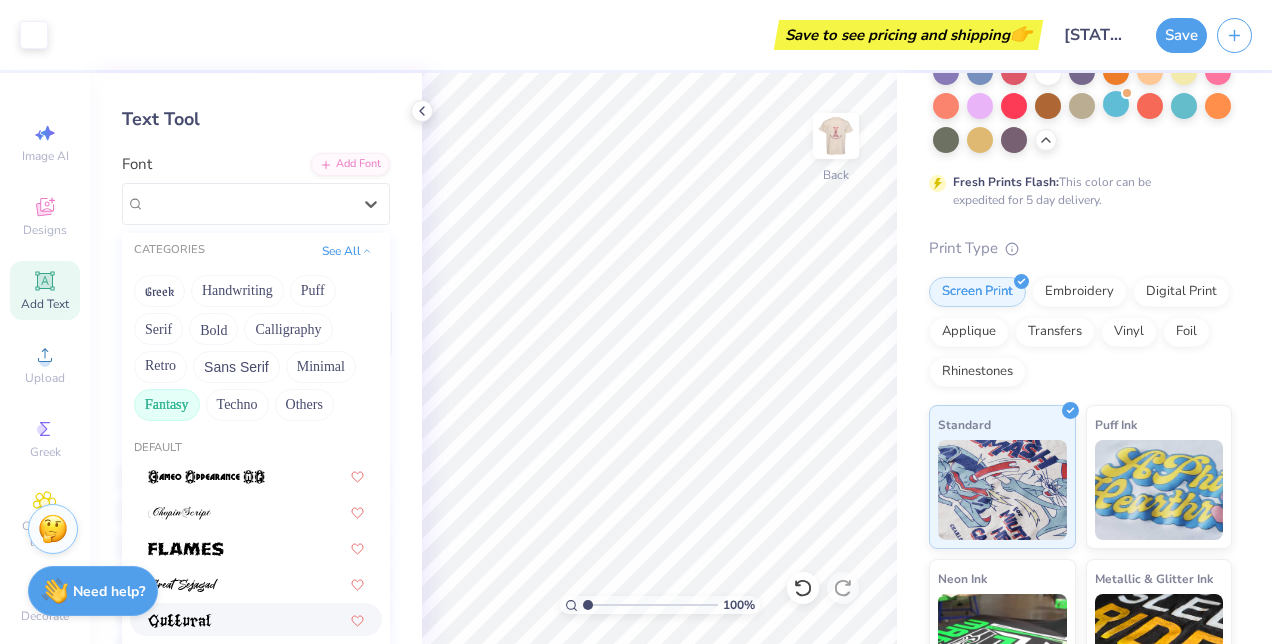 scroll, scrollTop: 200, scrollLeft: 0, axis: vertical 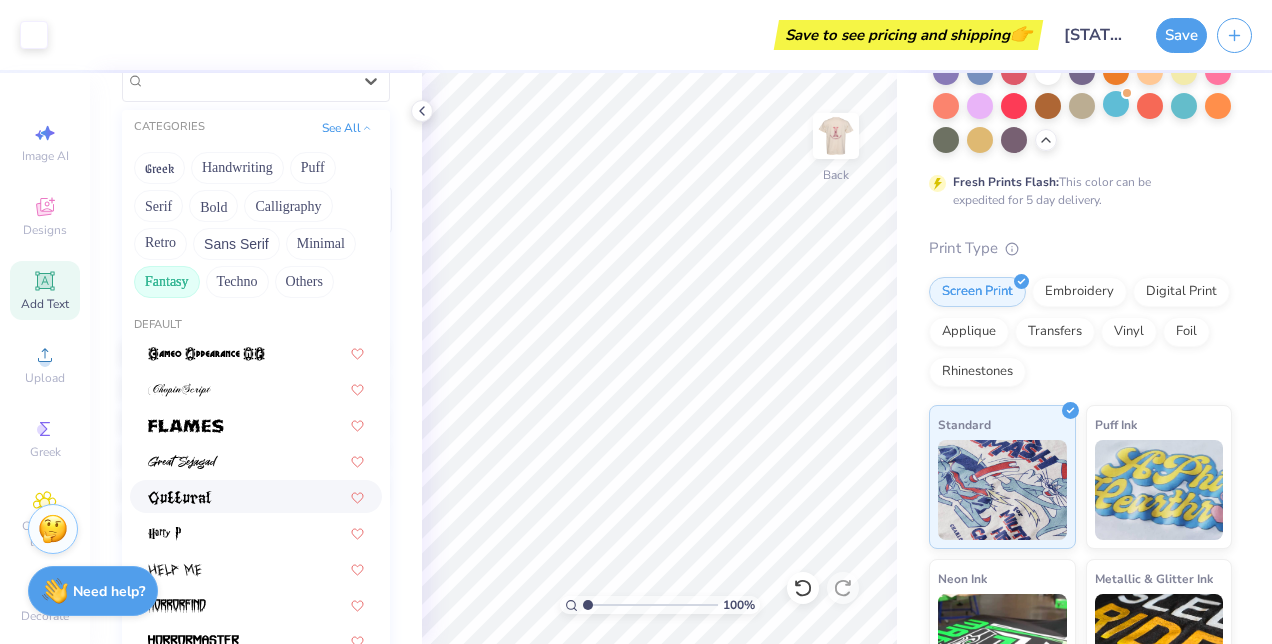 click at bounding box center (180, 496) 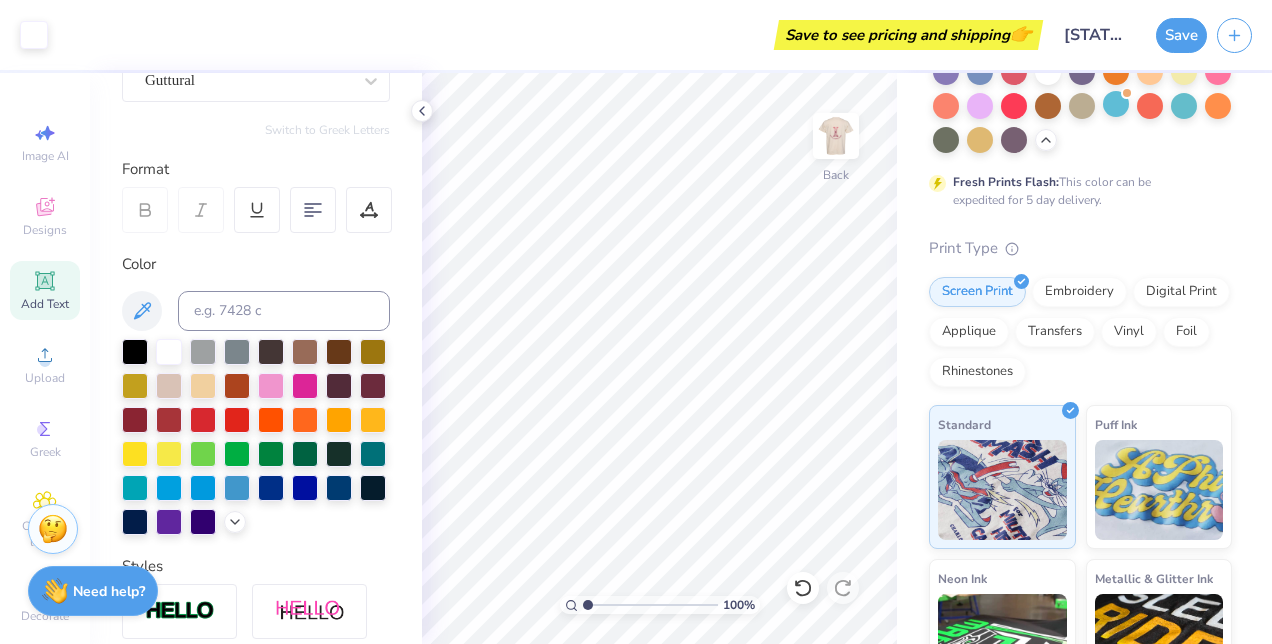 scroll, scrollTop: 201, scrollLeft: 0, axis: vertical 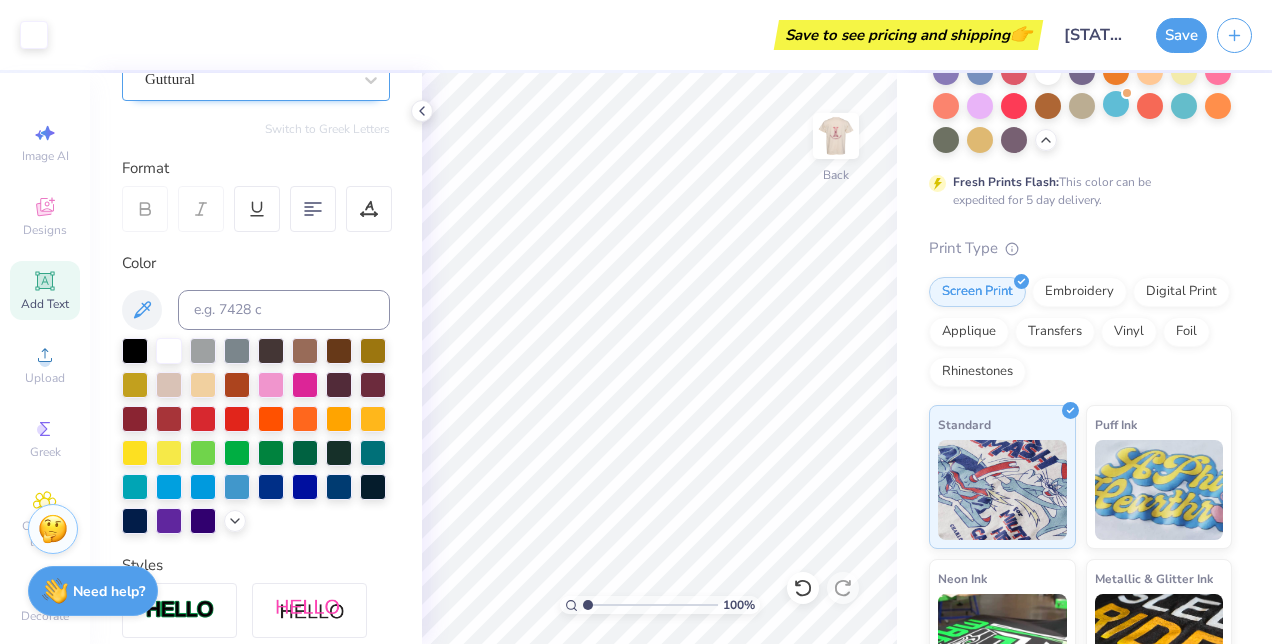 click on "Guttural" at bounding box center [248, 79] 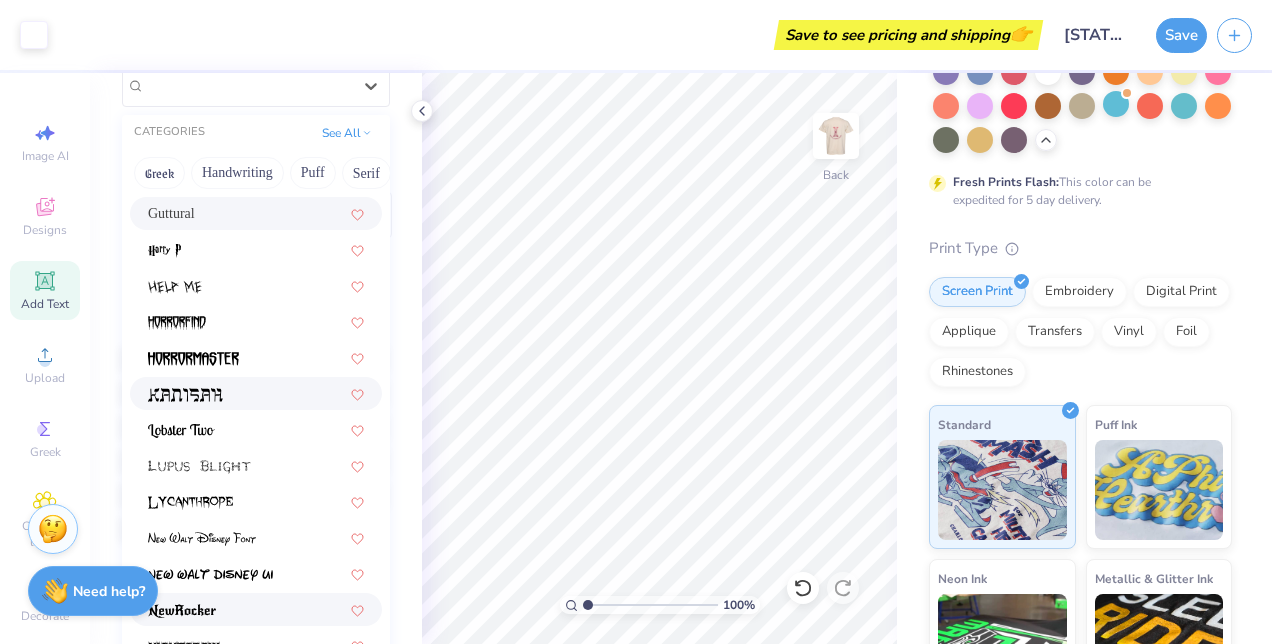 scroll, scrollTop: 300, scrollLeft: 0, axis: vertical 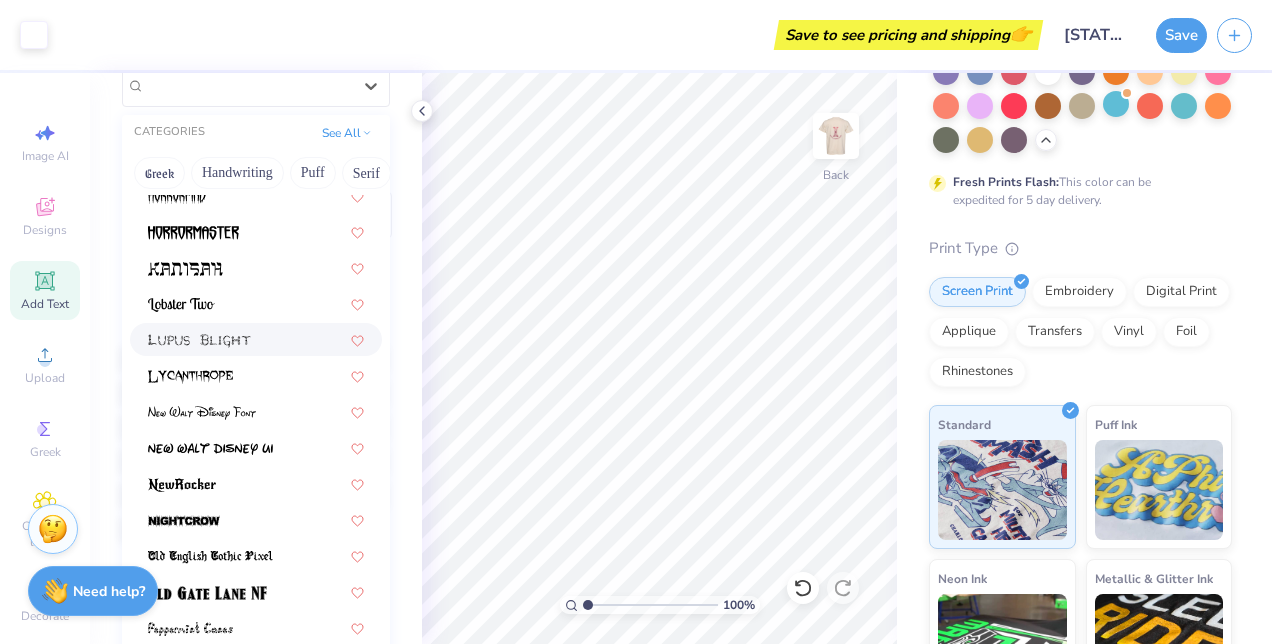 click at bounding box center (199, 341) 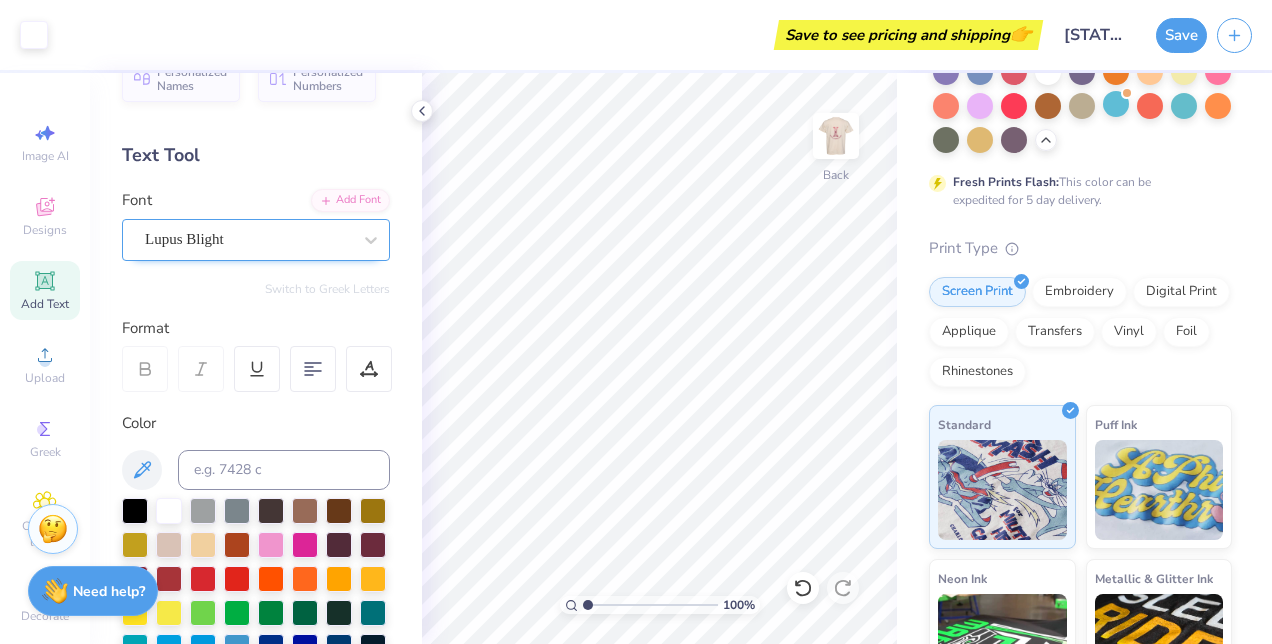 scroll, scrollTop: 0, scrollLeft: 0, axis: both 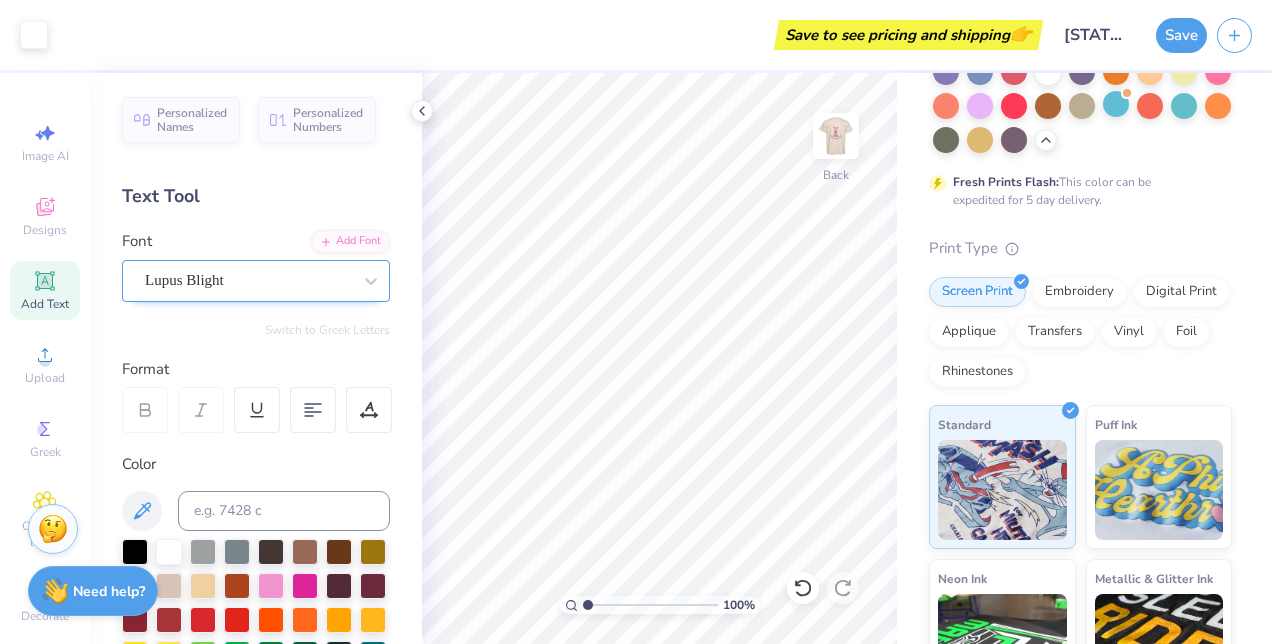 click on "Lupus Blight" at bounding box center (248, 280) 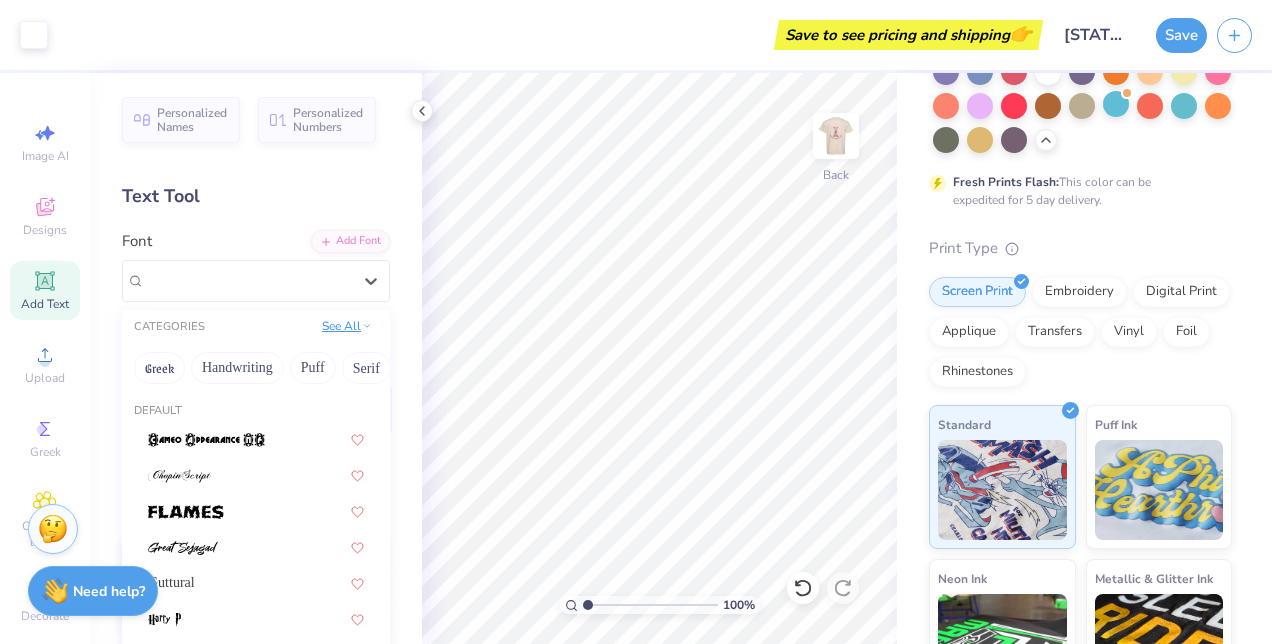 click on "See All" at bounding box center (347, 326) 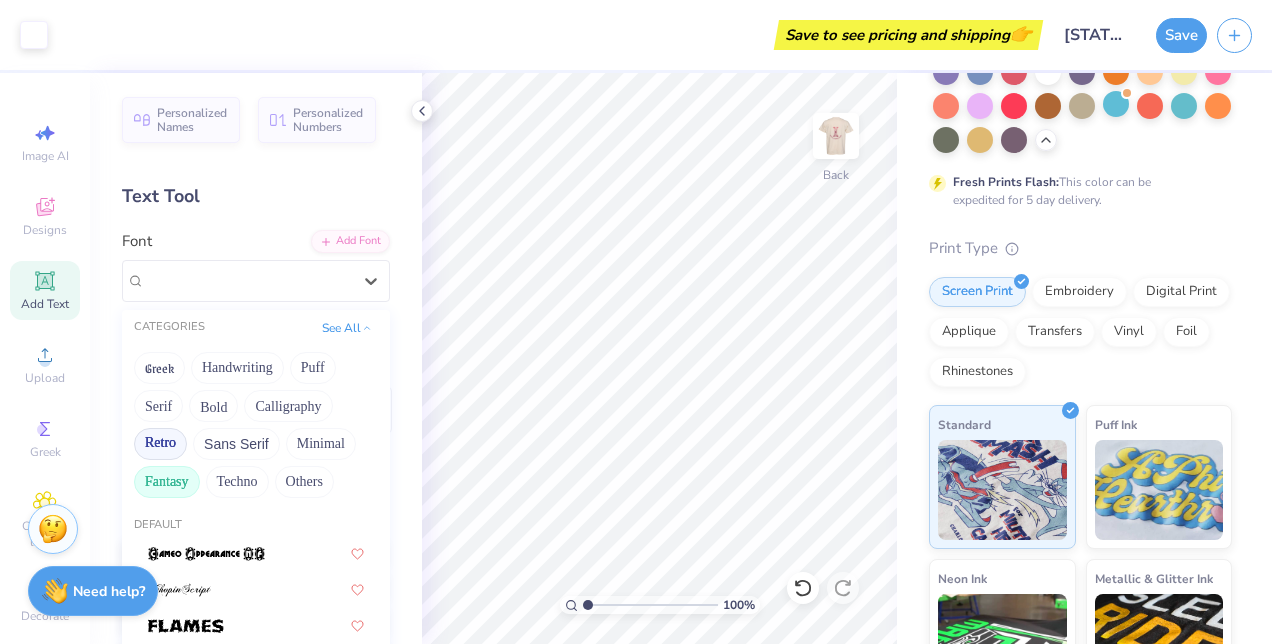 click on "Retro" at bounding box center [160, 444] 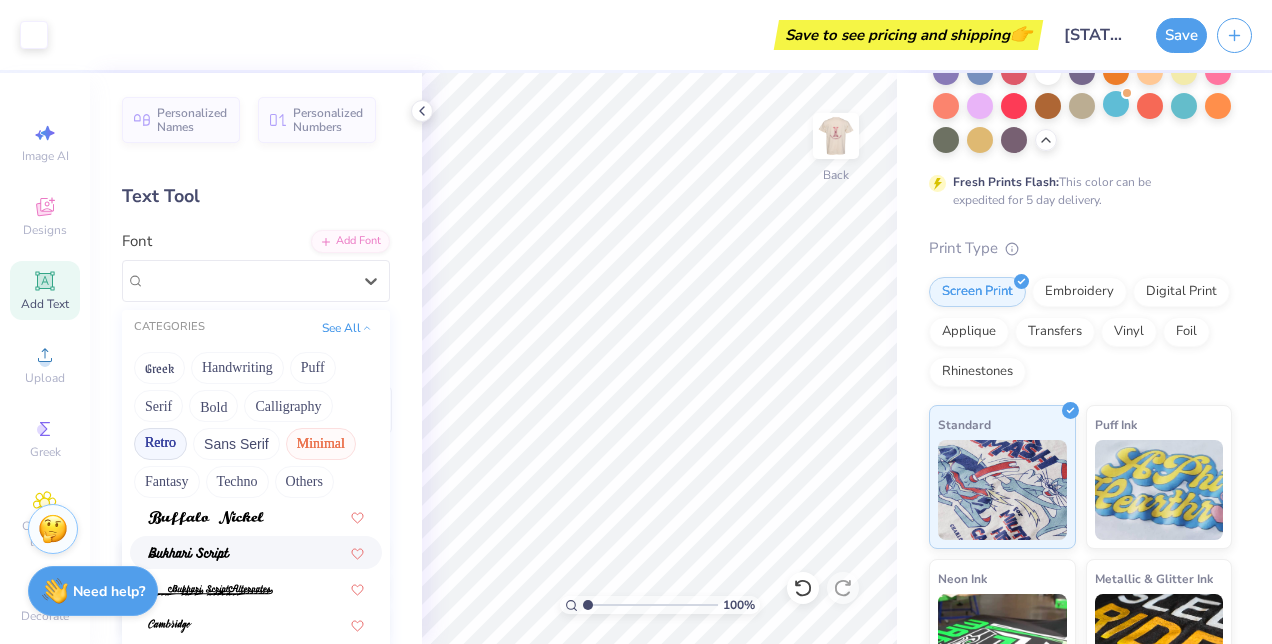 scroll, scrollTop: 500, scrollLeft: 0, axis: vertical 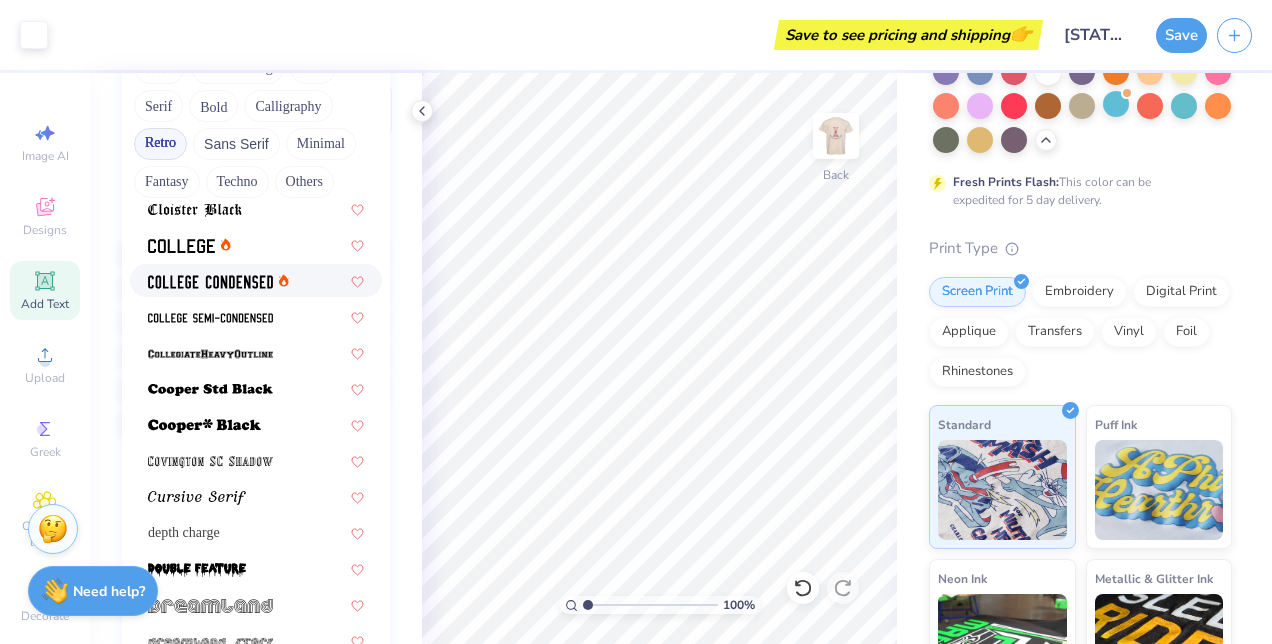 click at bounding box center (210, 282) 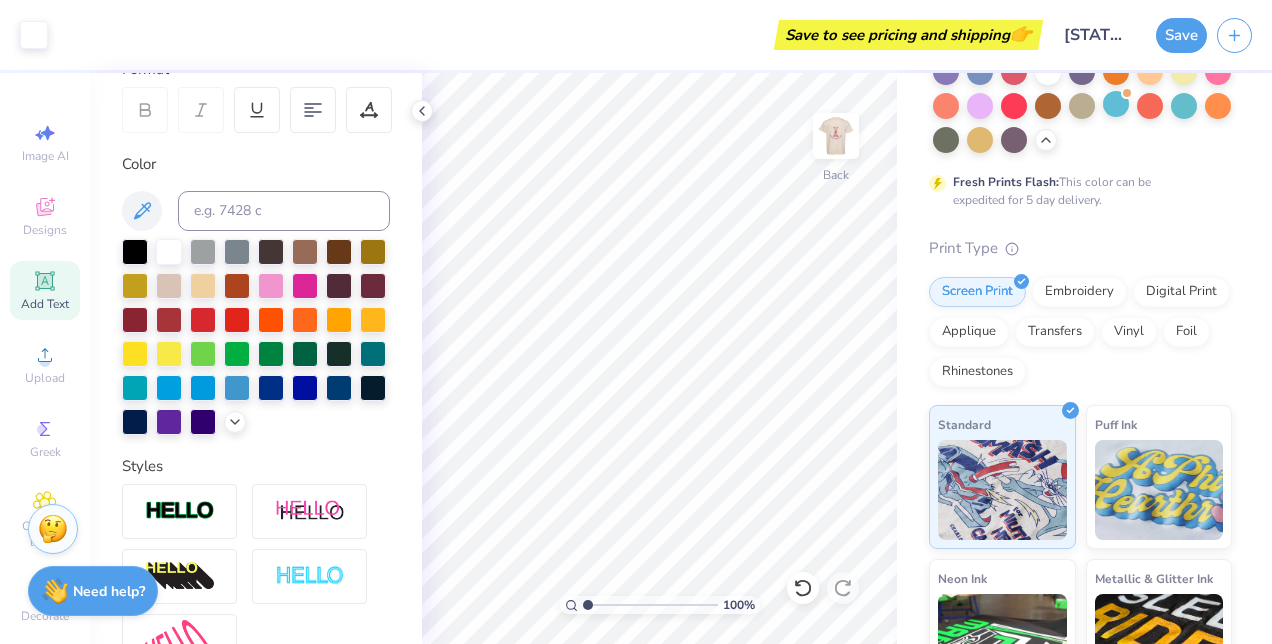 scroll, scrollTop: 100, scrollLeft: 0, axis: vertical 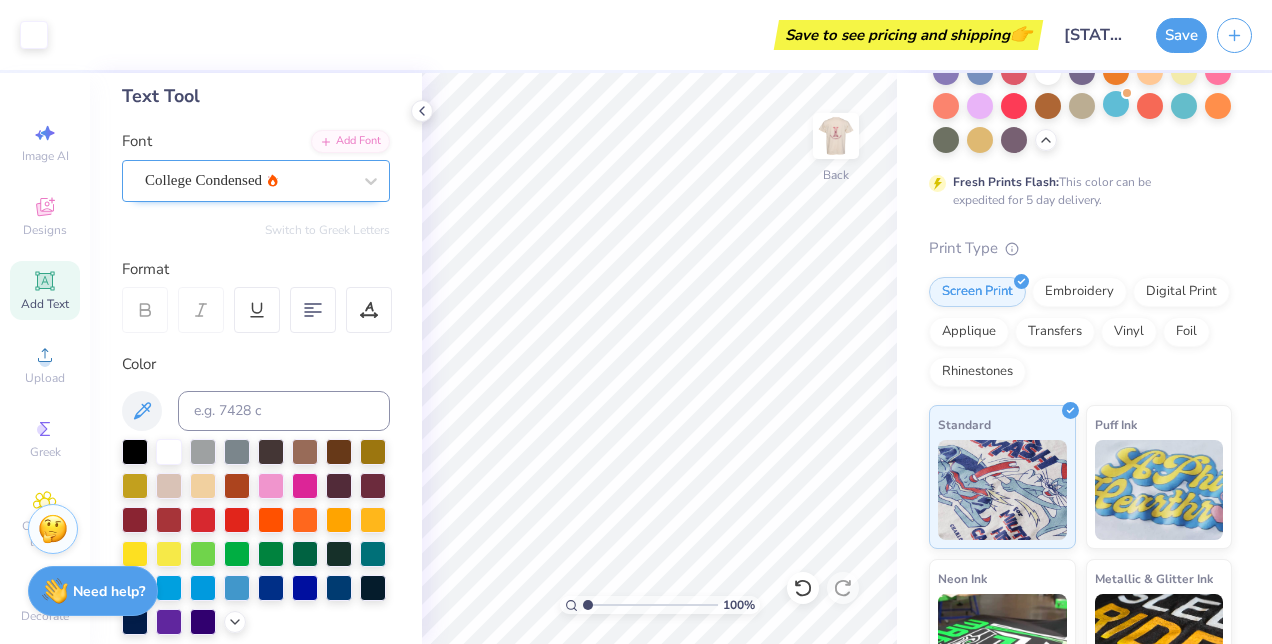 click on "College Condensed" at bounding box center [248, 180] 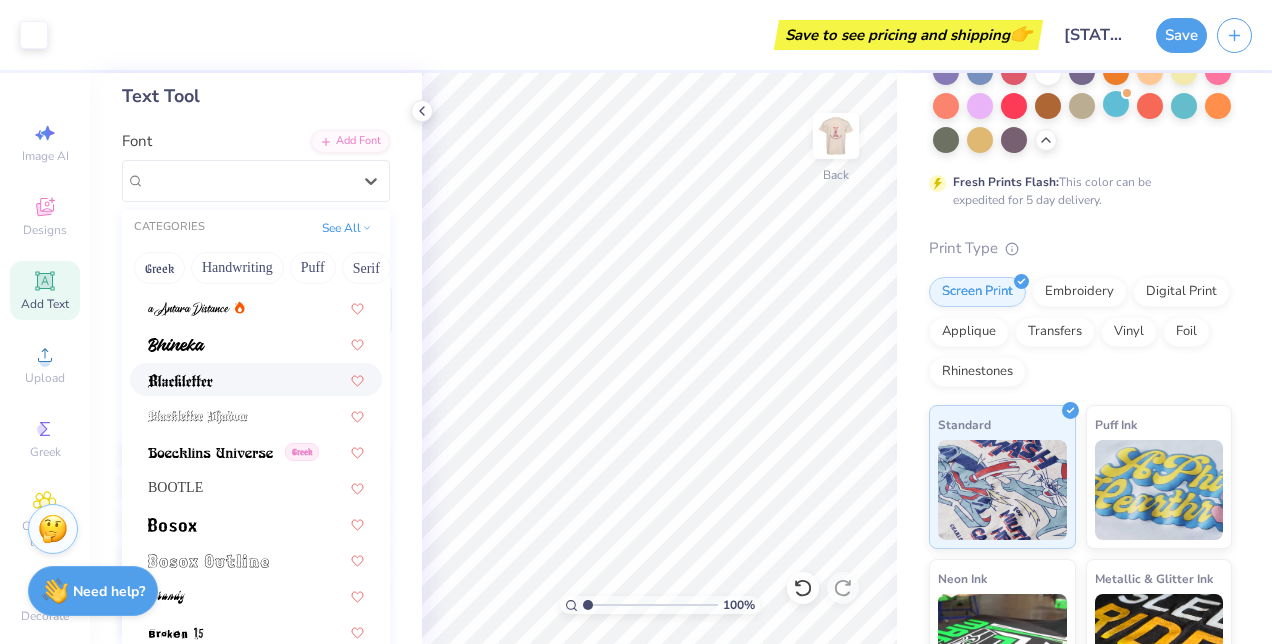 scroll, scrollTop: 0, scrollLeft: 0, axis: both 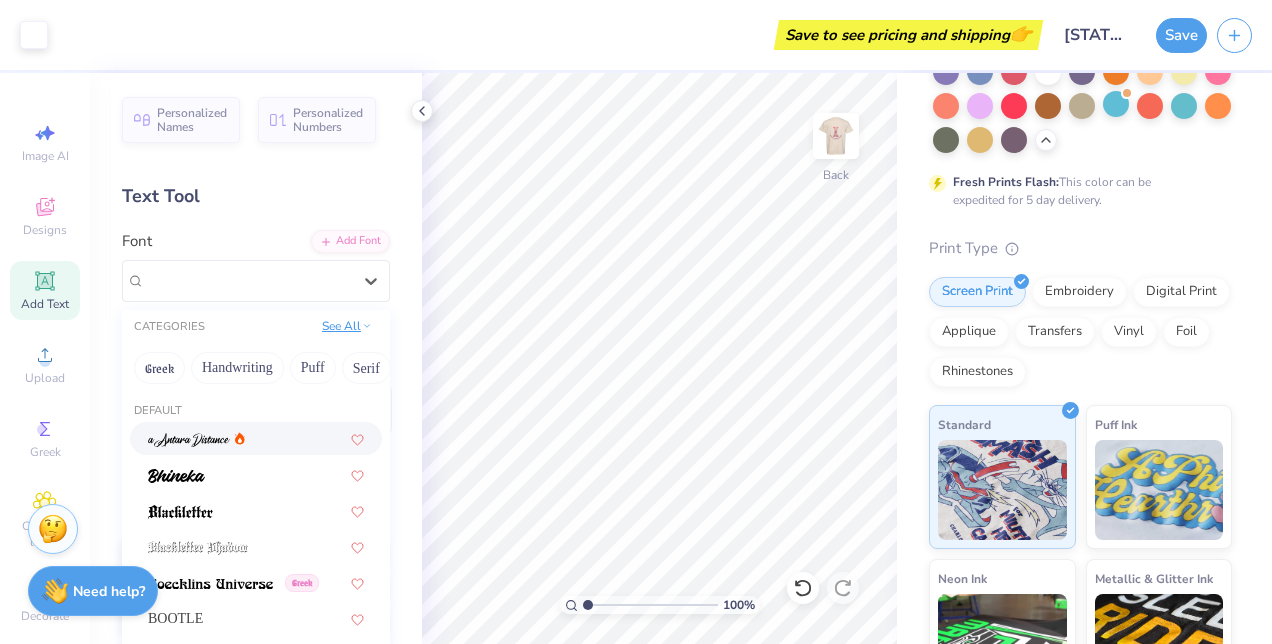 click on "See All" at bounding box center [347, 326] 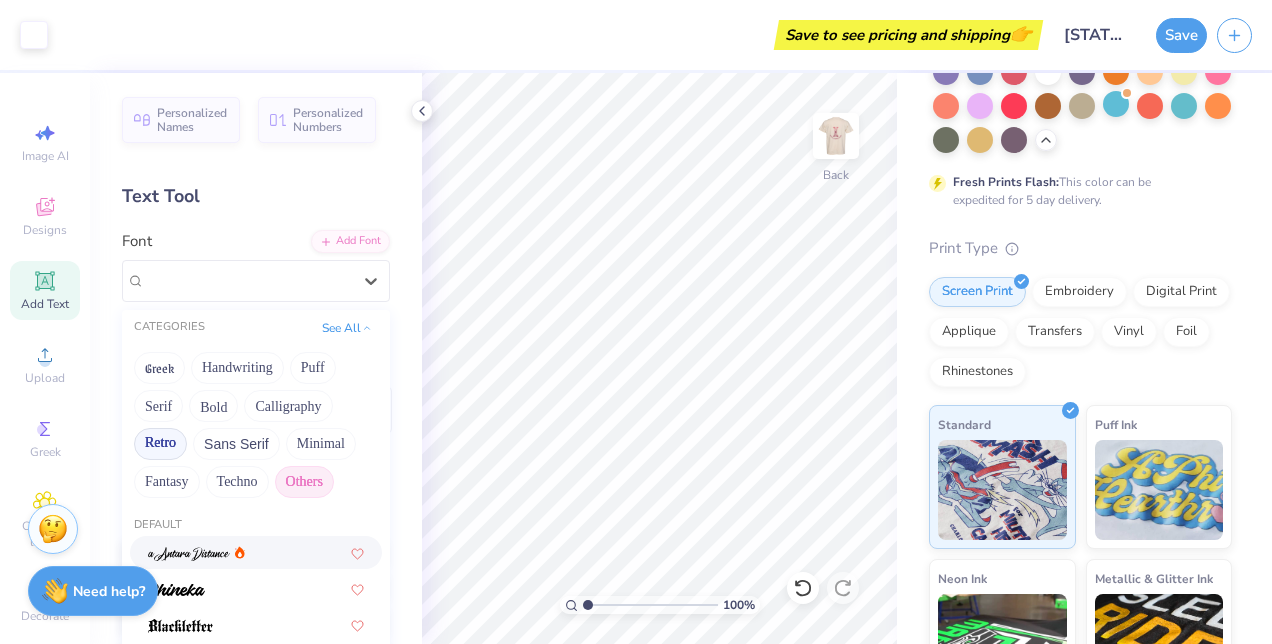 click on "Others" at bounding box center (304, 482) 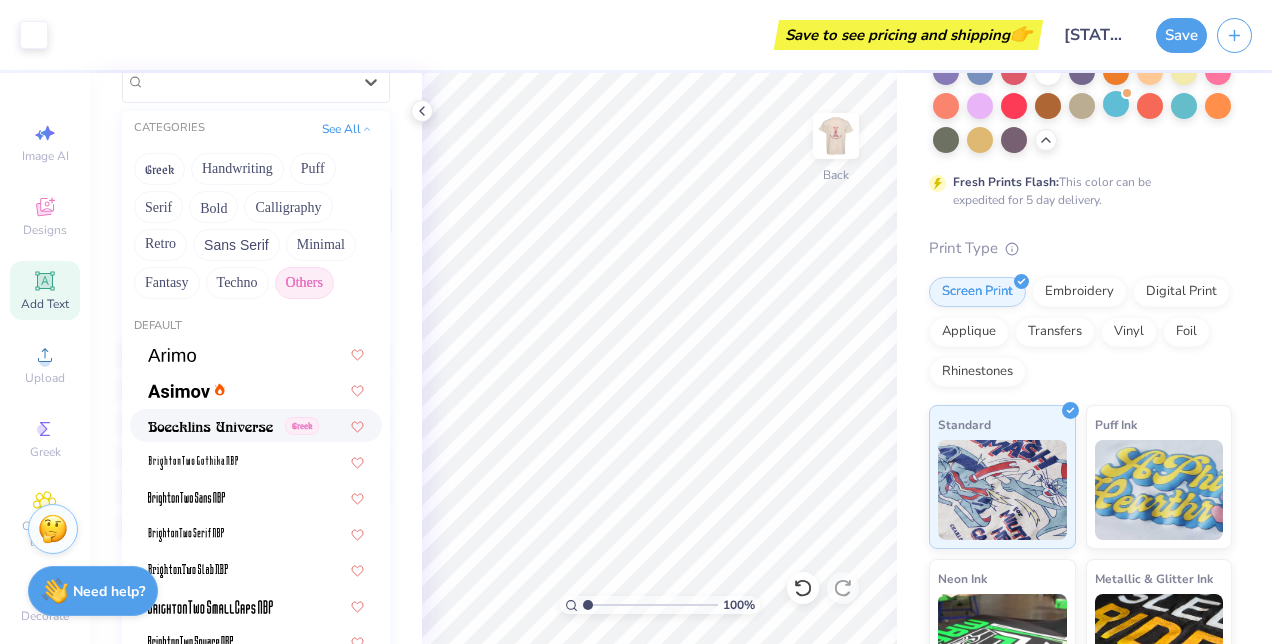 scroll, scrollTop: 200, scrollLeft: 0, axis: vertical 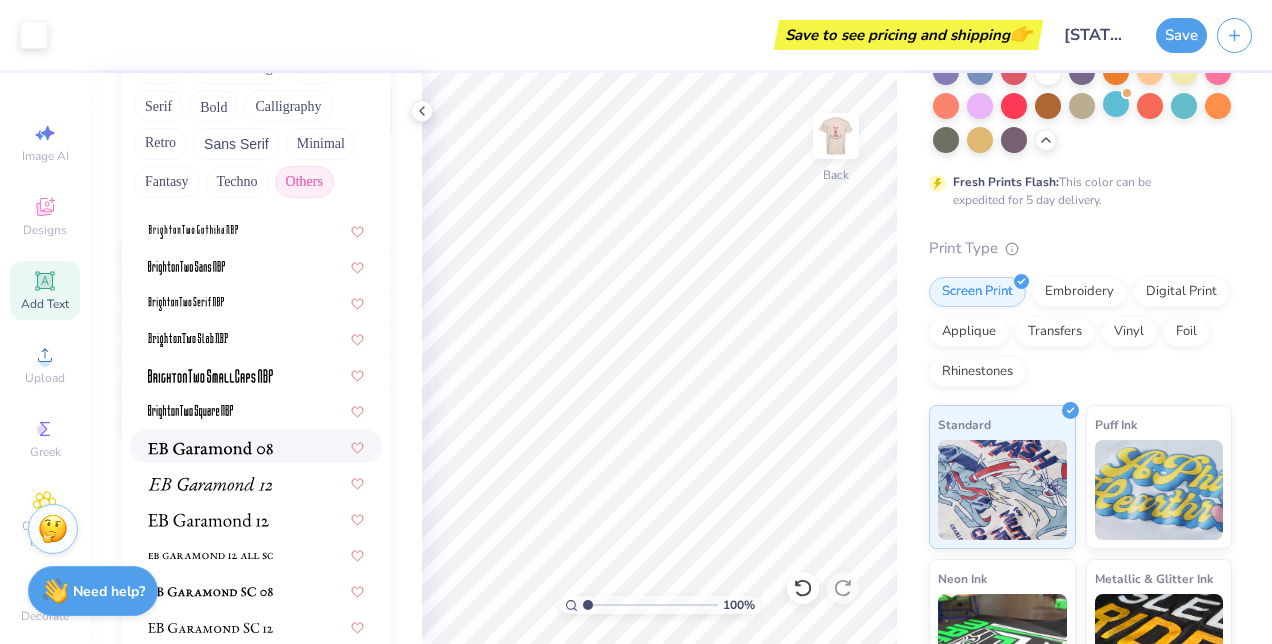 click at bounding box center (210, 448) 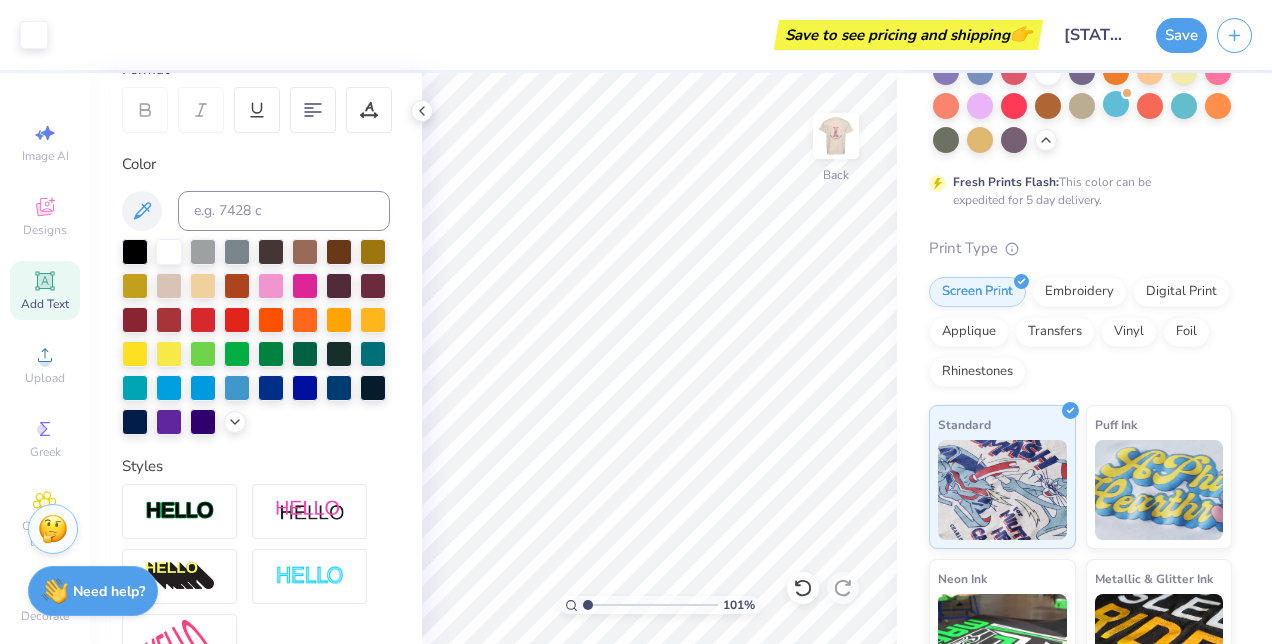 type on "1.04637591076099" 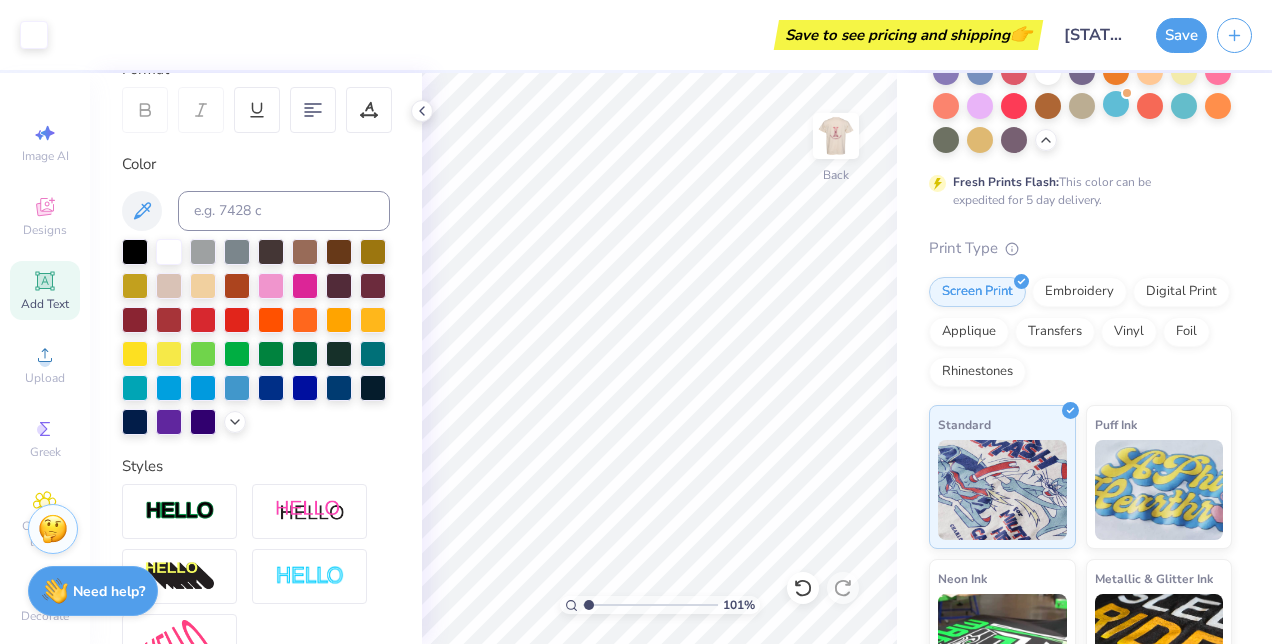 type on "1.07836042170269" 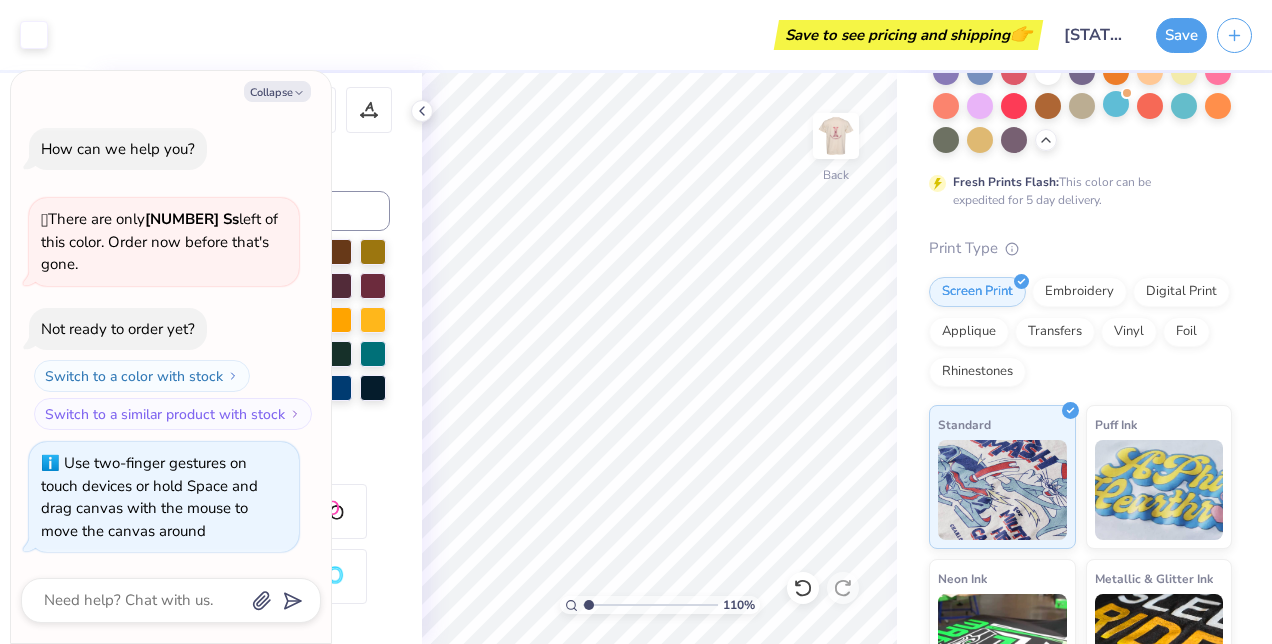 type on "1.09599042515414" 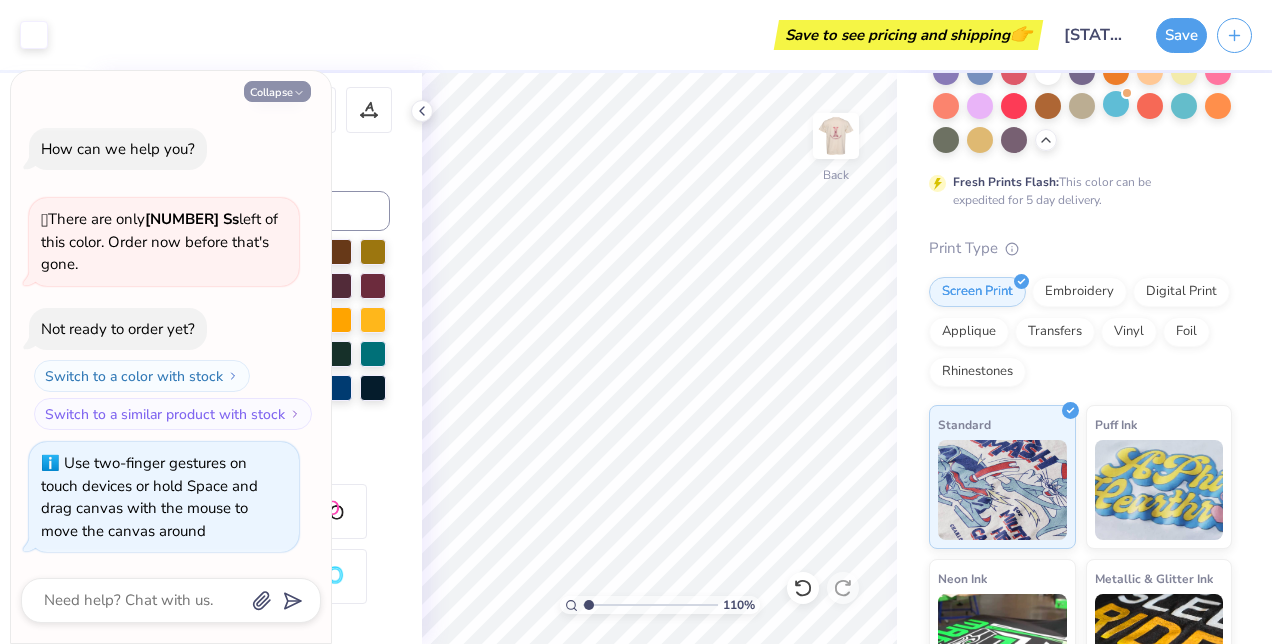 click on "Collapse" at bounding box center (277, 91) 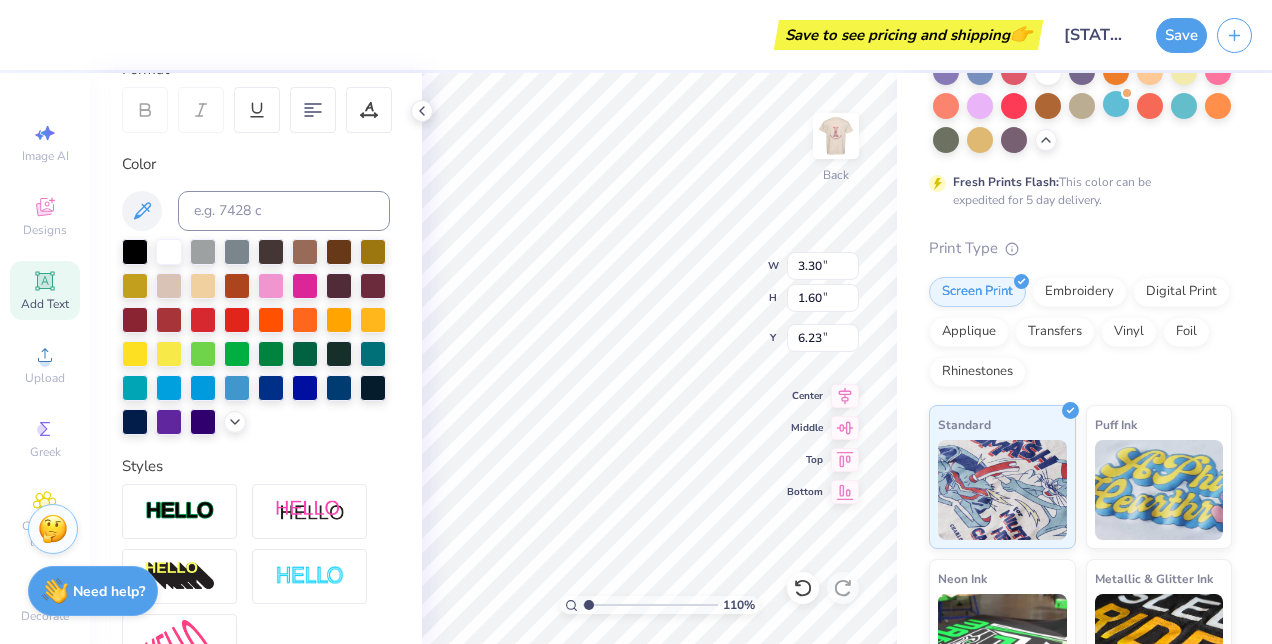 click at bounding box center (201, 110) 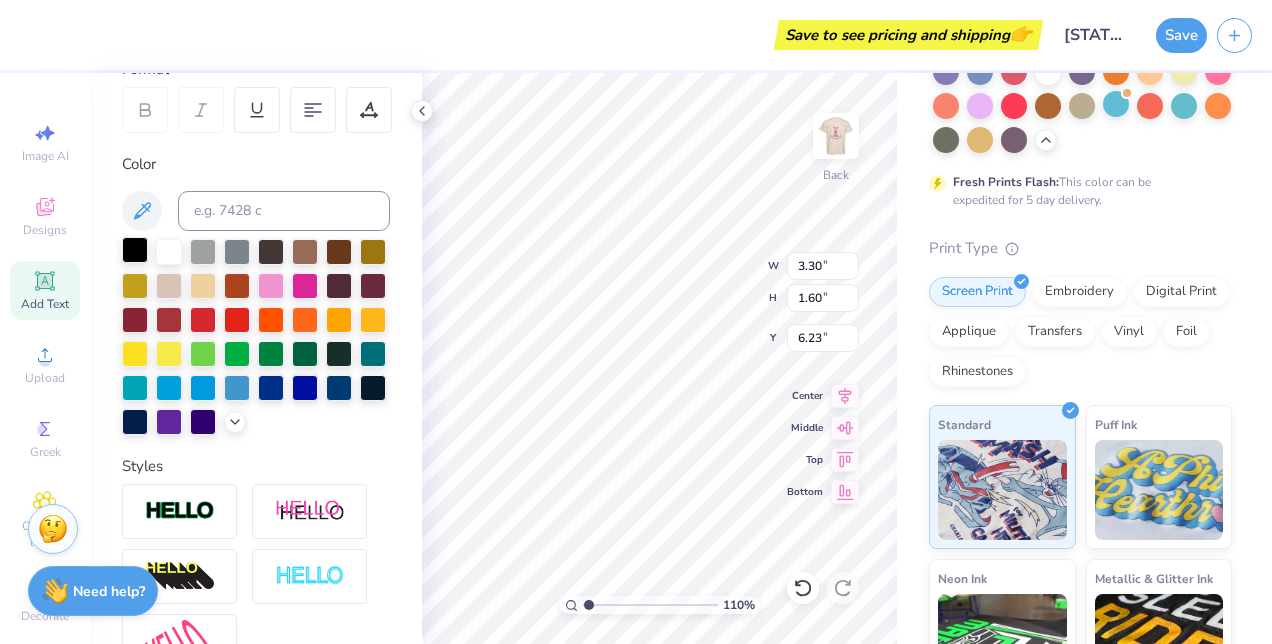click at bounding box center (135, 250) 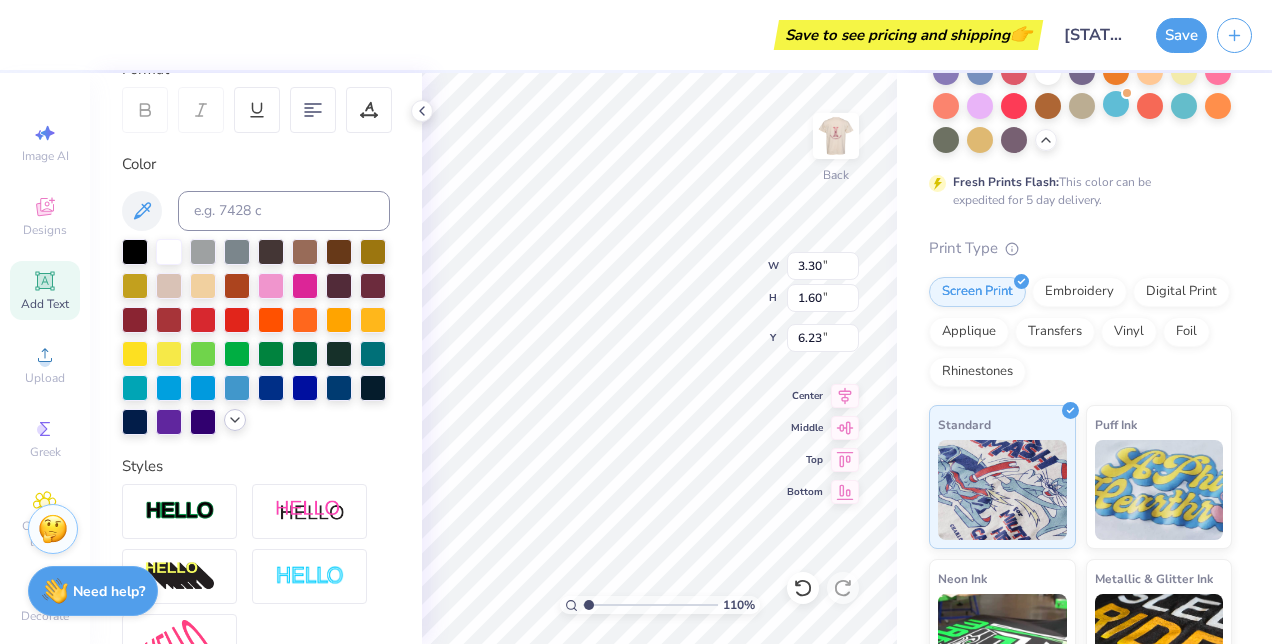 click 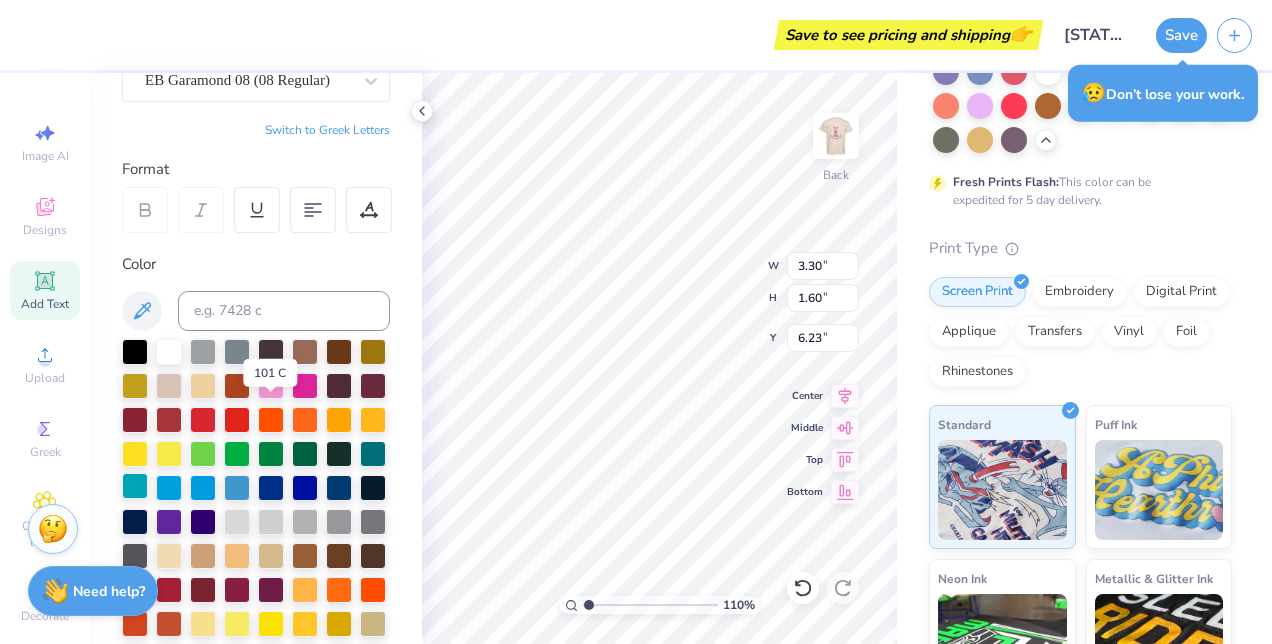 scroll, scrollTop: 300, scrollLeft: 0, axis: vertical 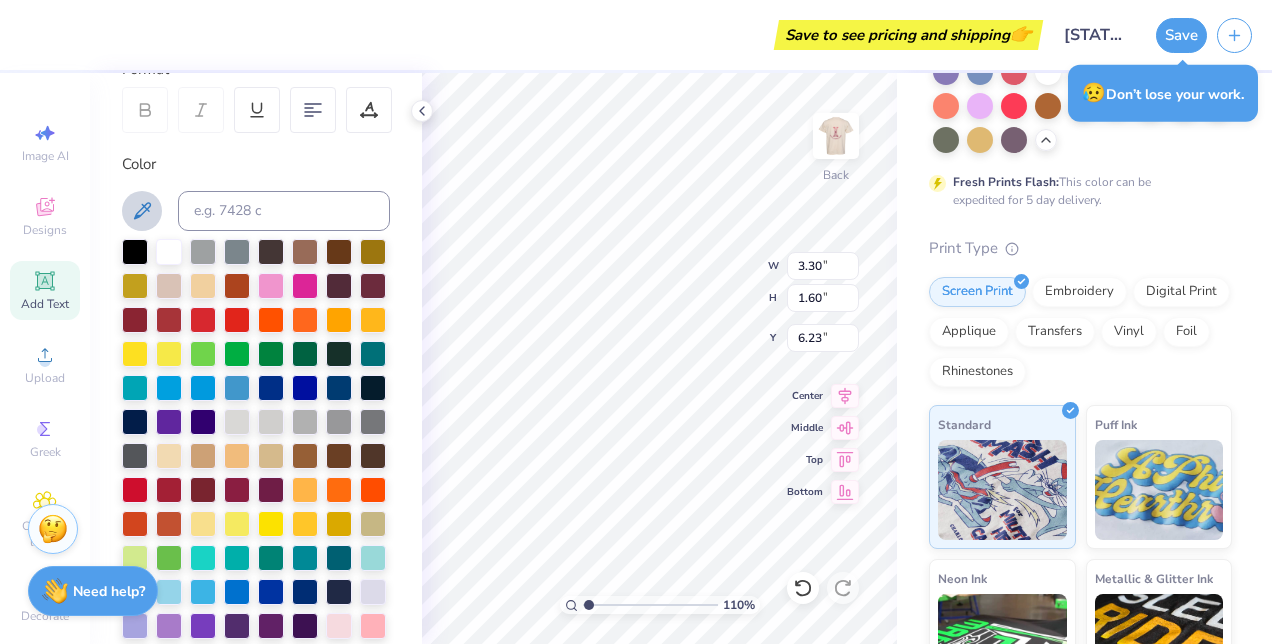 click 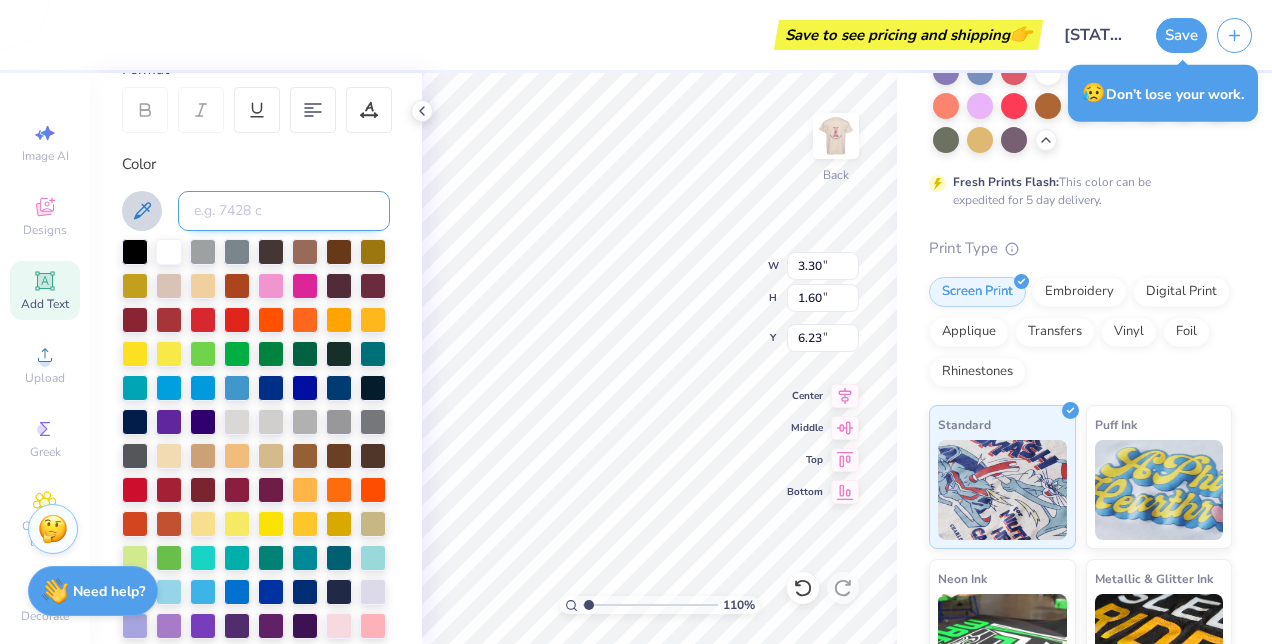 click at bounding box center [284, 211] 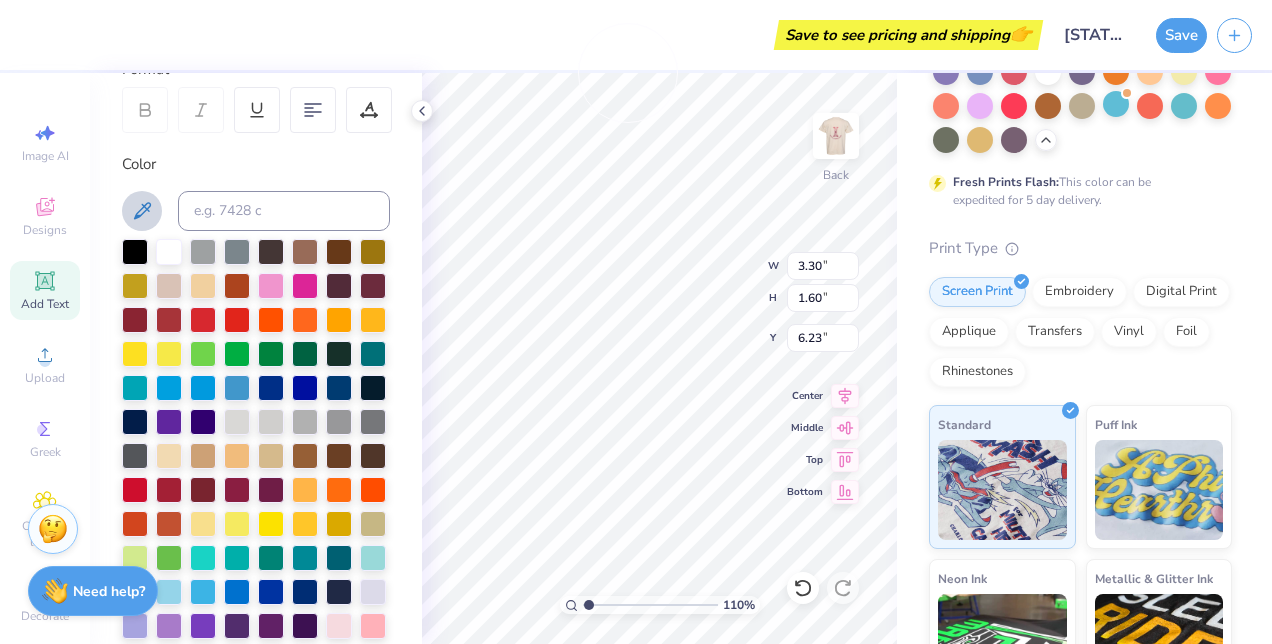 type on "1.09599042515414" 